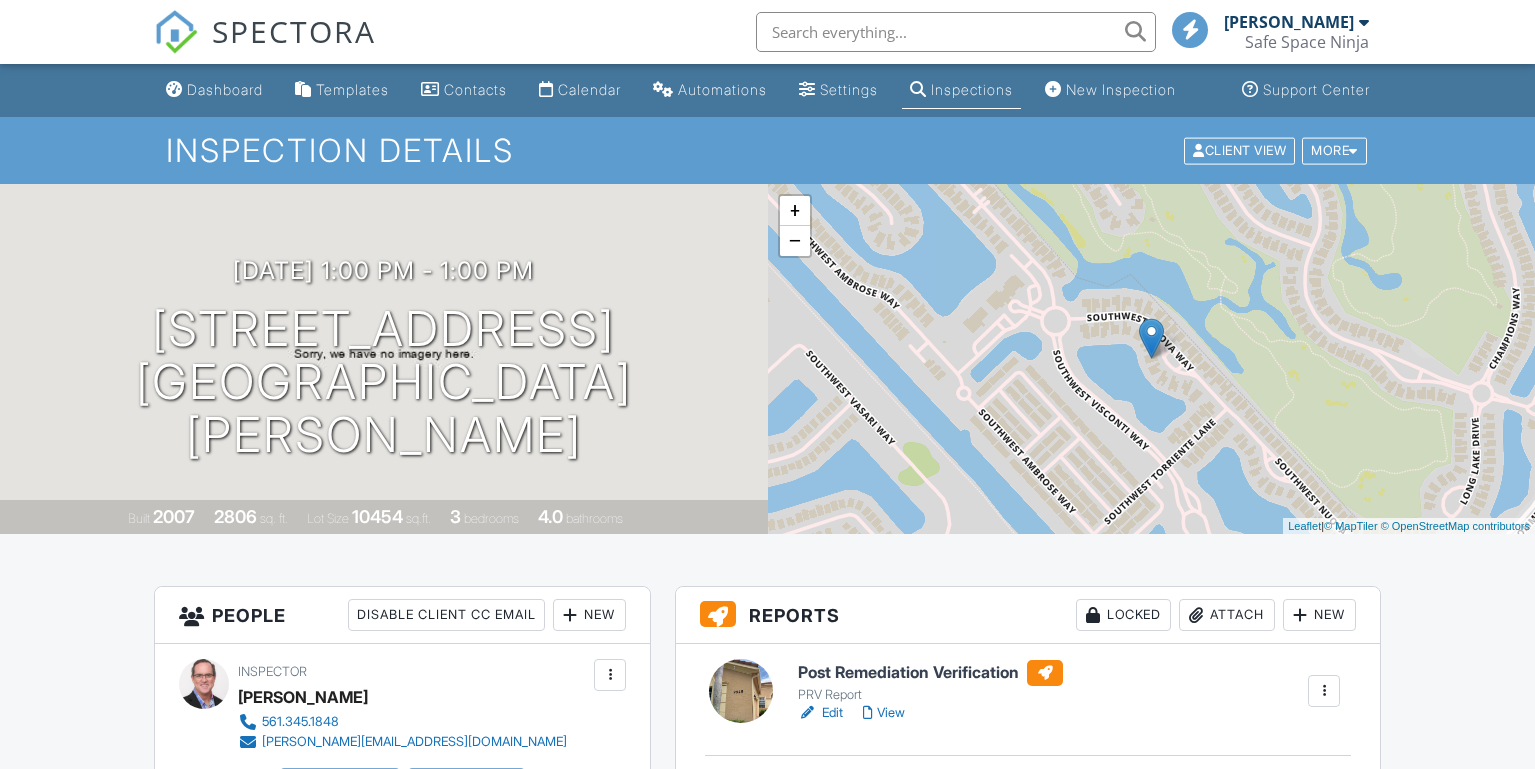 scroll, scrollTop: 0, scrollLeft: 0, axis: both 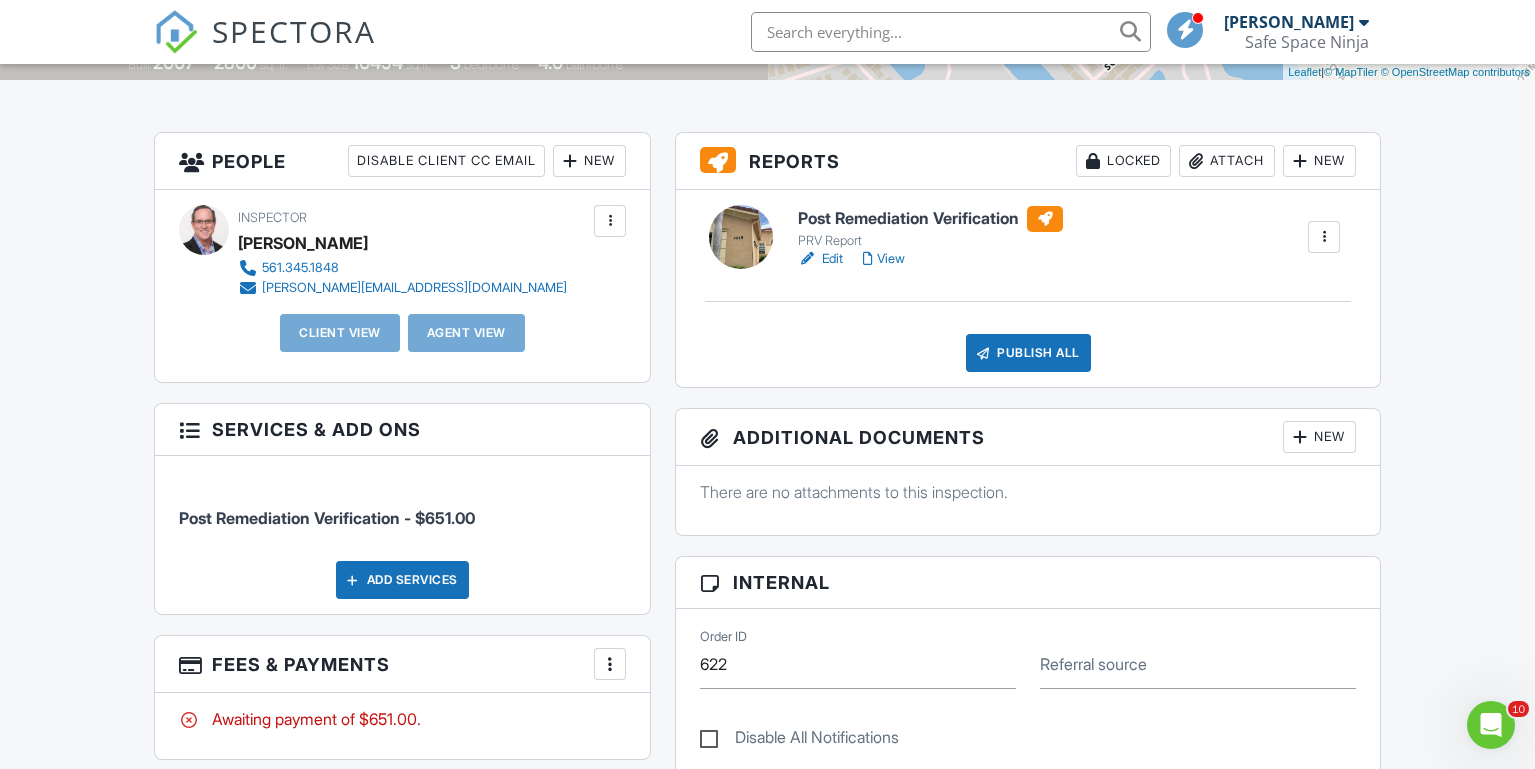 click on "New" at bounding box center [1319, 437] 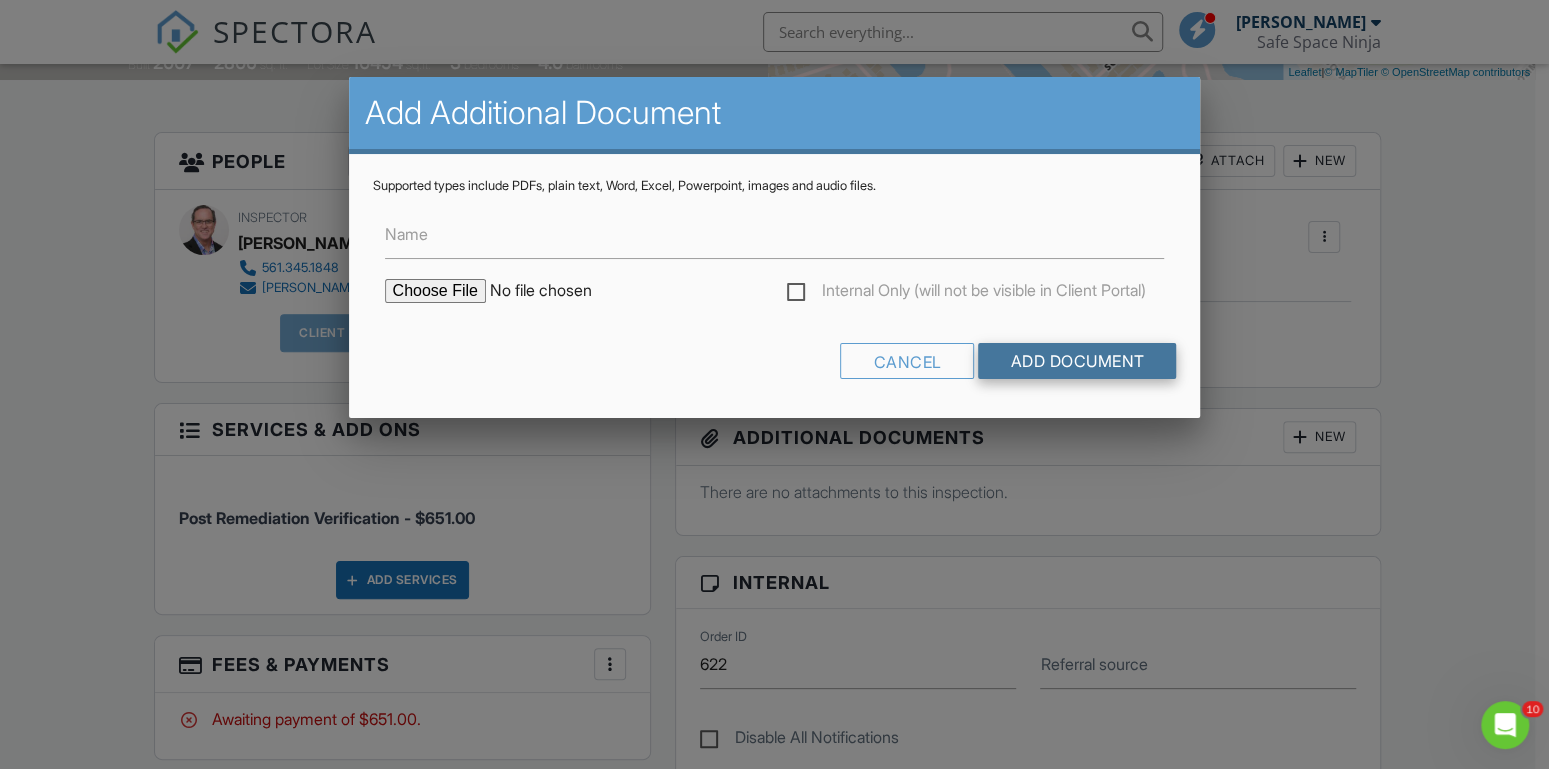 click on "Add Document" at bounding box center (1077, 361) 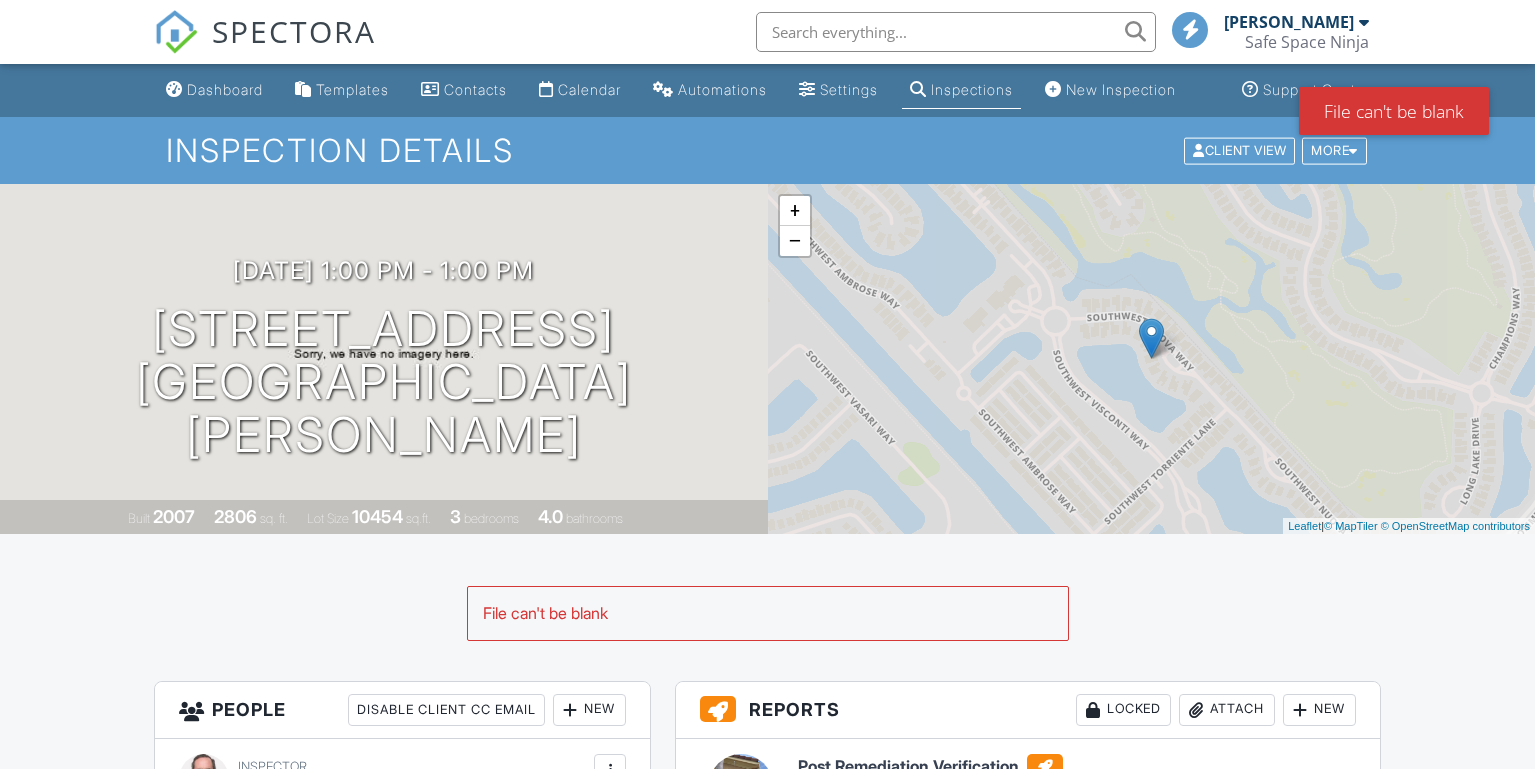 scroll, scrollTop: 0, scrollLeft: 0, axis: both 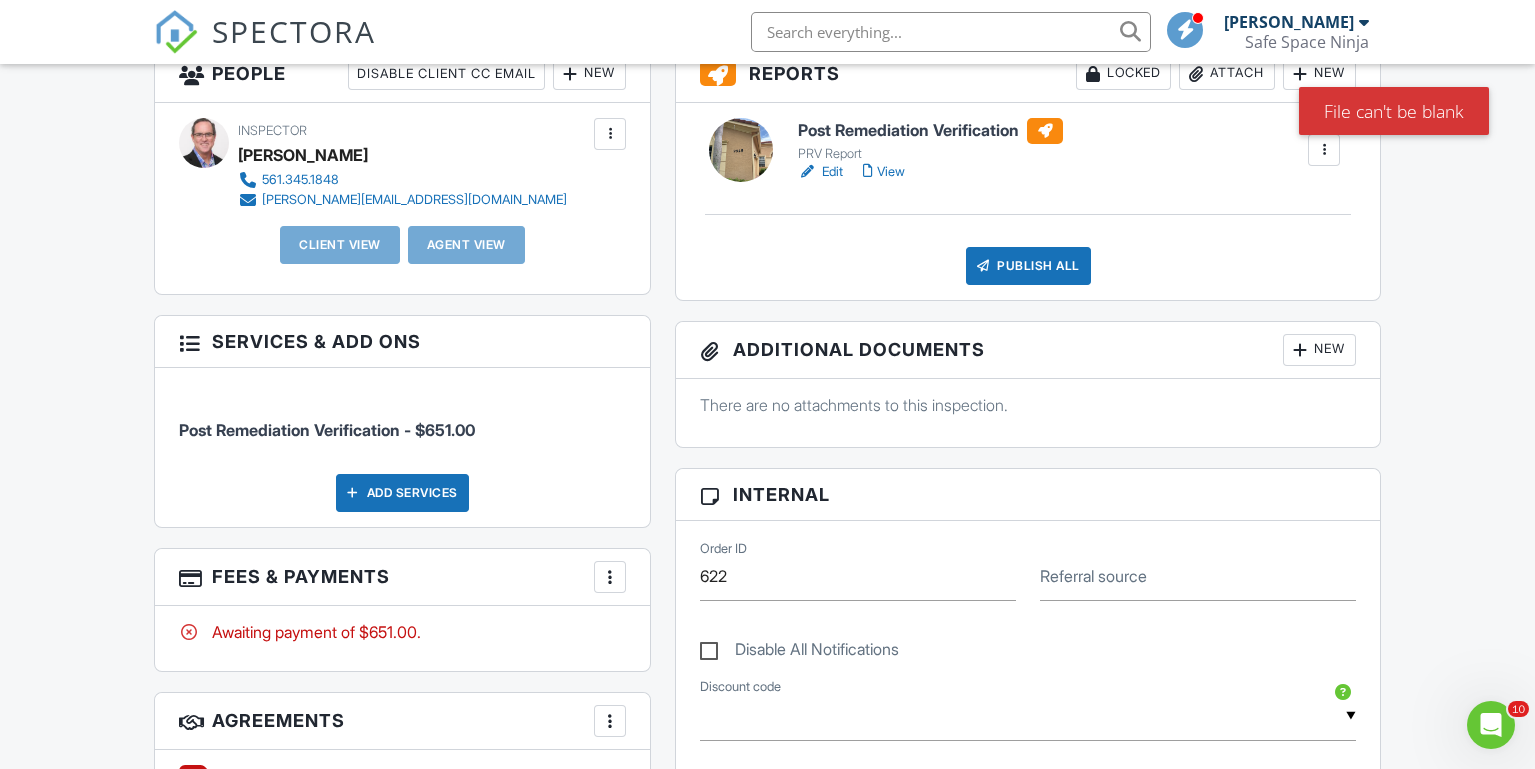 click on "New" at bounding box center [1319, 350] 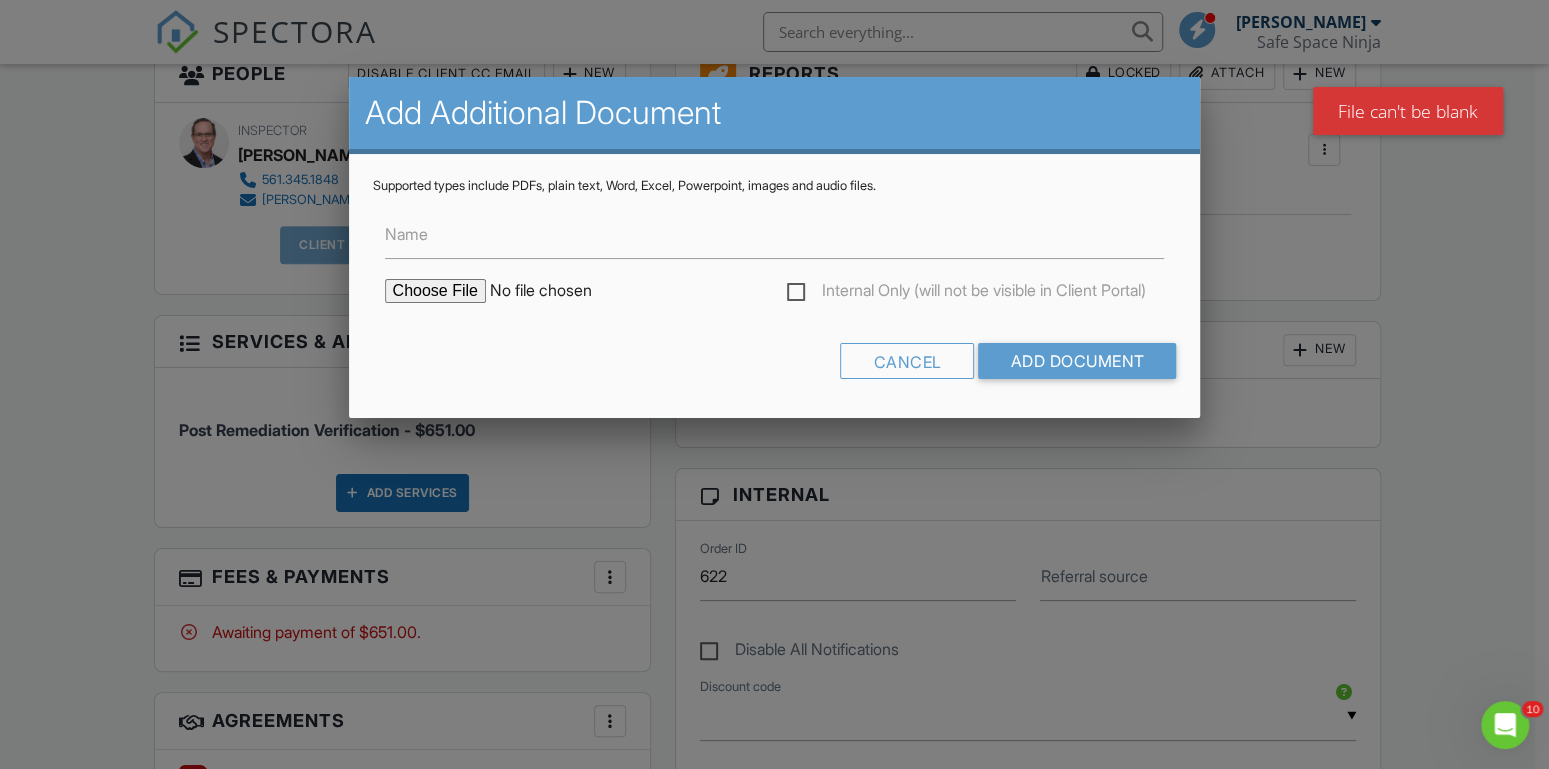 click at bounding box center (555, 291) 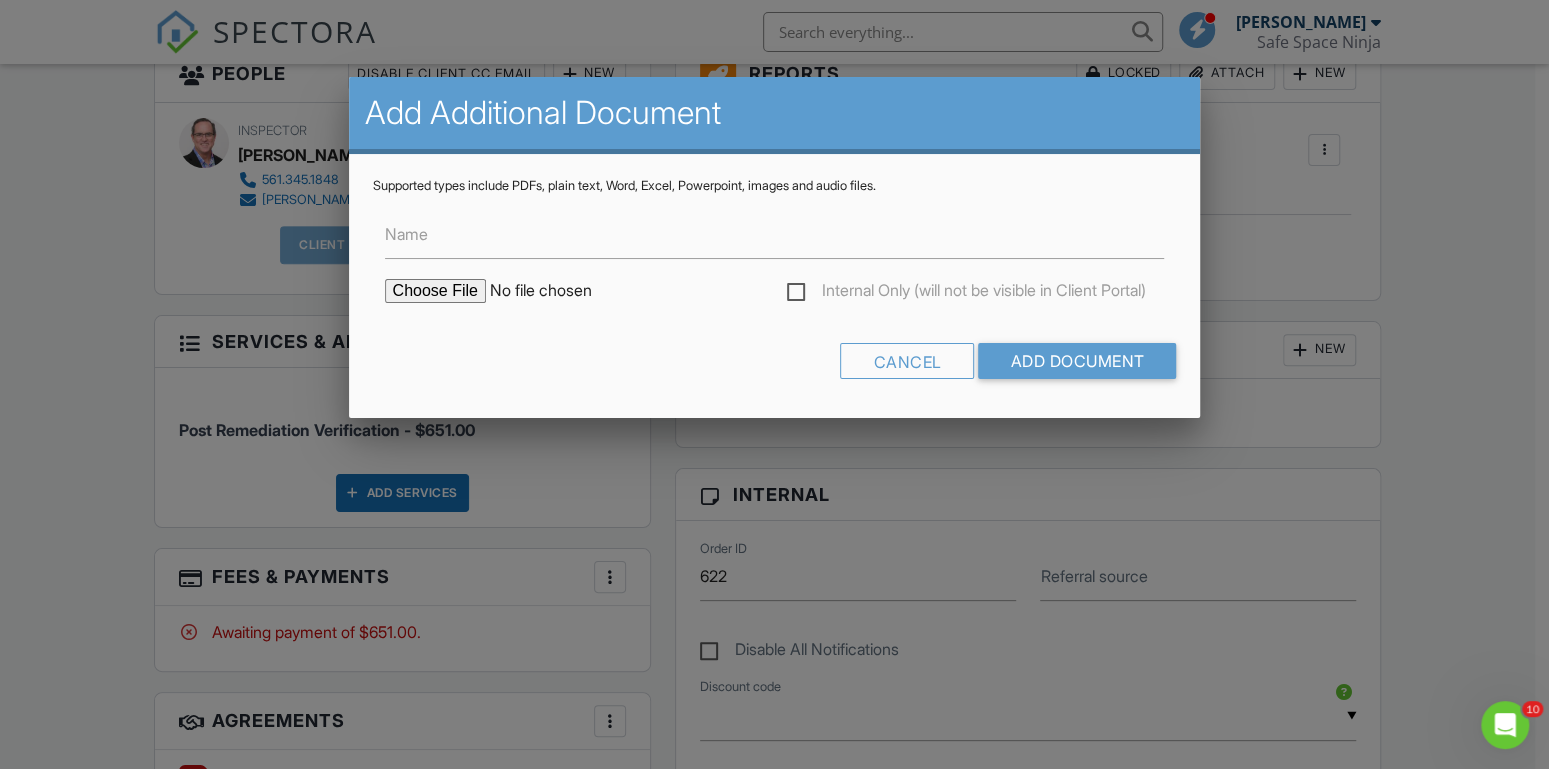 type on "C:\fakepath\NORMI-Sampling-Interpretations-Chart1 (1).pdf" 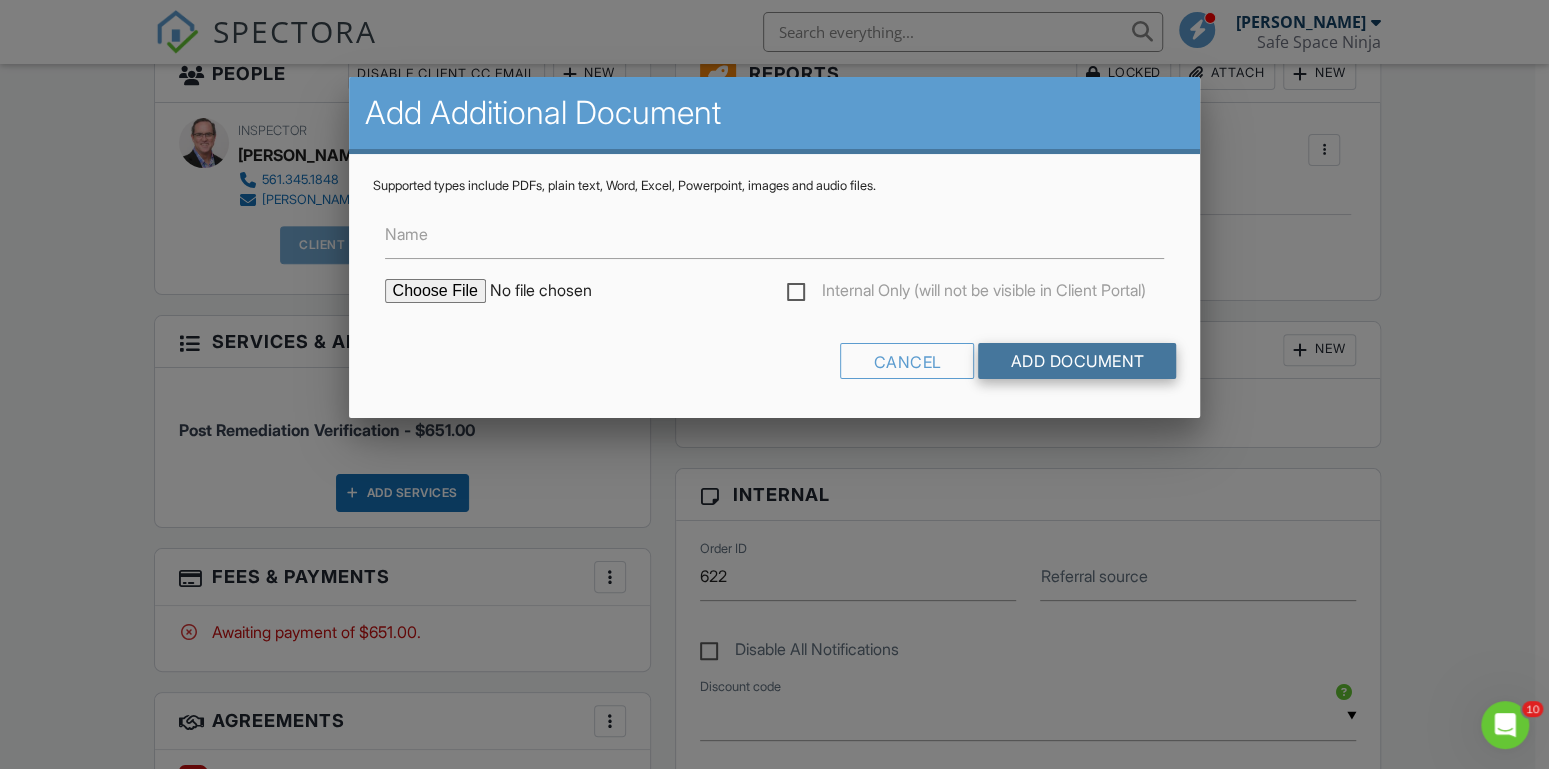 click on "Add Document" at bounding box center [1077, 361] 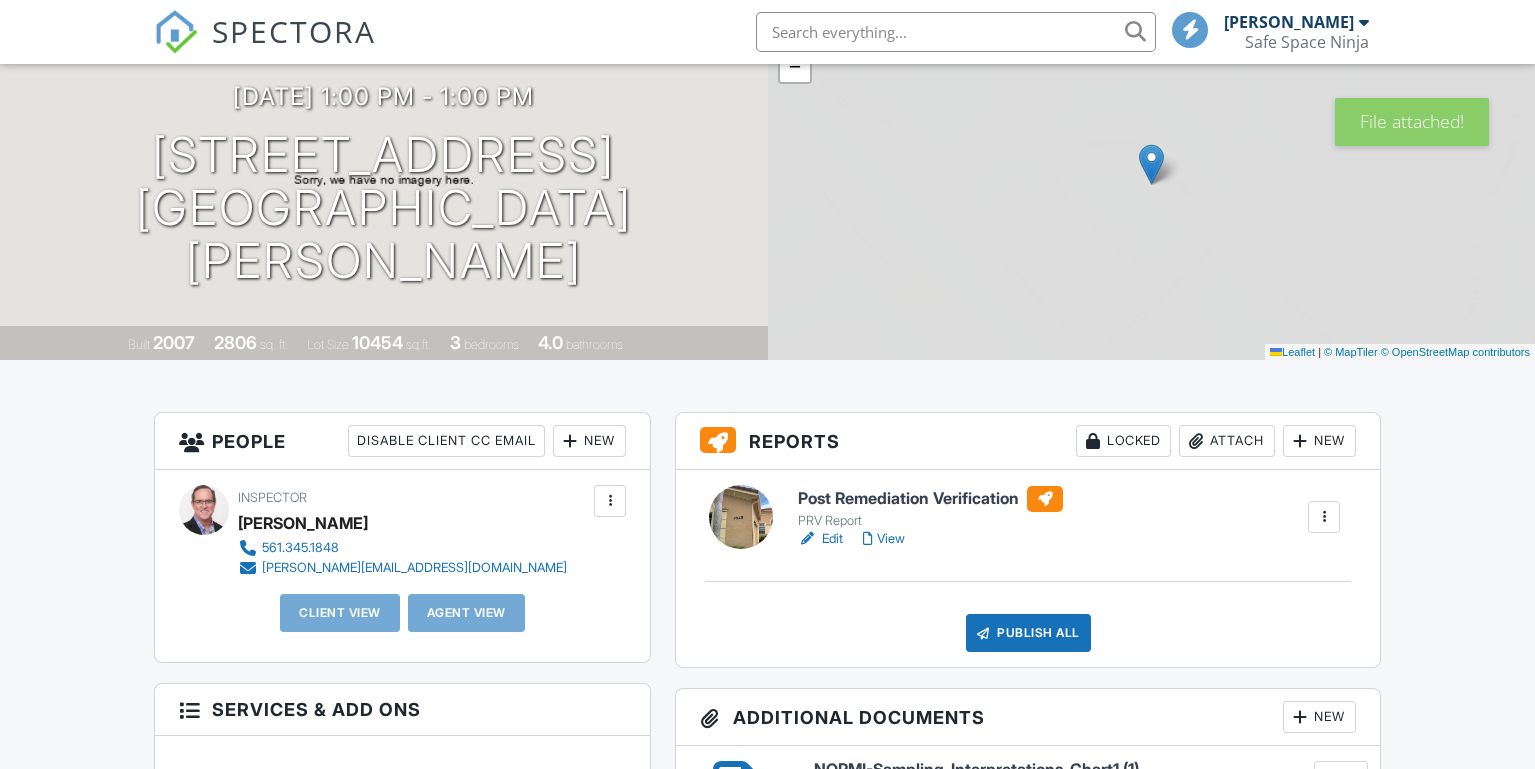 scroll, scrollTop: 266, scrollLeft: 0, axis: vertical 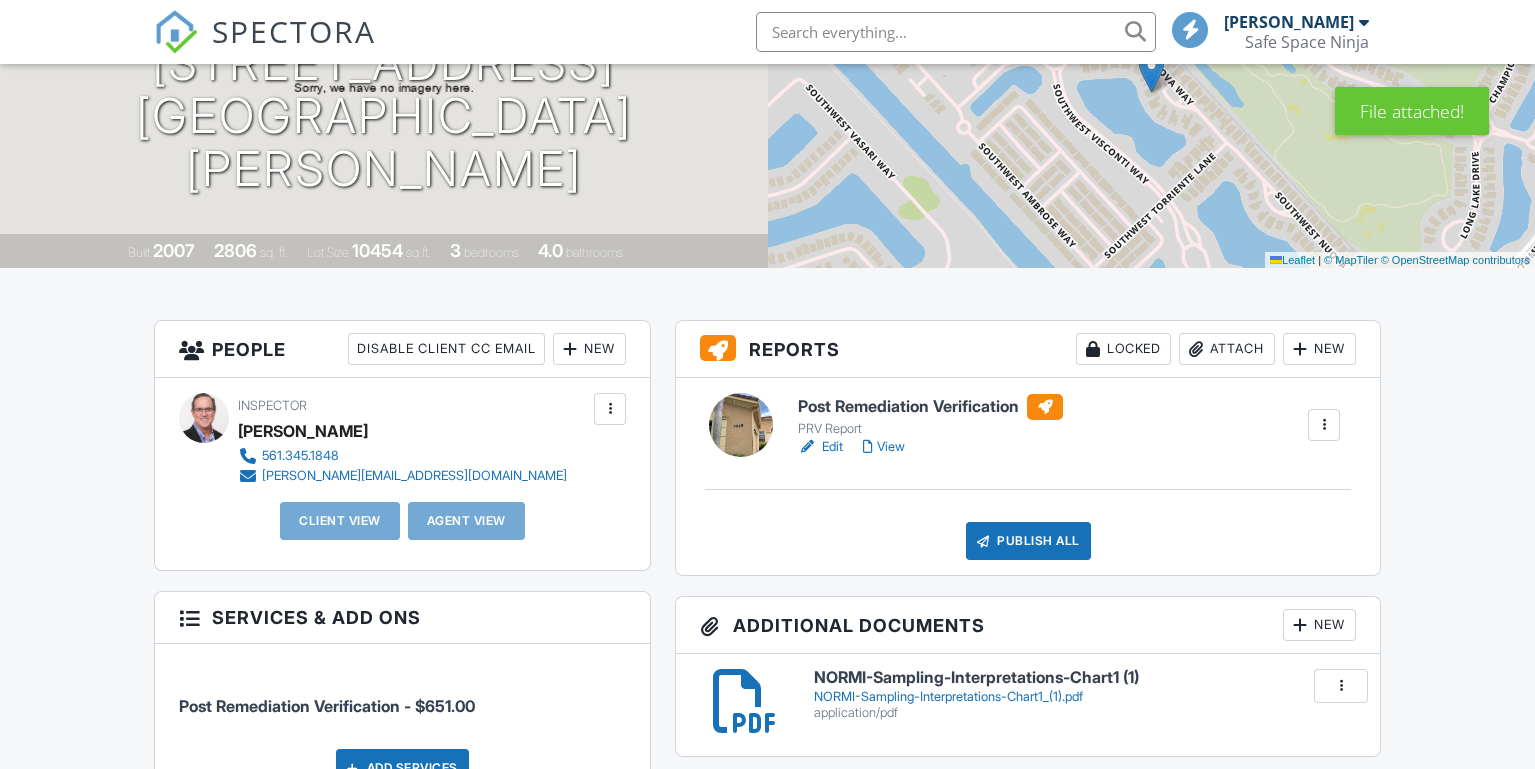 click on "Attach" at bounding box center [1227, 349] 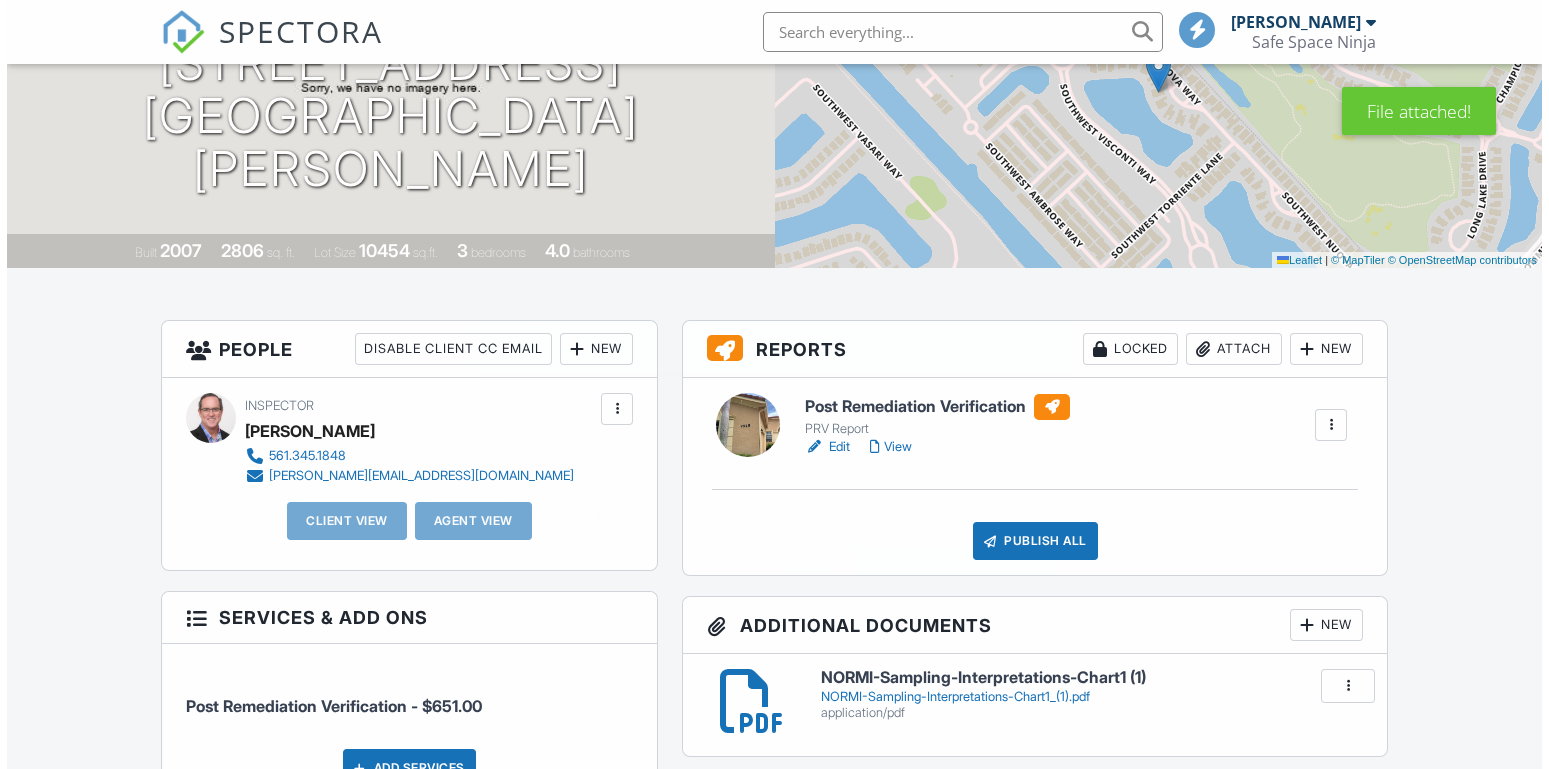 scroll, scrollTop: 272, scrollLeft: 0, axis: vertical 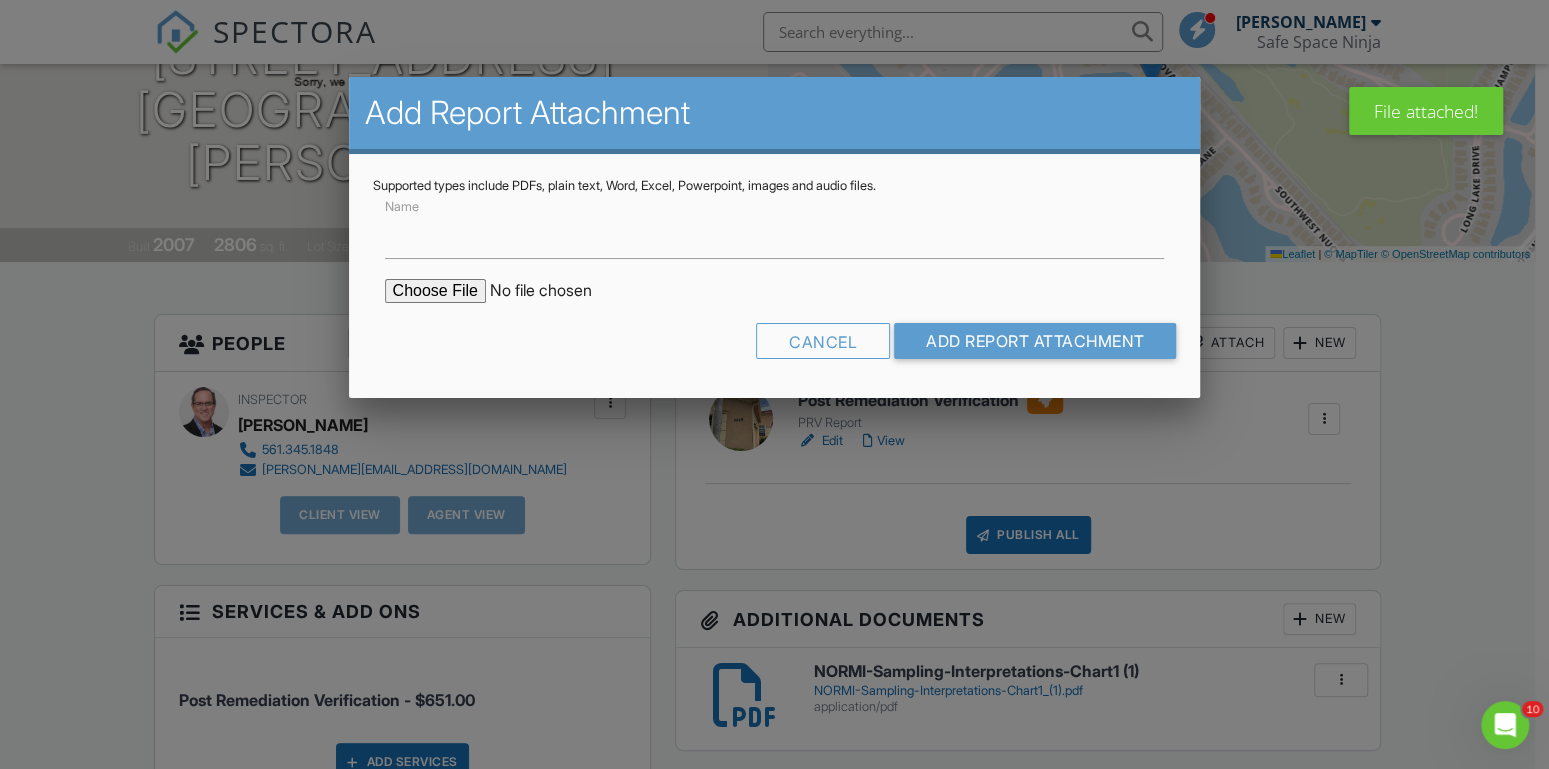 click at bounding box center (555, 291) 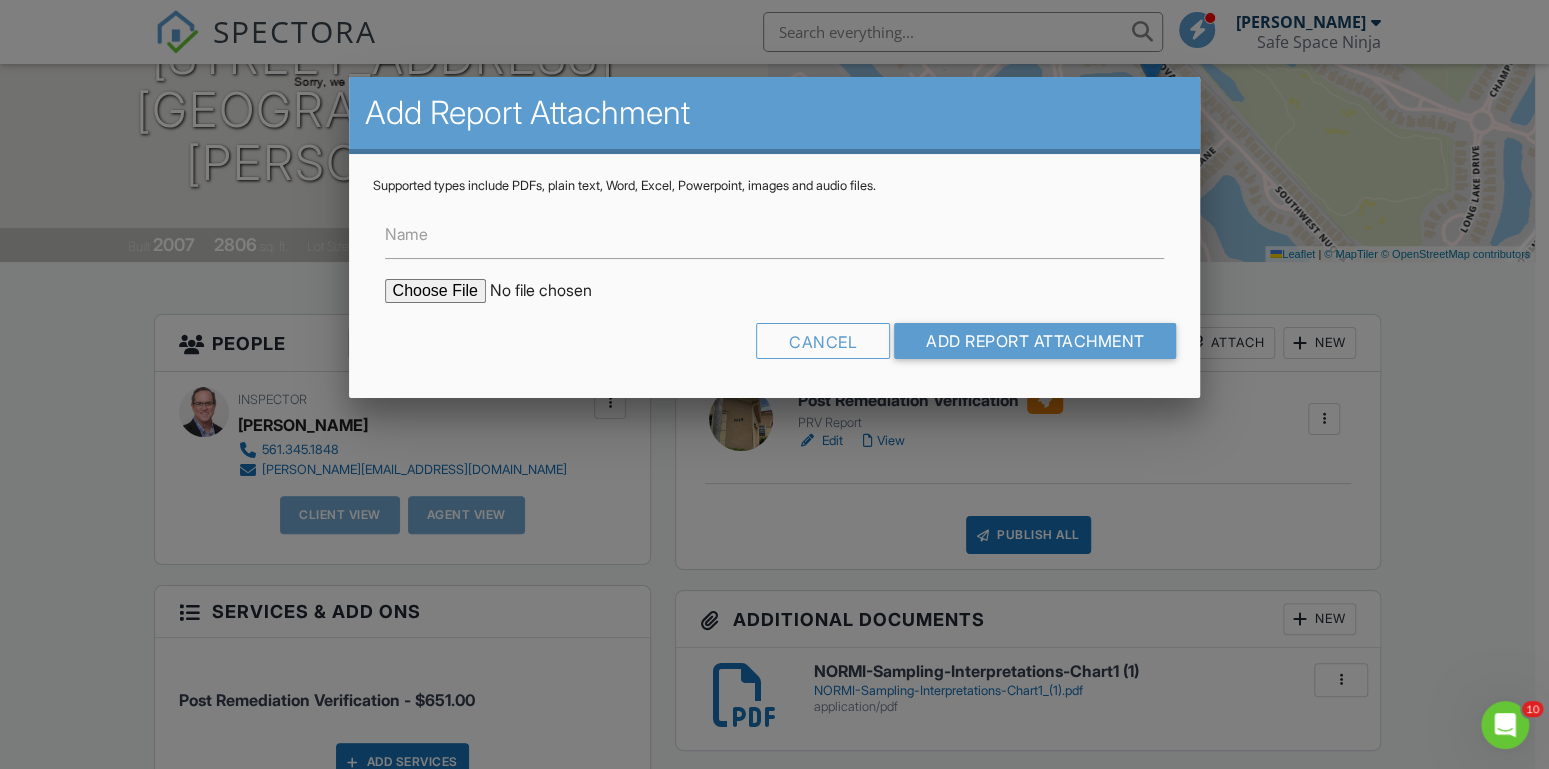 type on "C:\fakepath\Project-4137102_PRV 9925 Nuova (1).pdf" 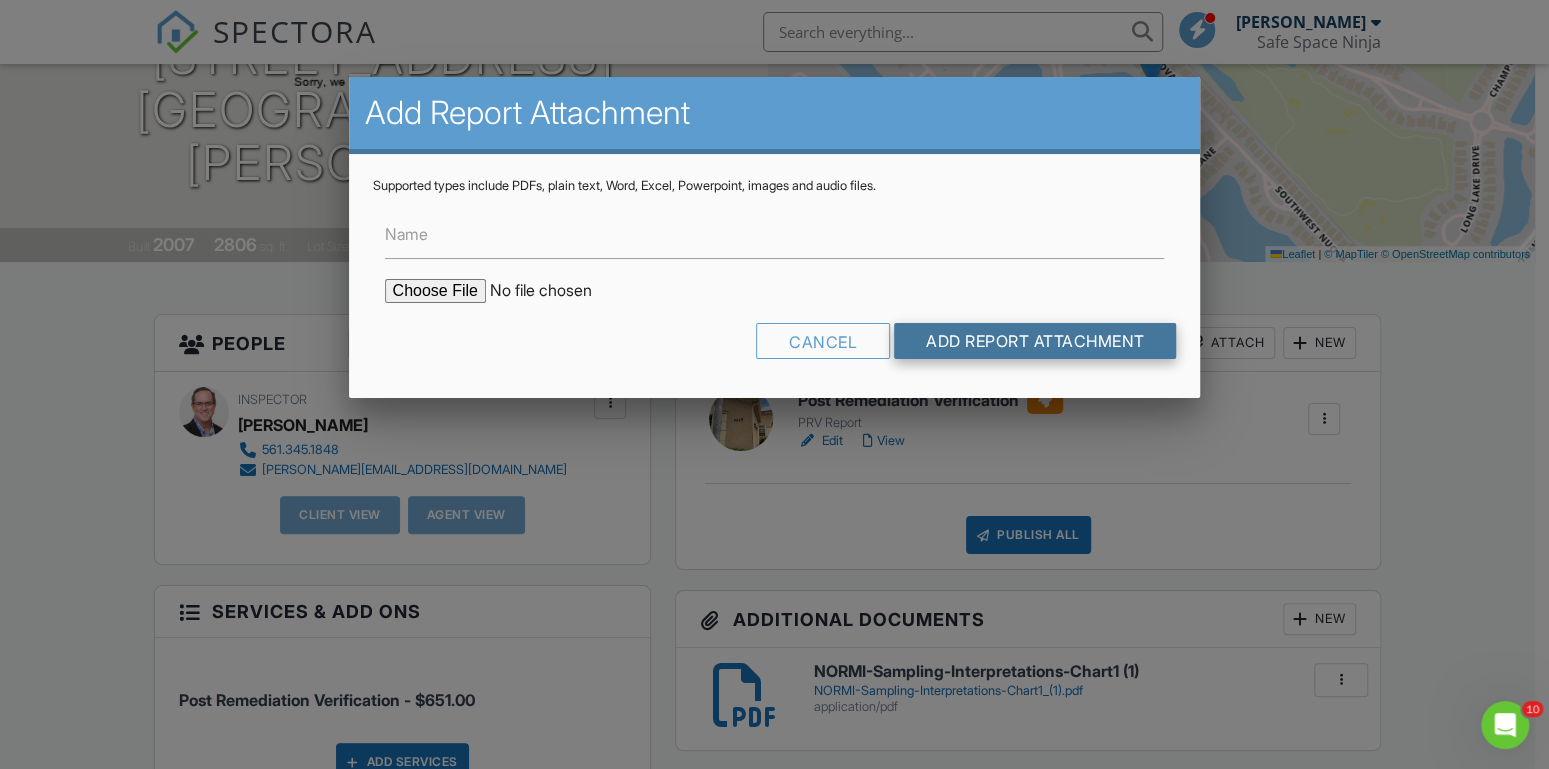 click on "Add Report Attachment" at bounding box center [1035, 341] 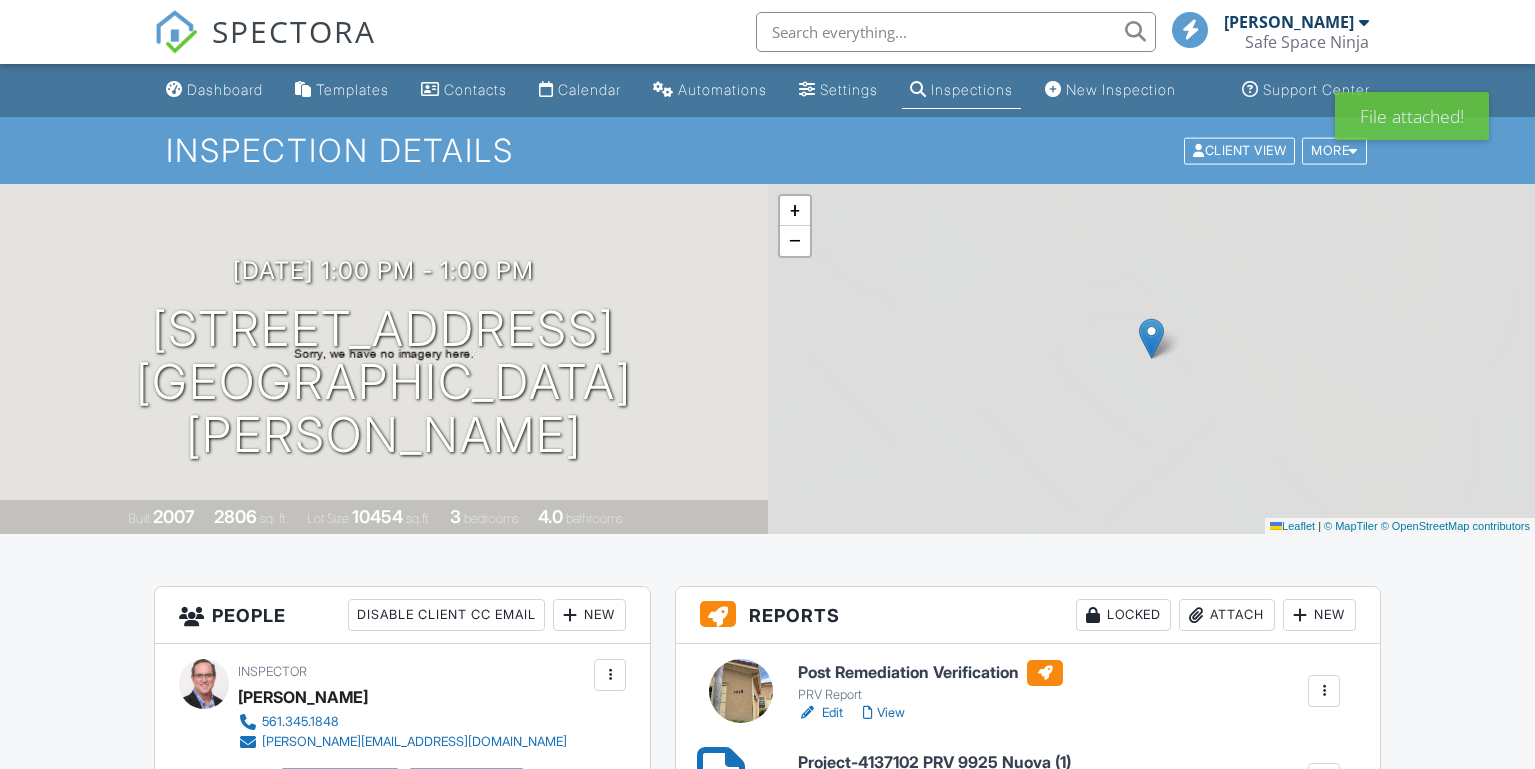 scroll, scrollTop: 0, scrollLeft: 0, axis: both 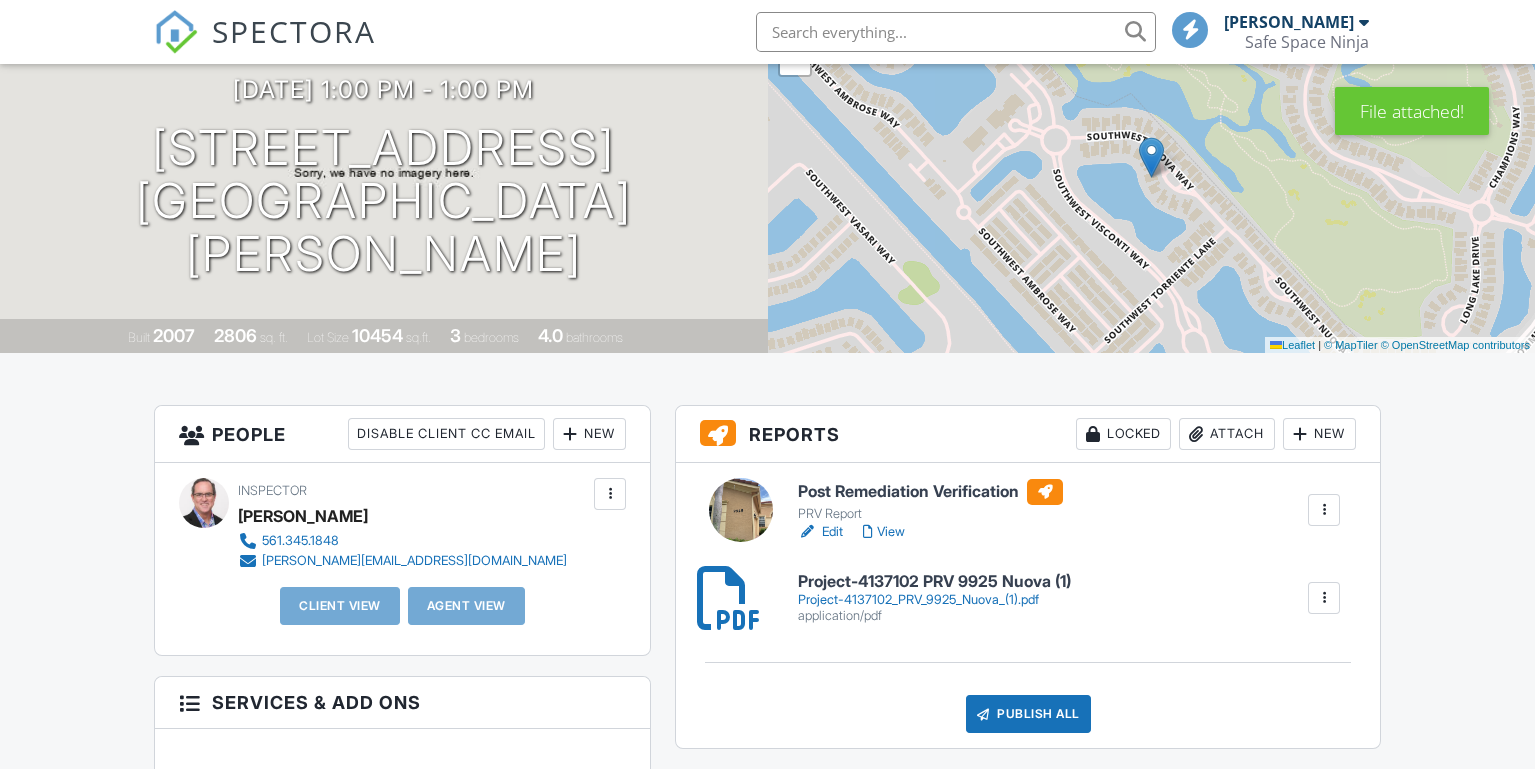 click on "Attach" at bounding box center (1227, 434) 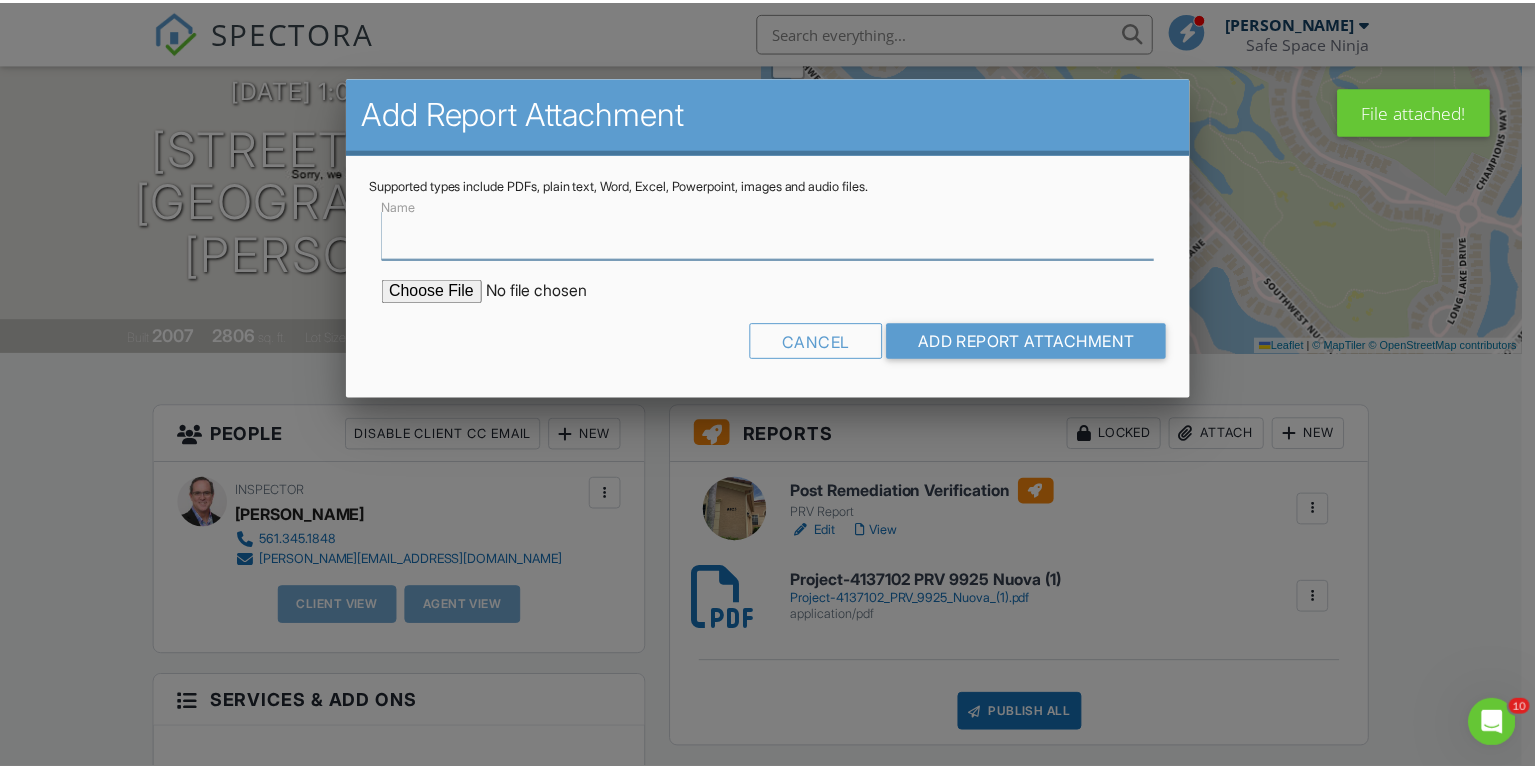 scroll, scrollTop: 0, scrollLeft: 0, axis: both 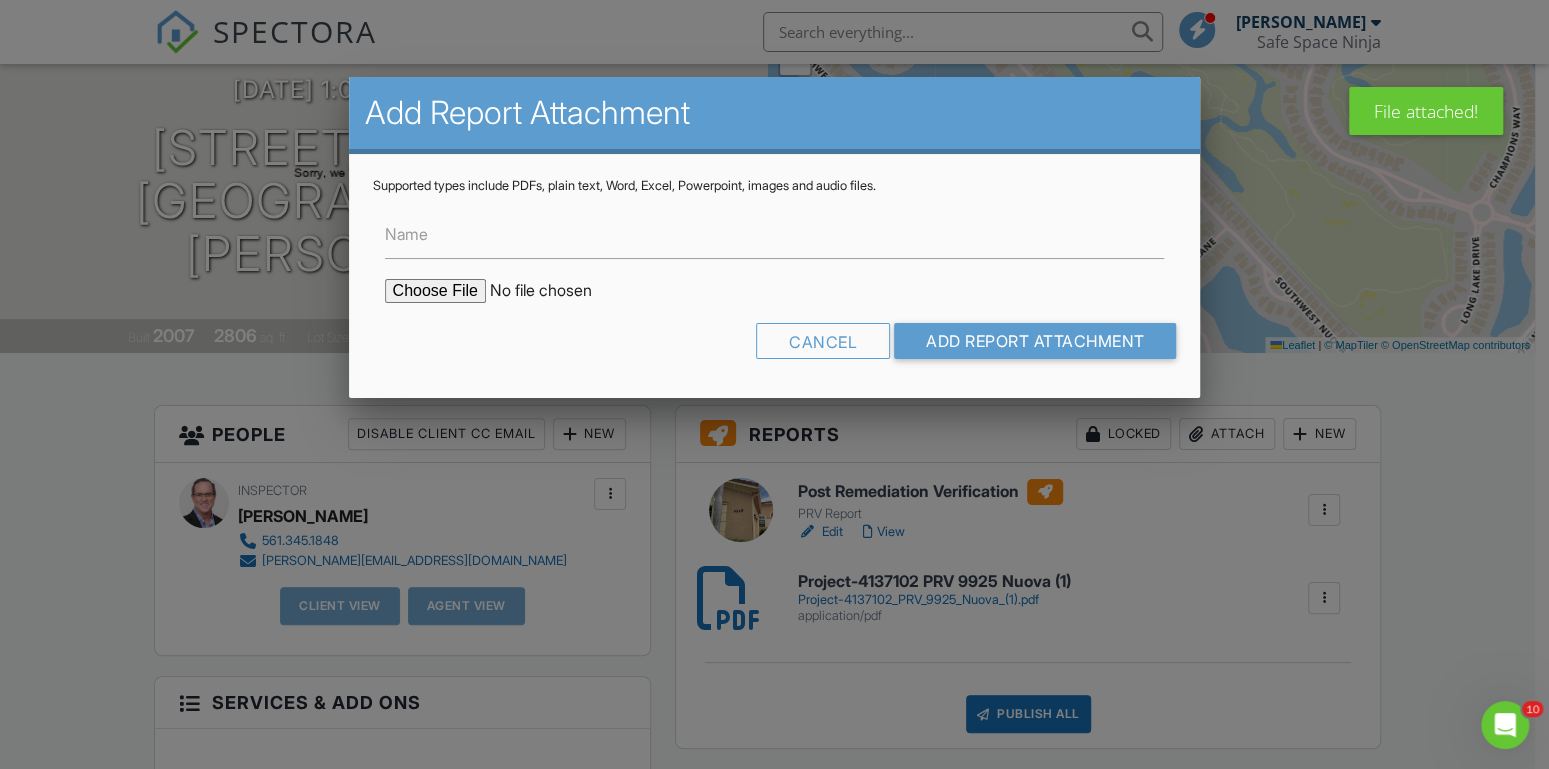 click at bounding box center (555, 291) 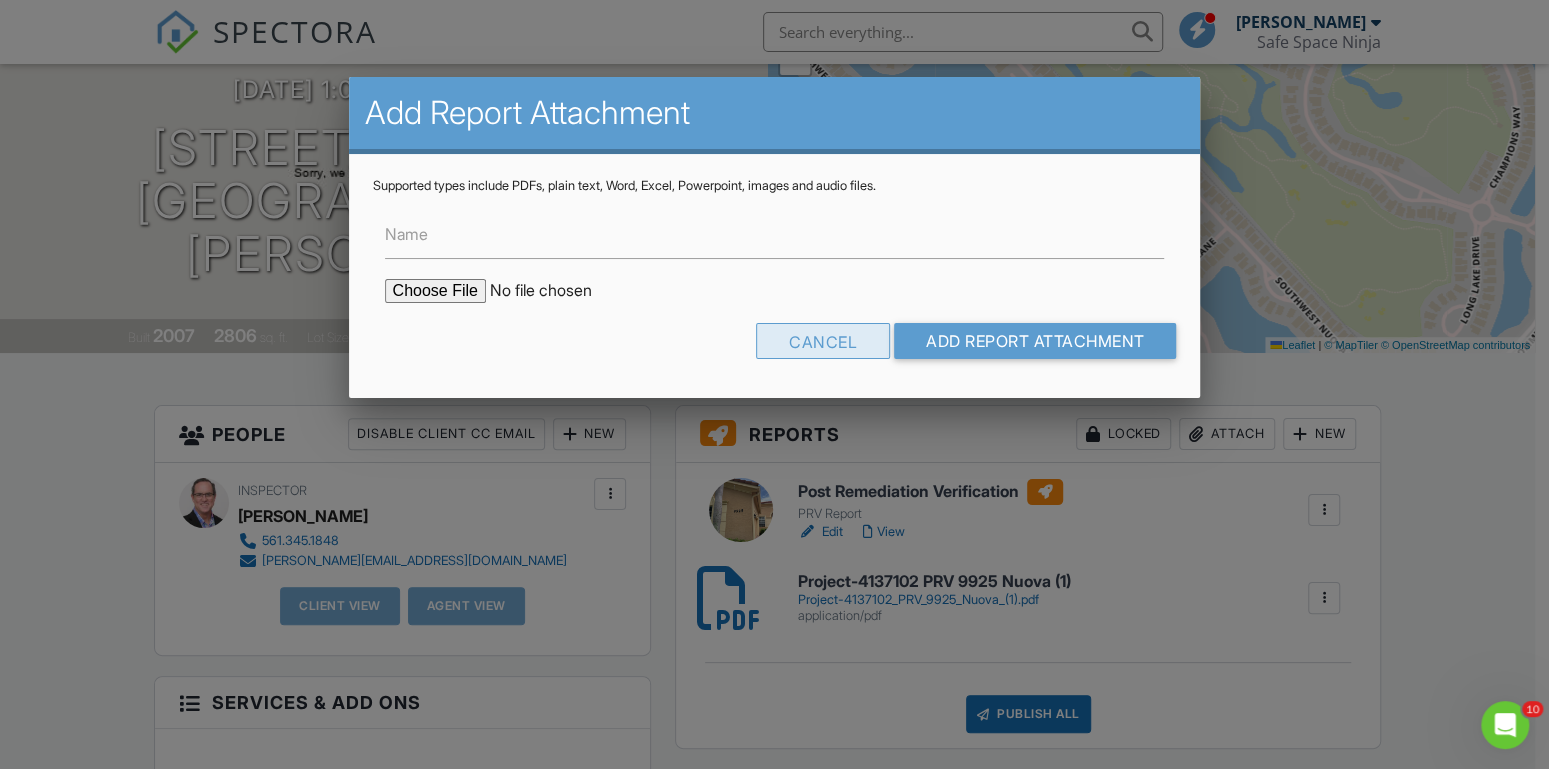 click on "Cancel" at bounding box center (823, 341) 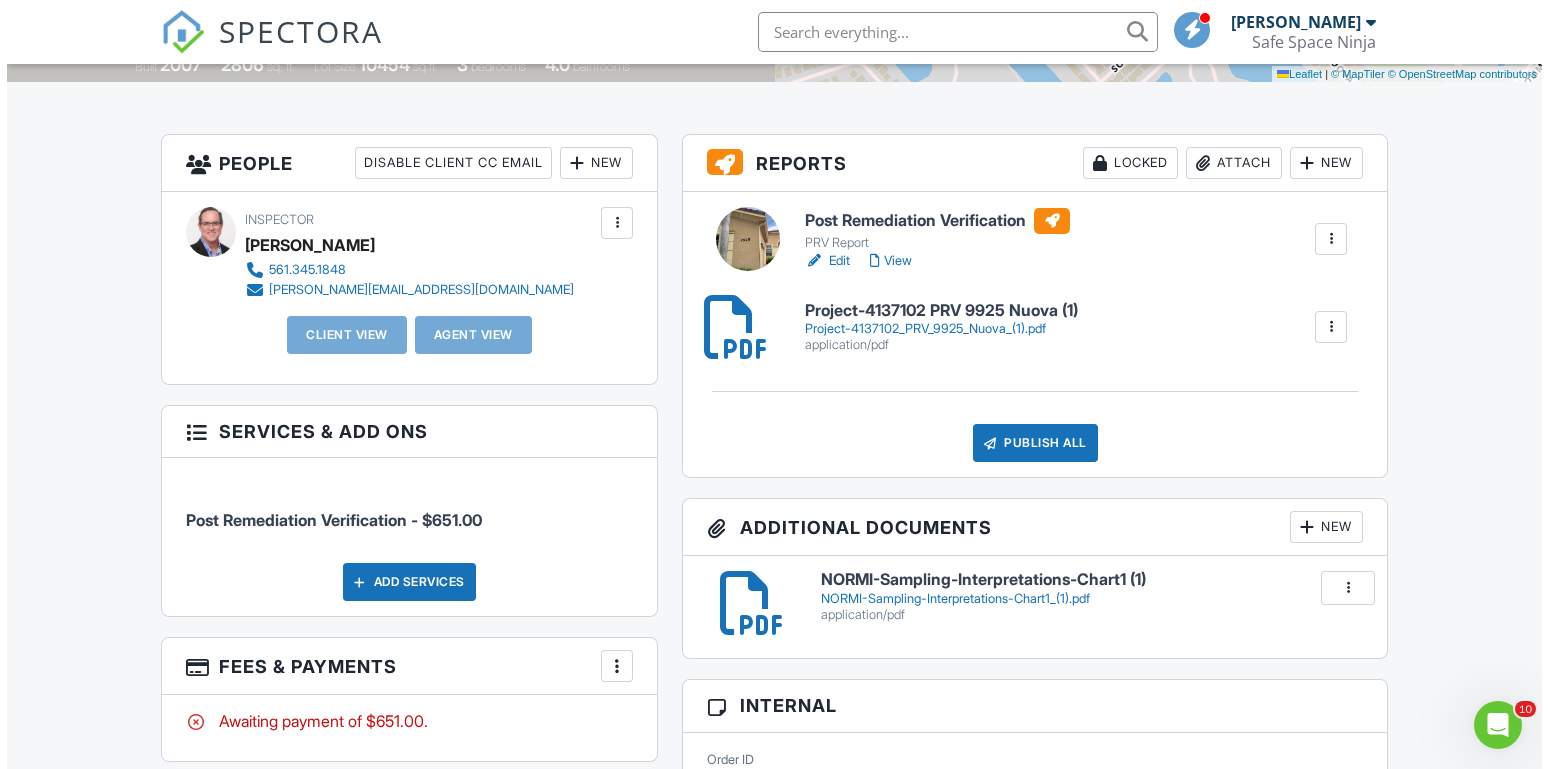 scroll, scrollTop: 454, scrollLeft: 0, axis: vertical 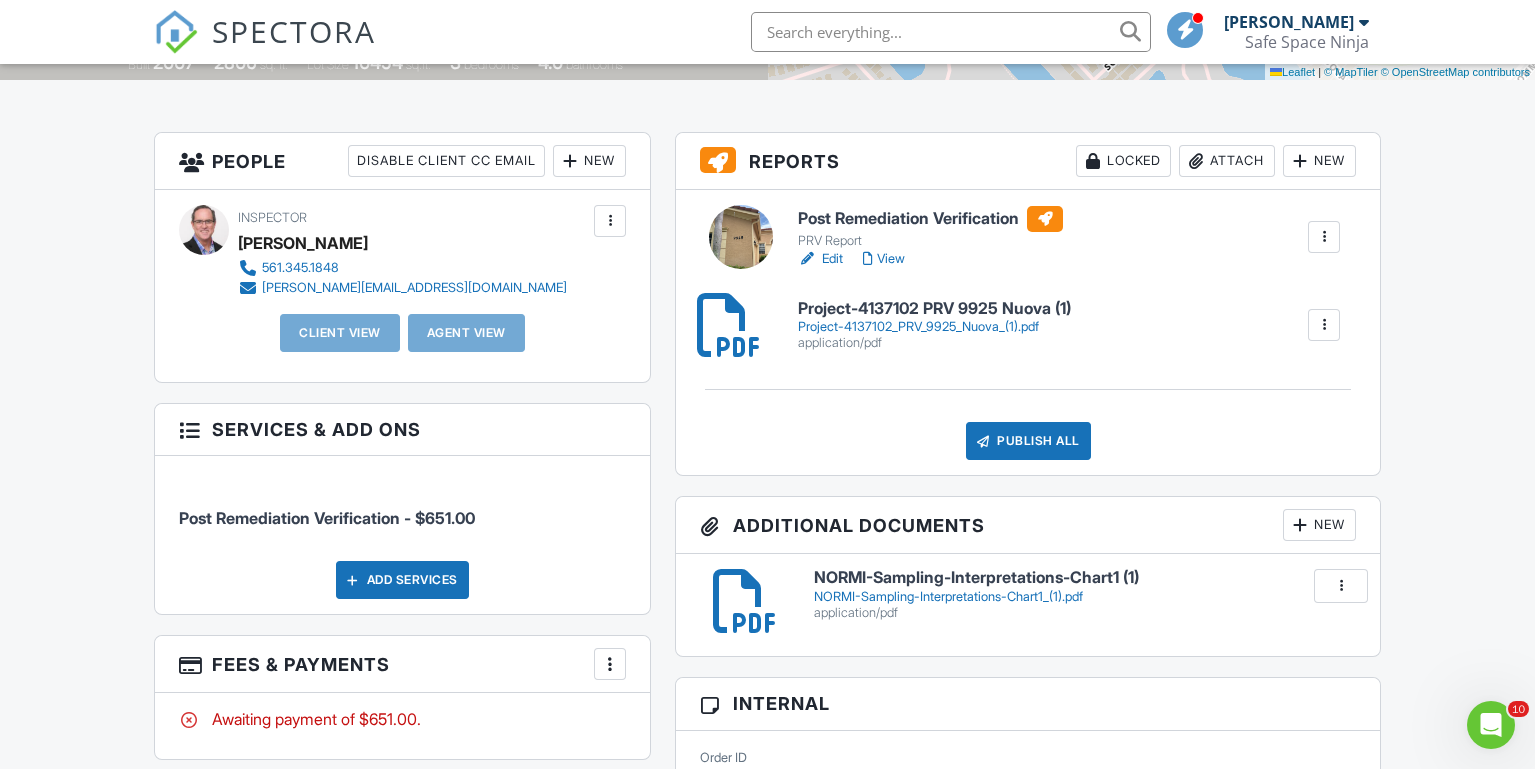 click on "Project-4137102 PRV 9925 Nuova (1)" at bounding box center (934, 309) 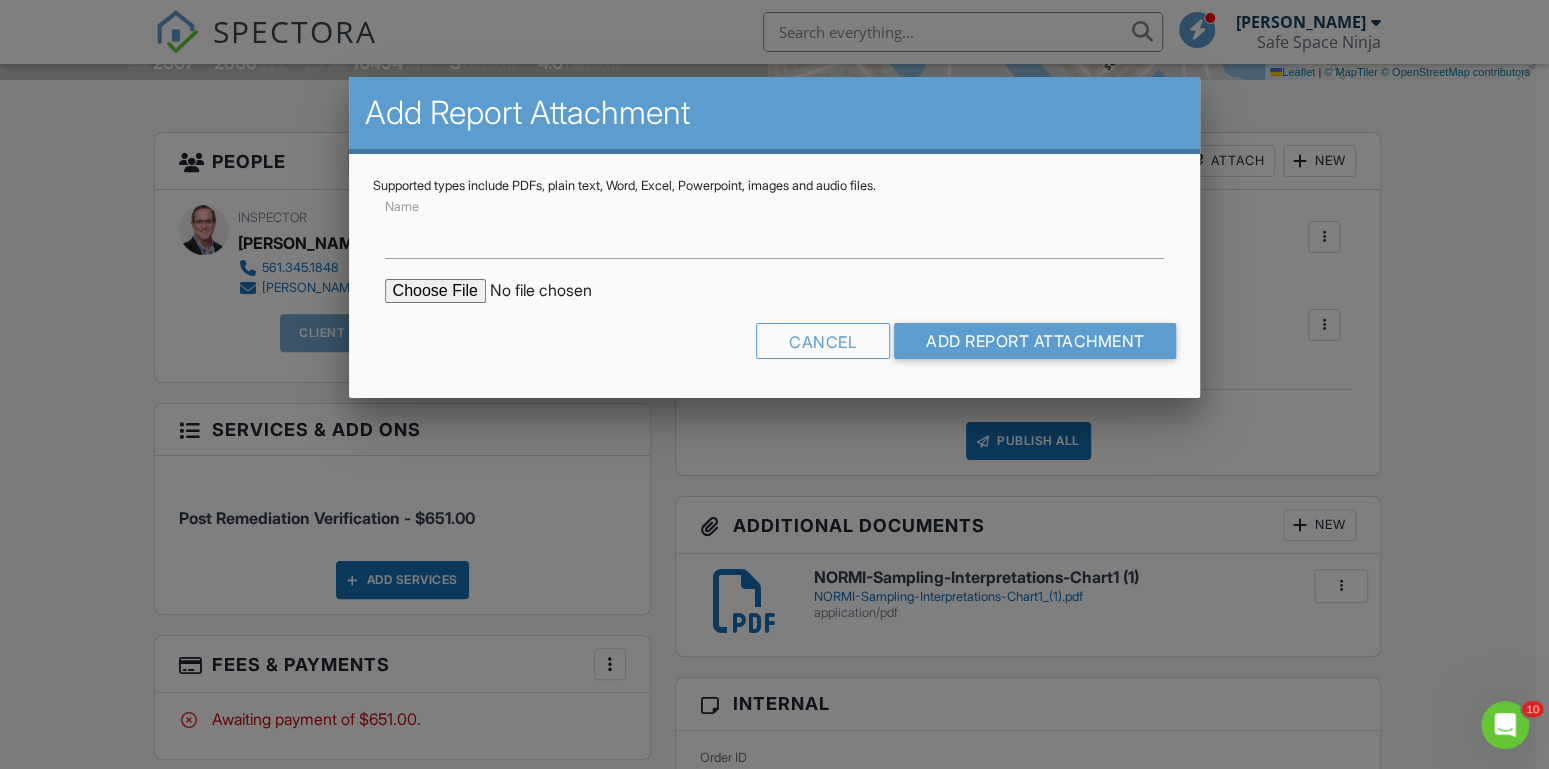 click at bounding box center (555, 291) 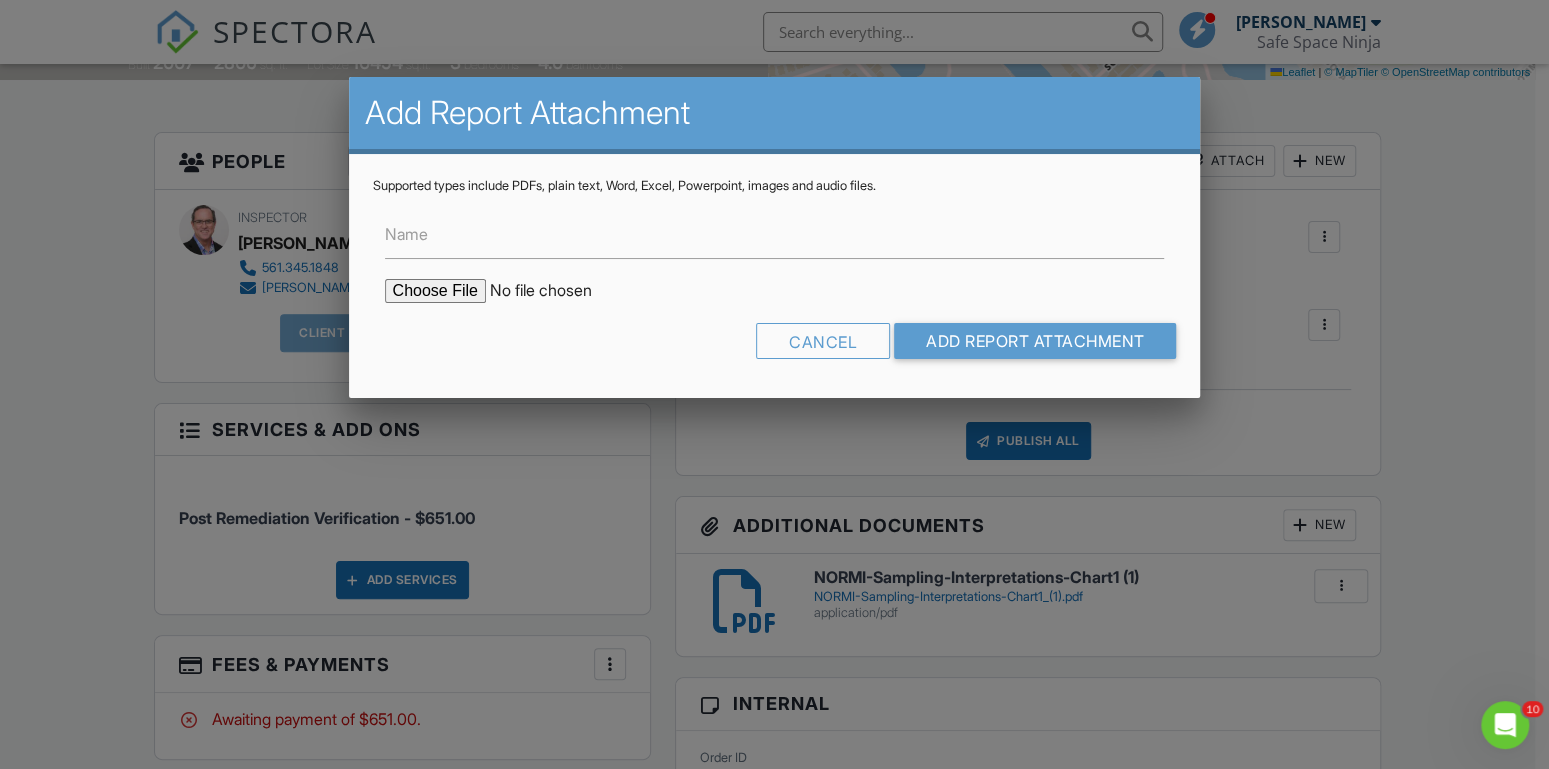 type on "C:\fakepath\Project-4133007_9925 SW Nuova (1).pdf" 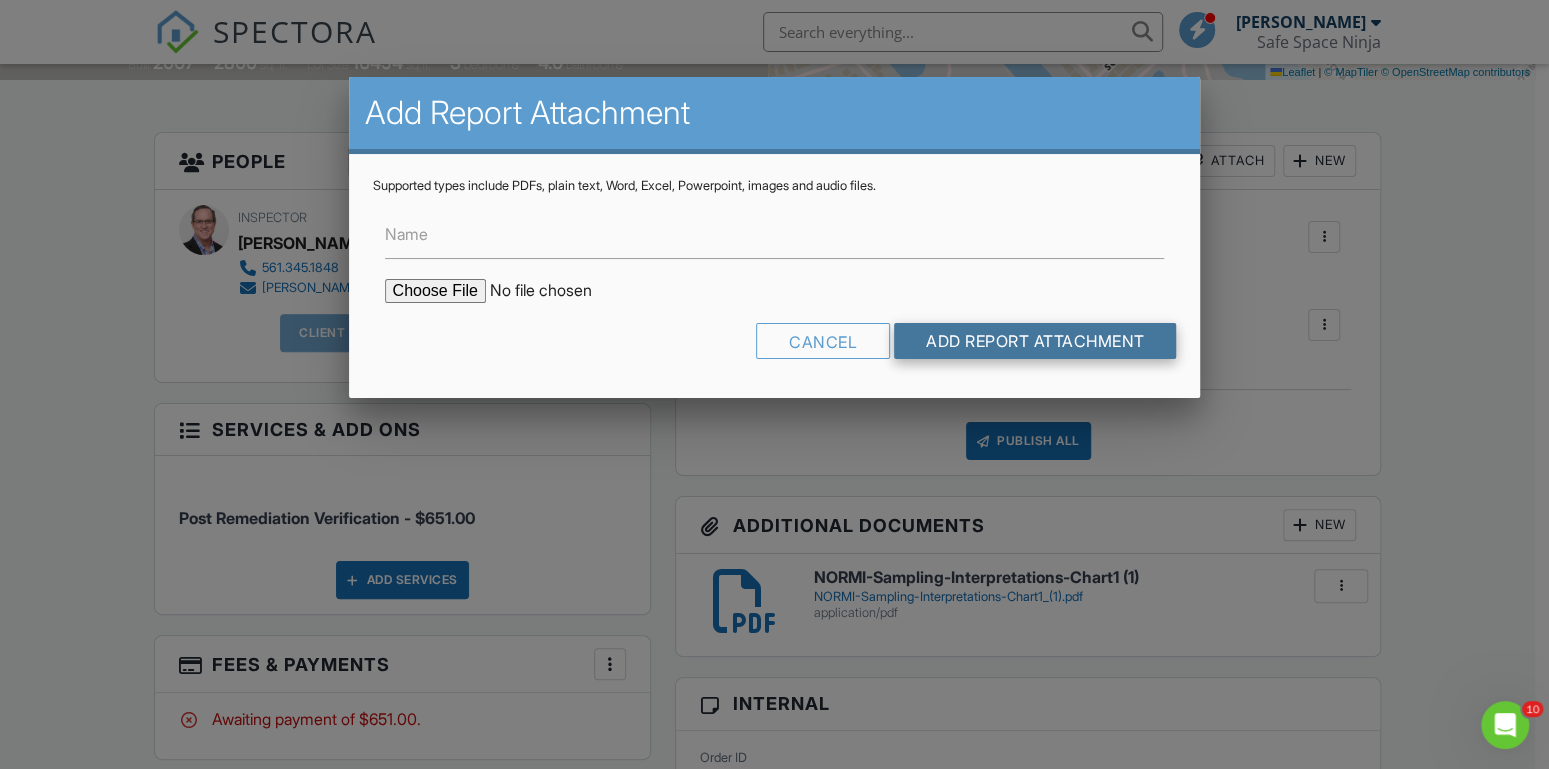 click on "Add Report Attachment" at bounding box center [1035, 341] 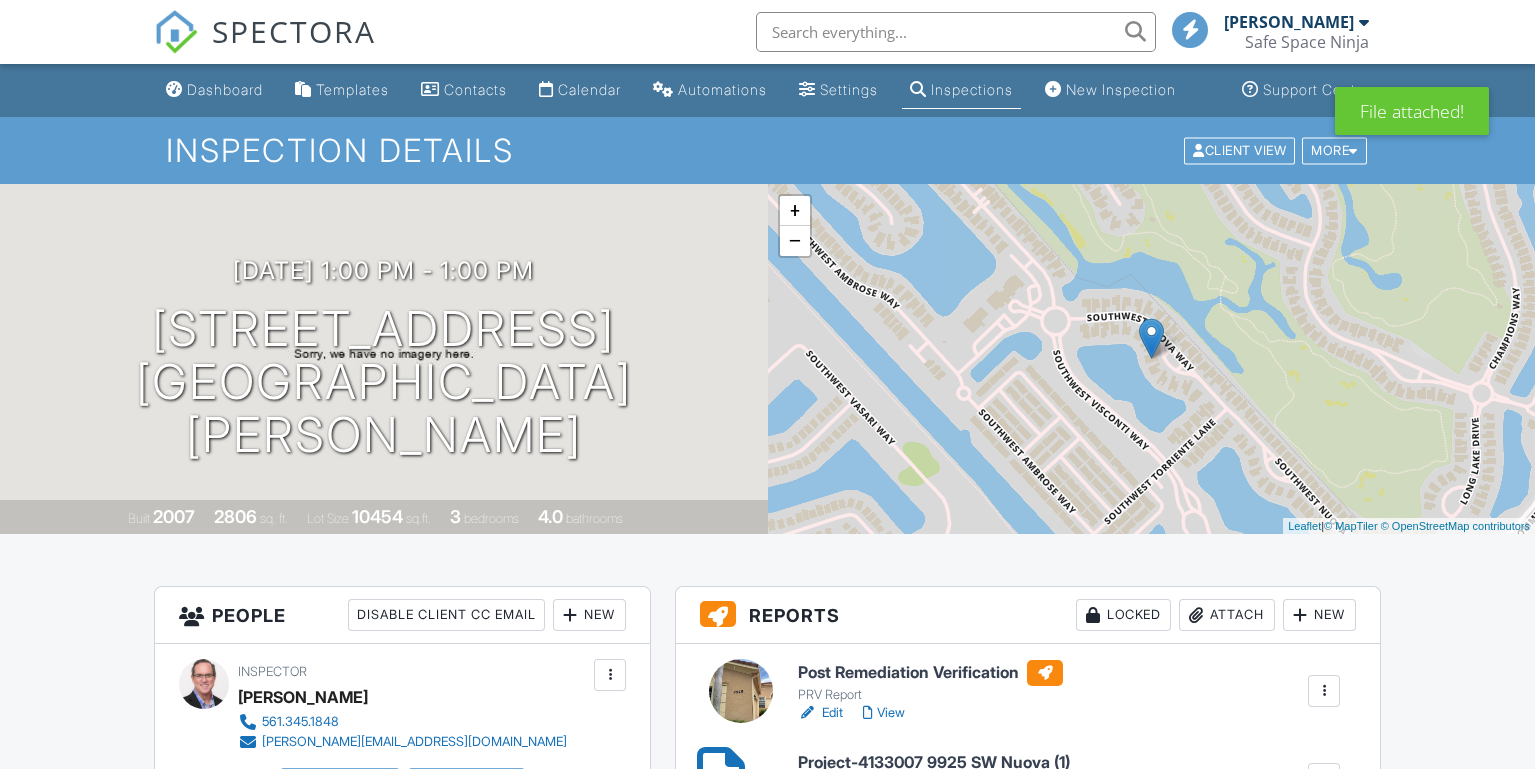 scroll, scrollTop: 98, scrollLeft: 0, axis: vertical 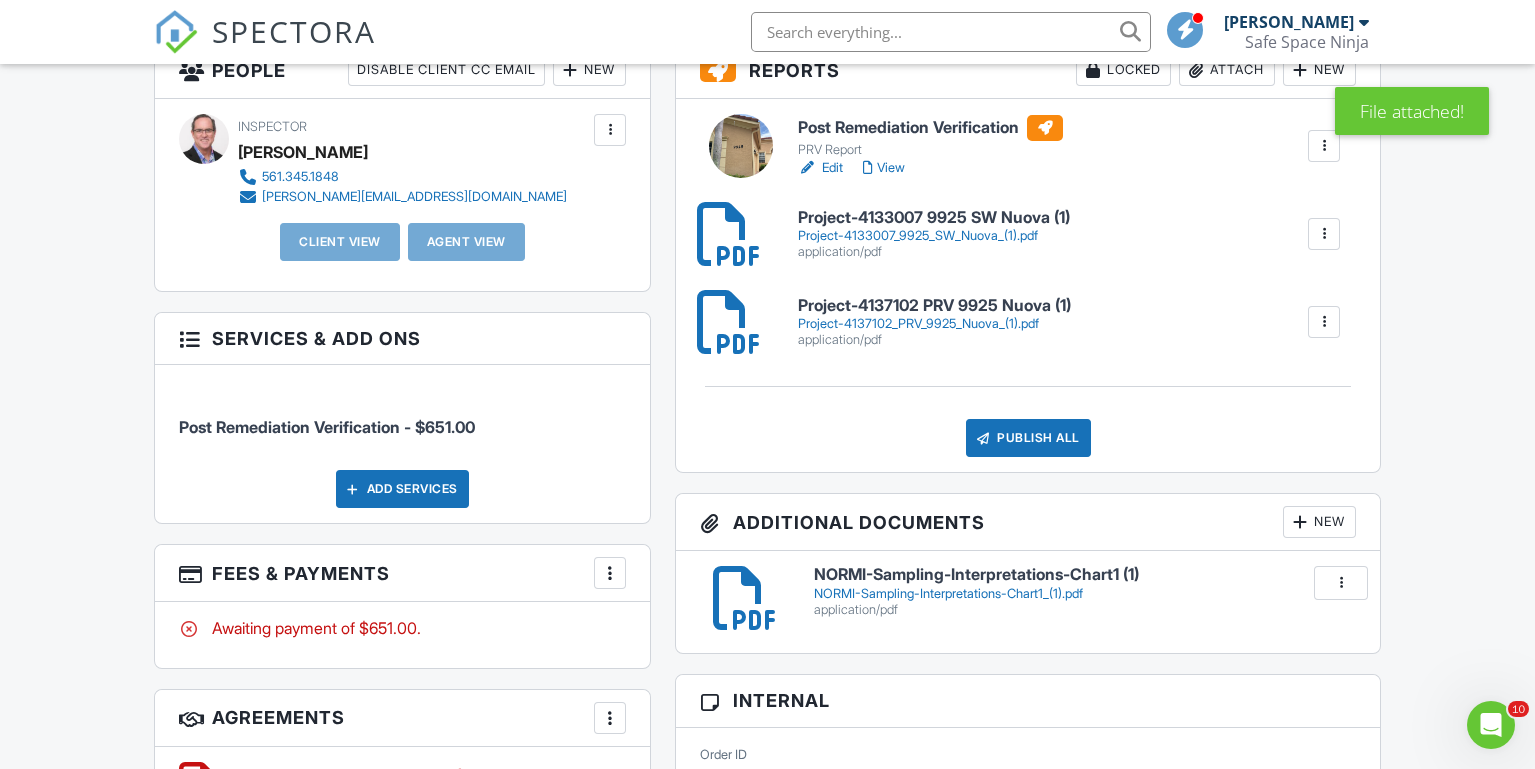 click on "Attach" at bounding box center (1227, 70) 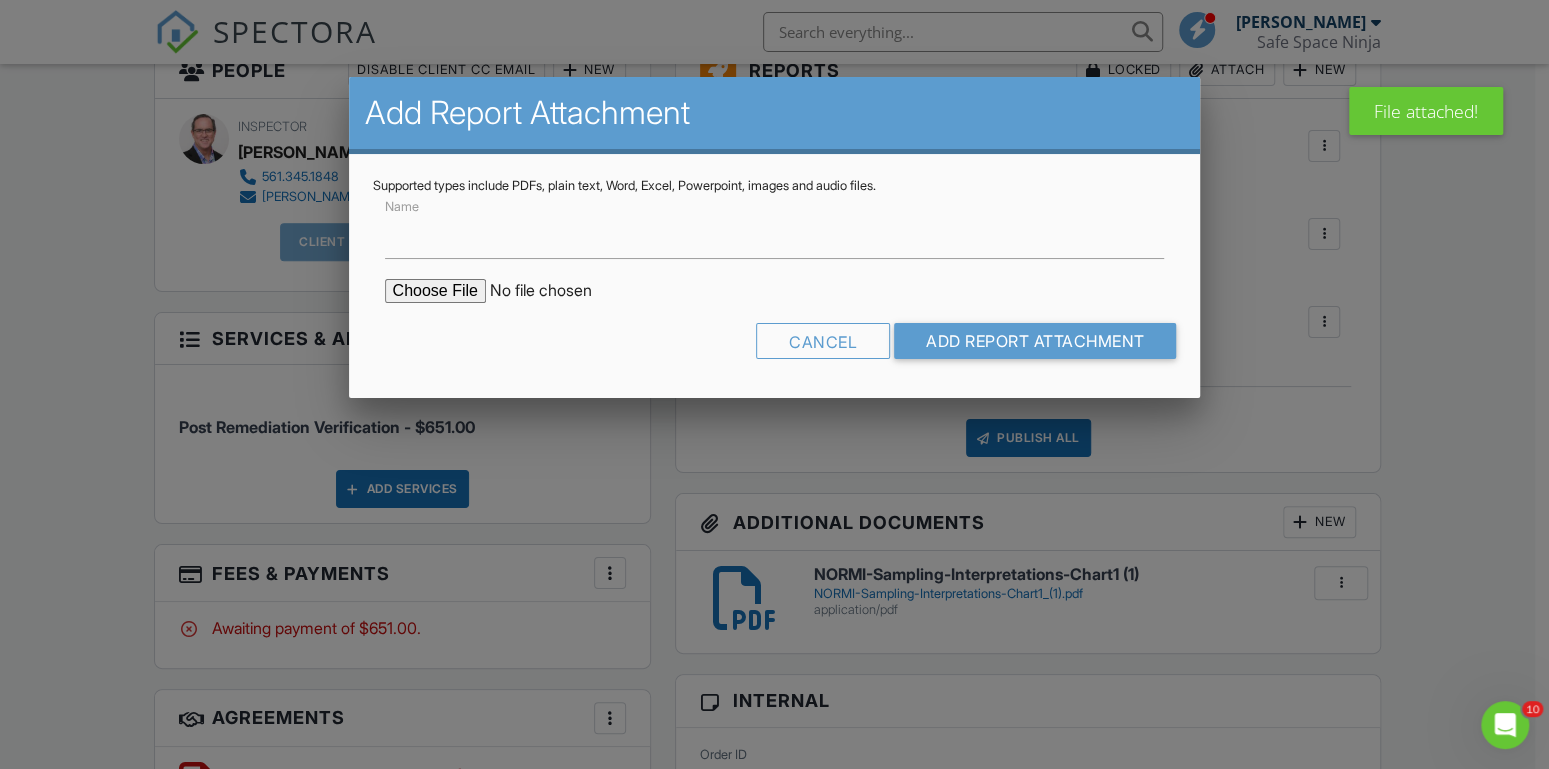 click at bounding box center [555, 291] 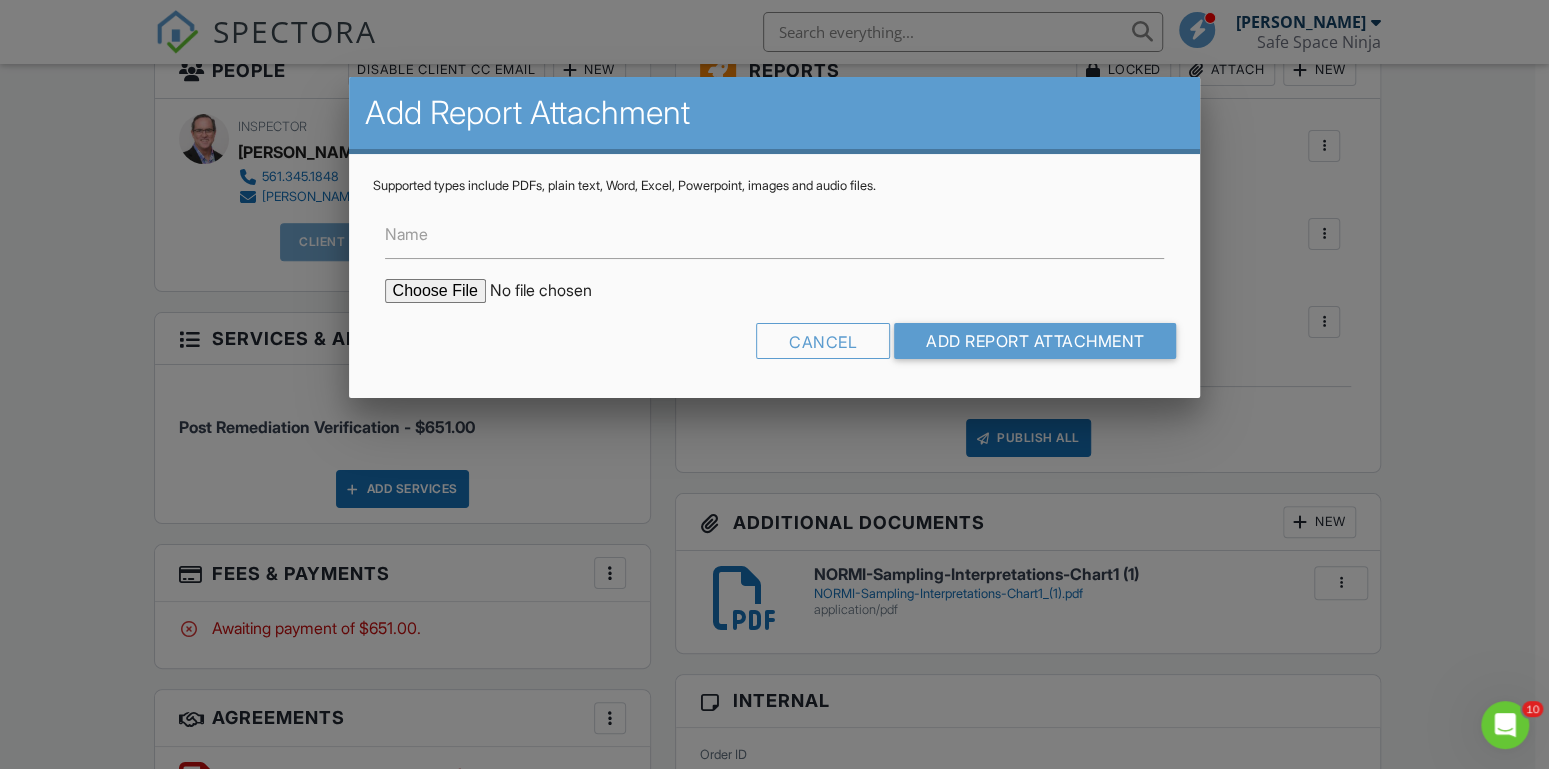 type on "C:\fakepath\Project-4135638_9925 Nuova.pdf" 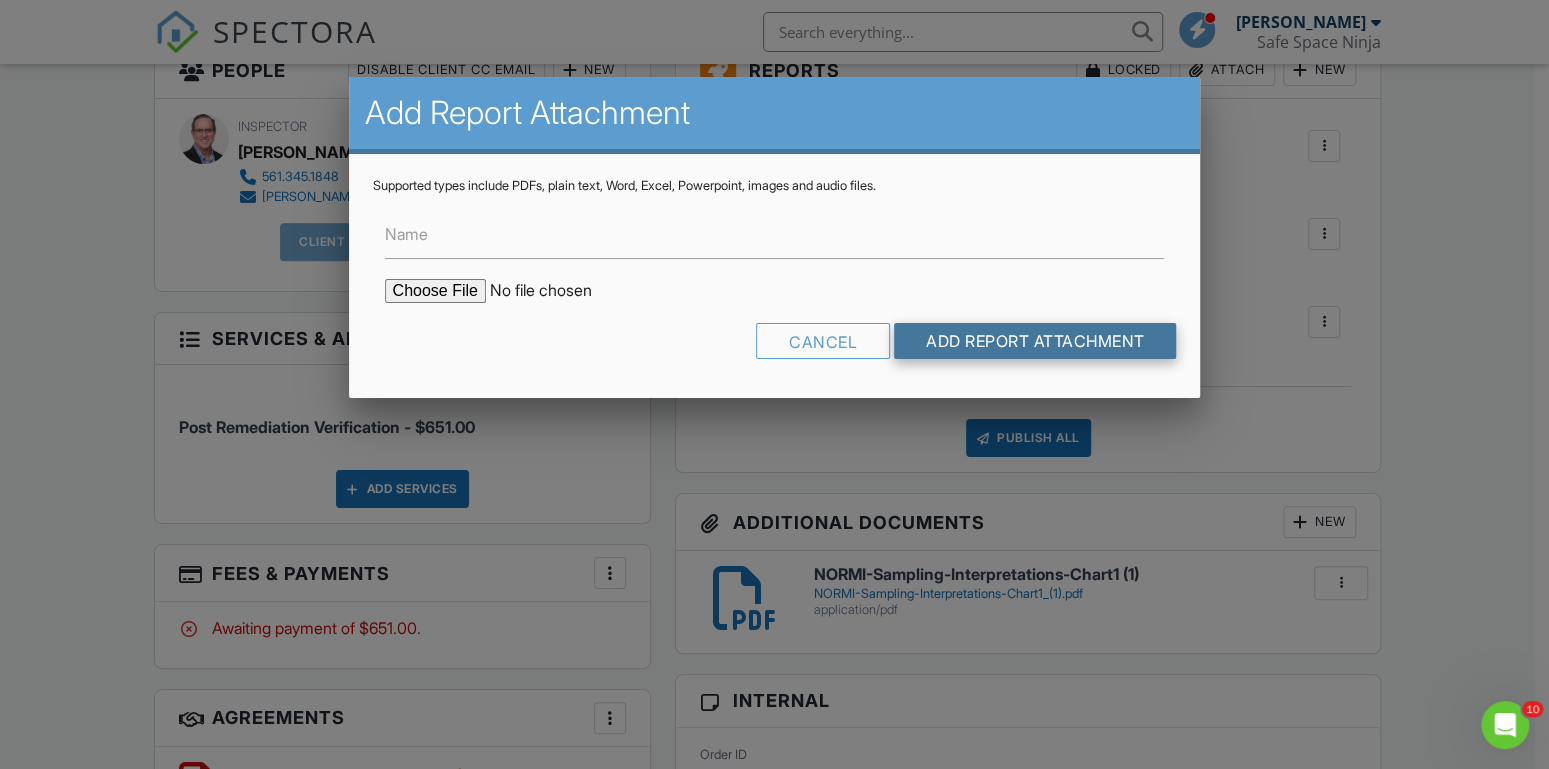 click on "Add Report Attachment" at bounding box center (1035, 341) 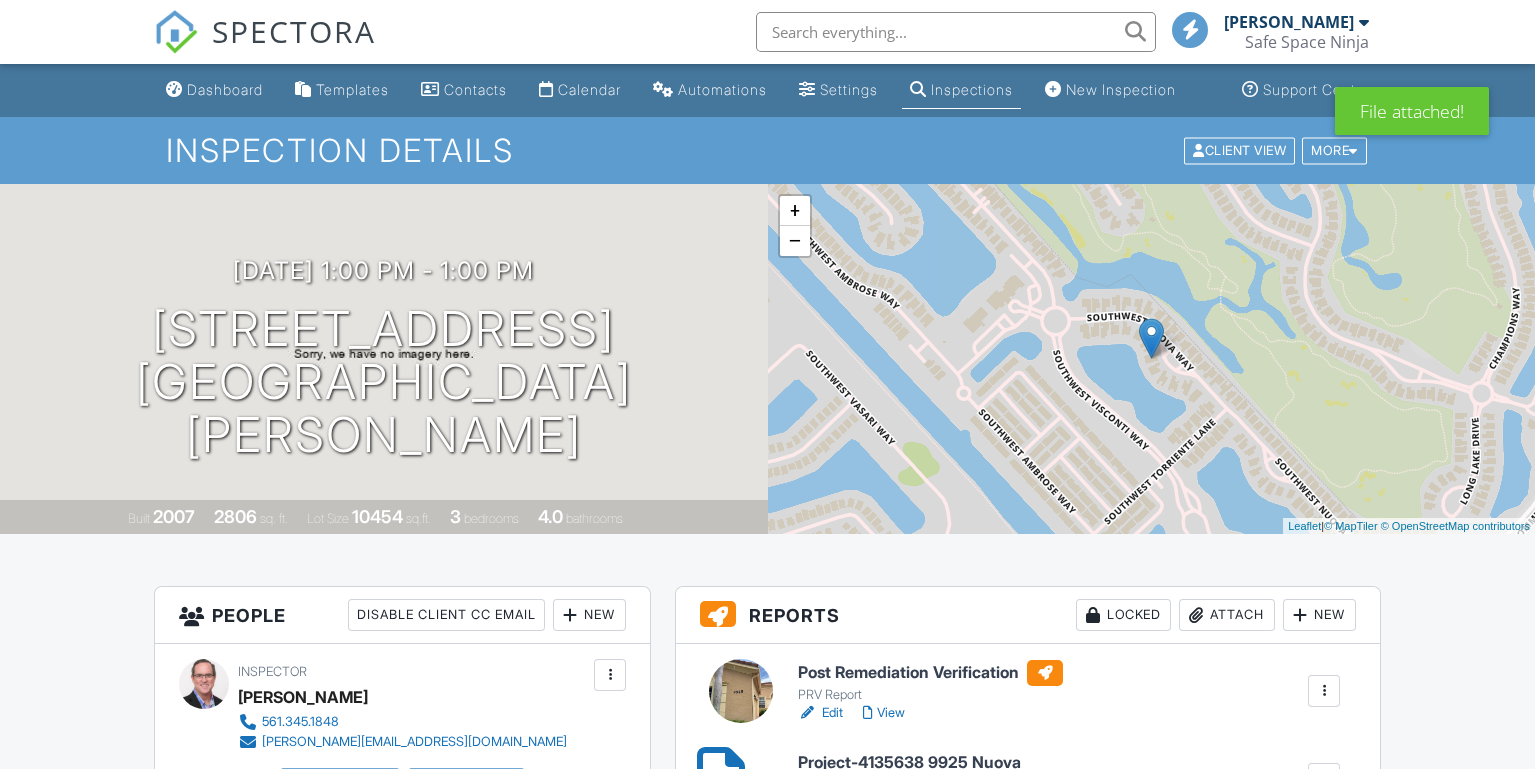 scroll, scrollTop: 363, scrollLeft: 0, axis: vertical 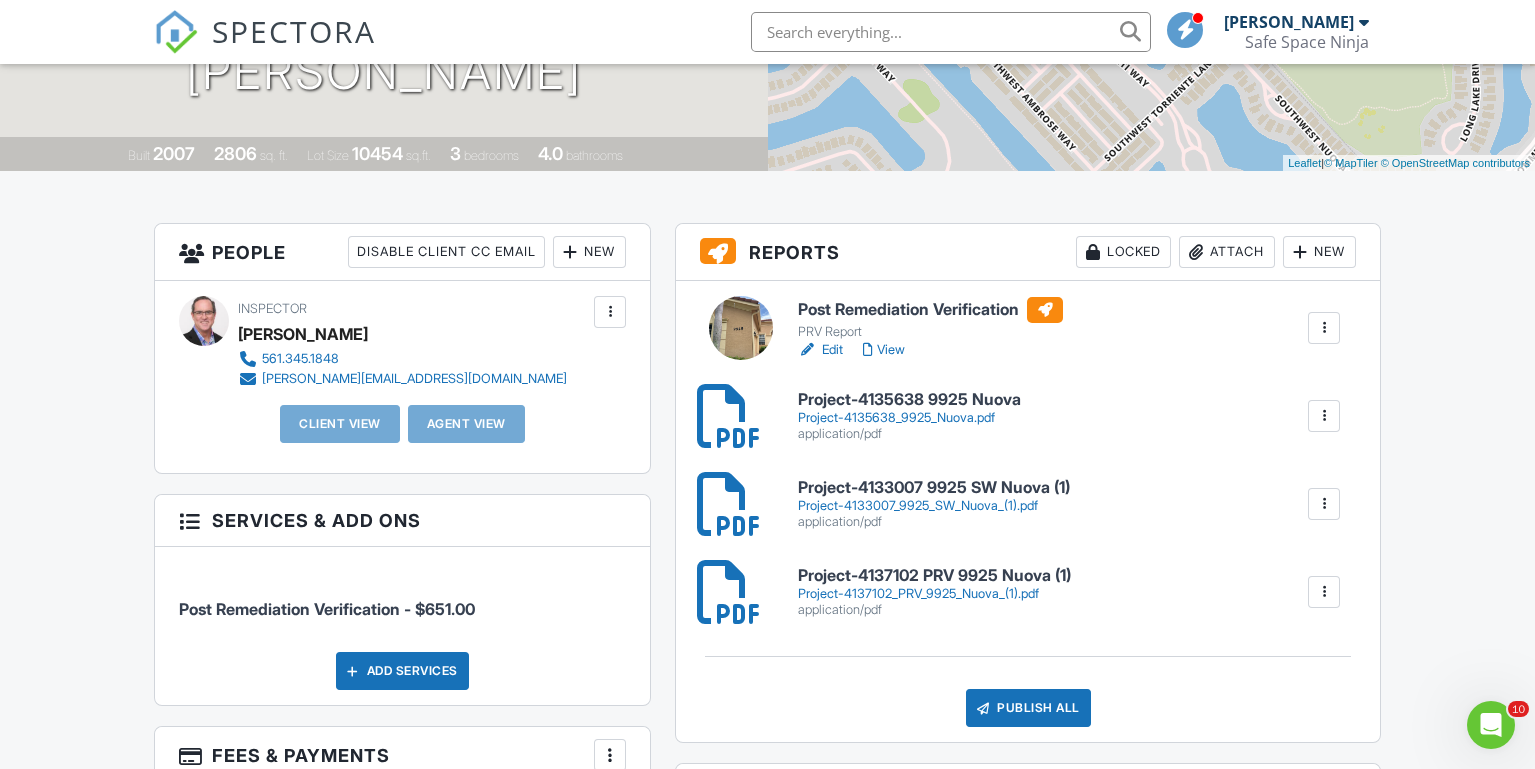 click on "Attach" at bounding box center [1227, 252] 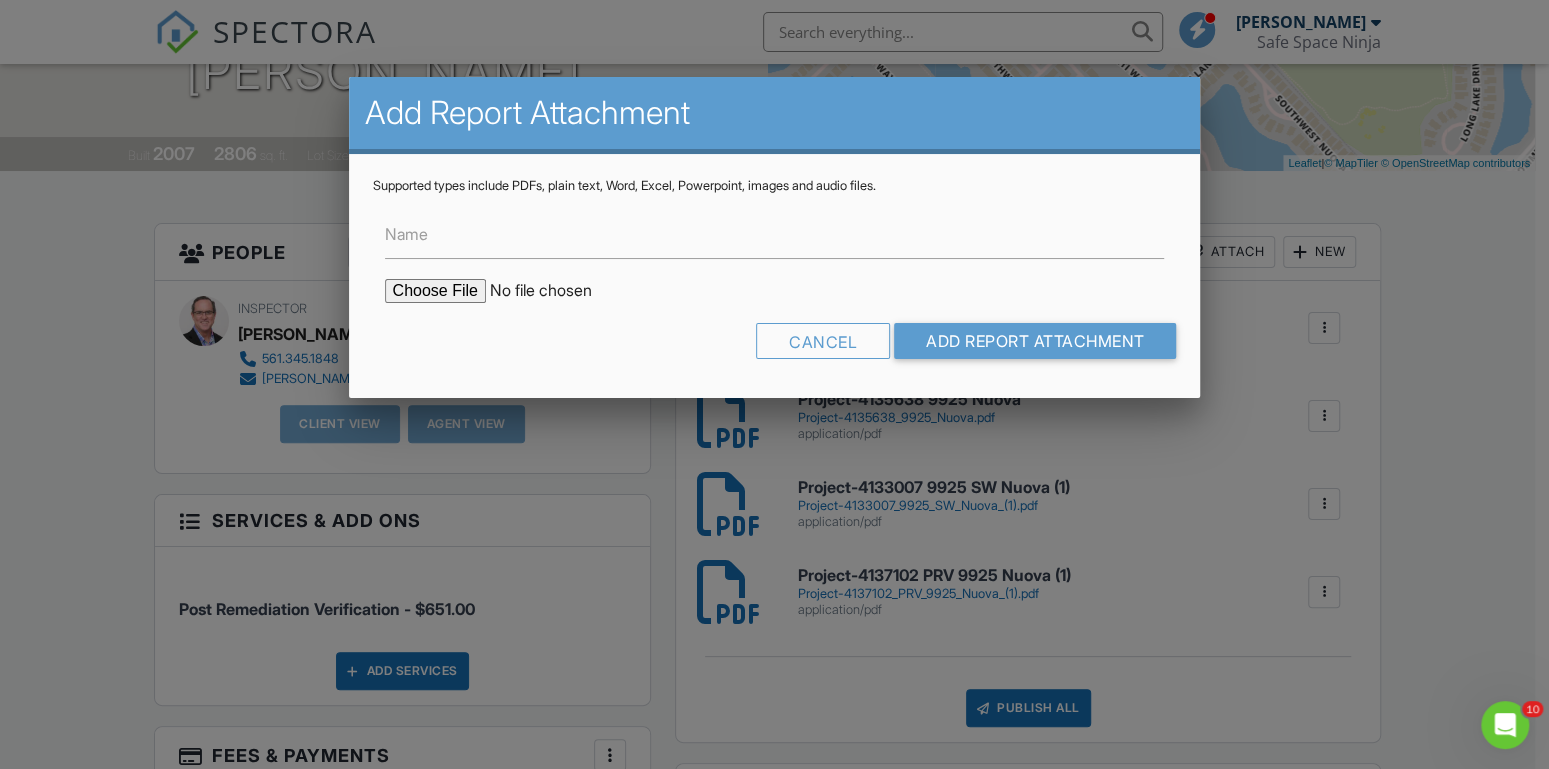 click at bounding box center (555, 291) 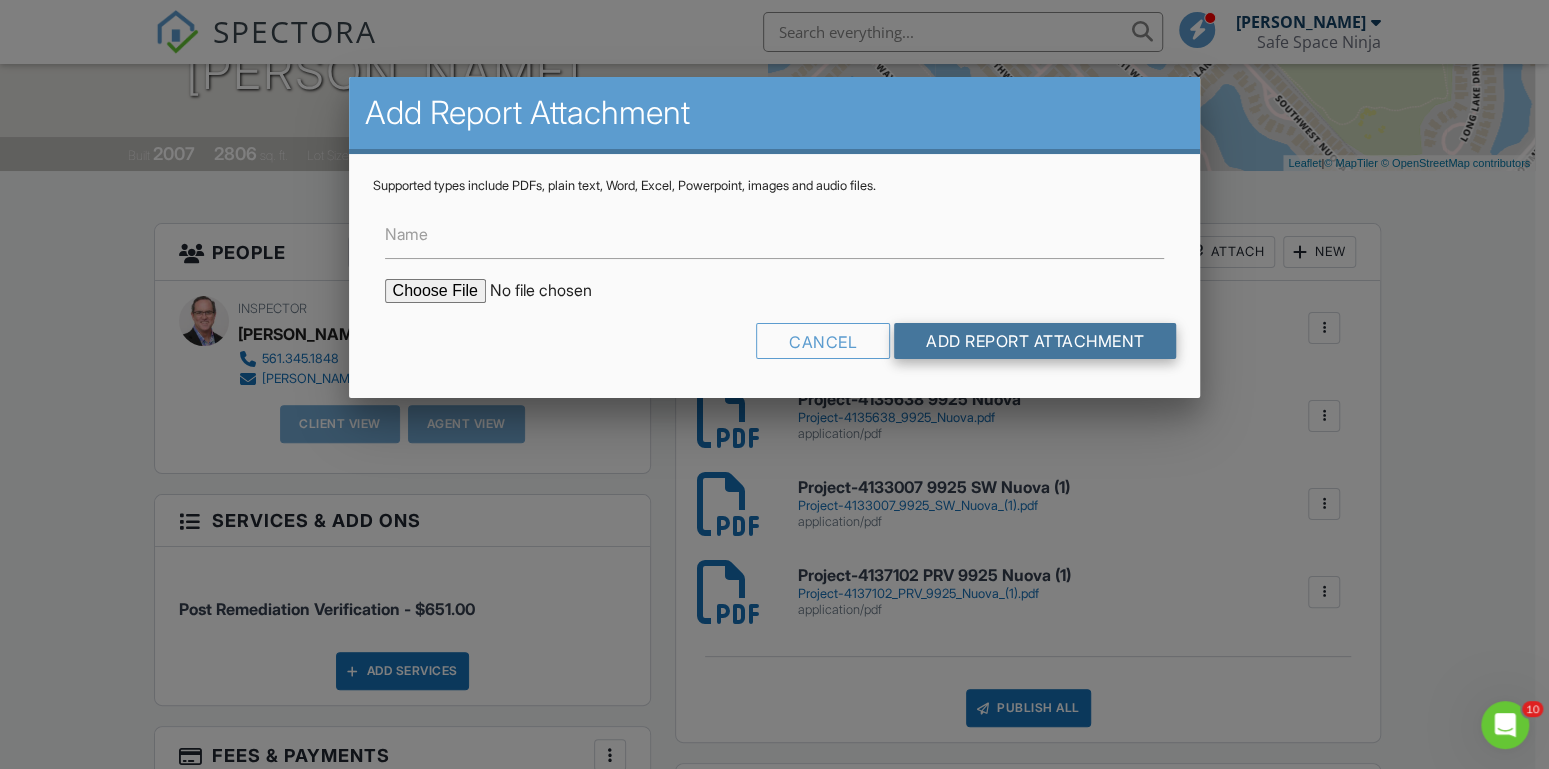click on "Add Report Attachment" at bounding box center [1035, 341] 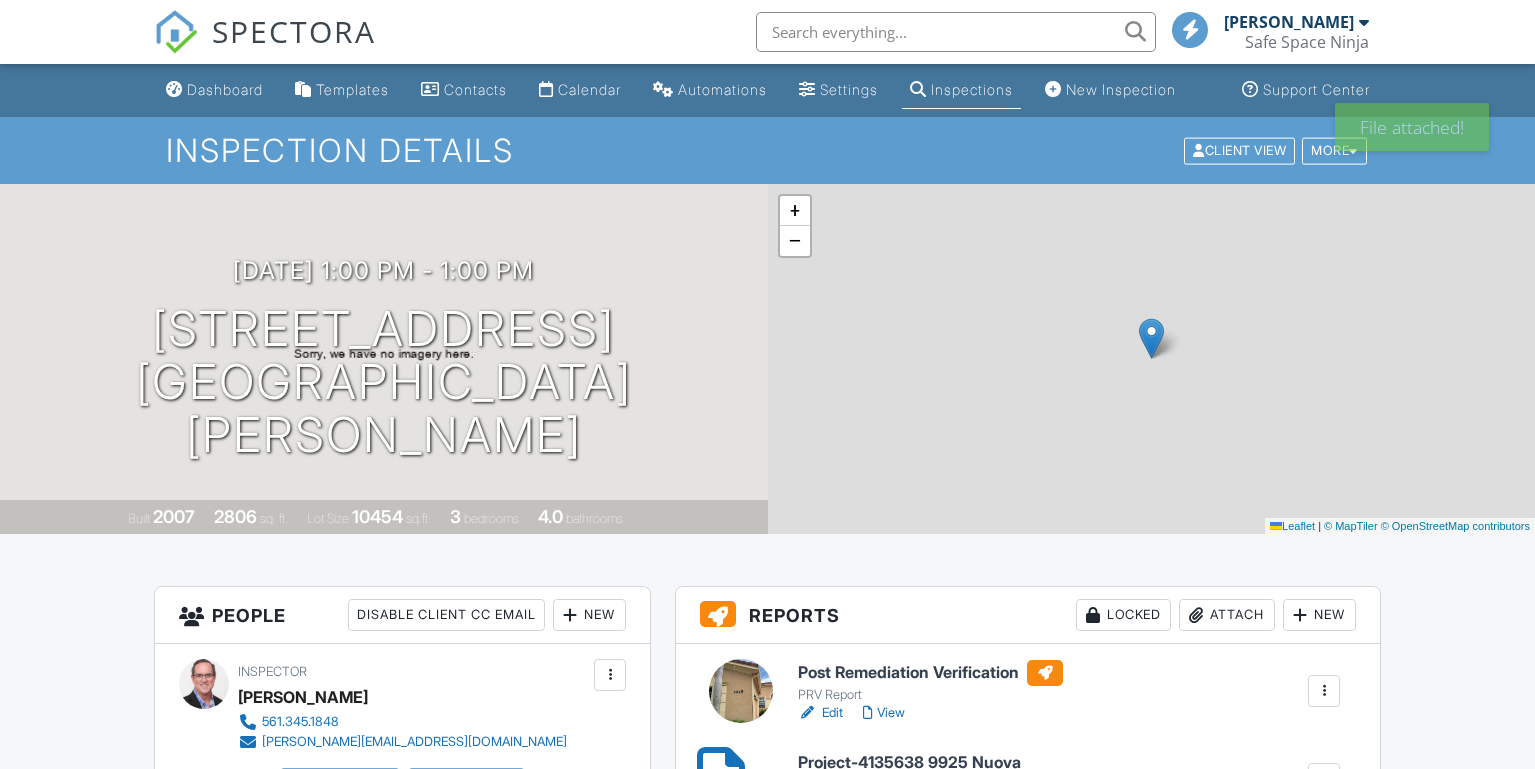 scroll, scrollTop: 454, scrollLeft: 0, axis: vertical 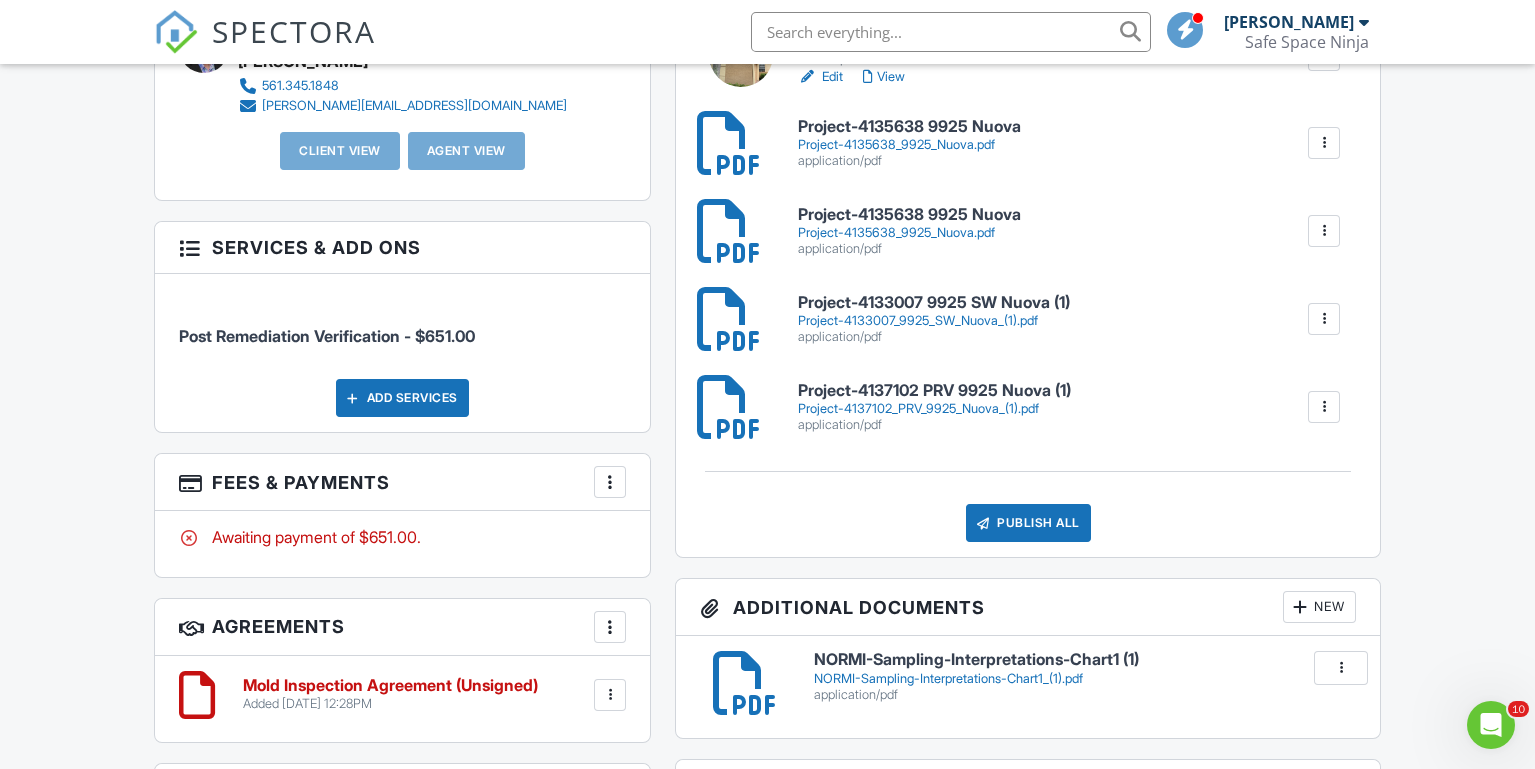 click at bounding box center (610, 482) 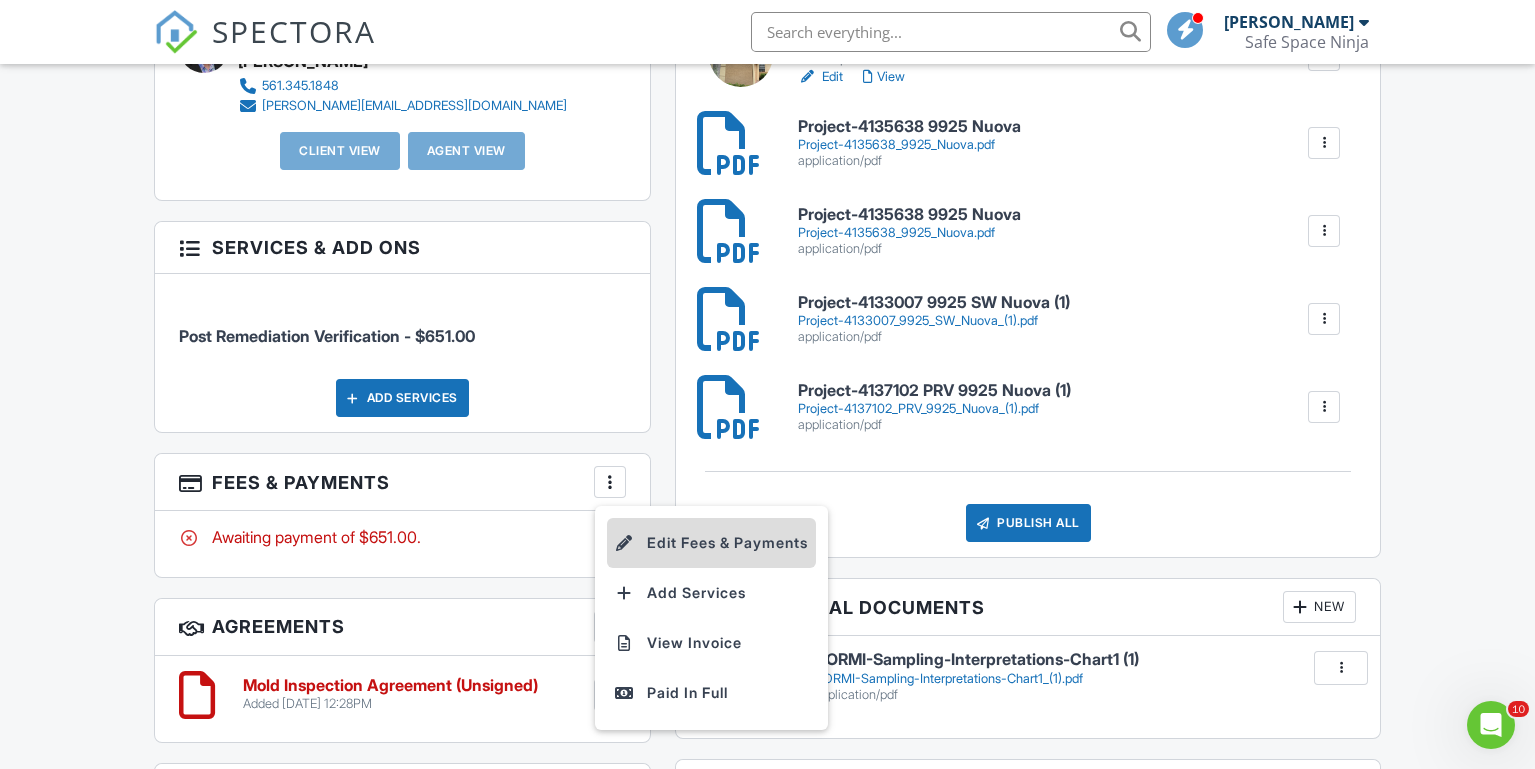 click on "Edit Fees & Payments" at bounding box center [711, 543] 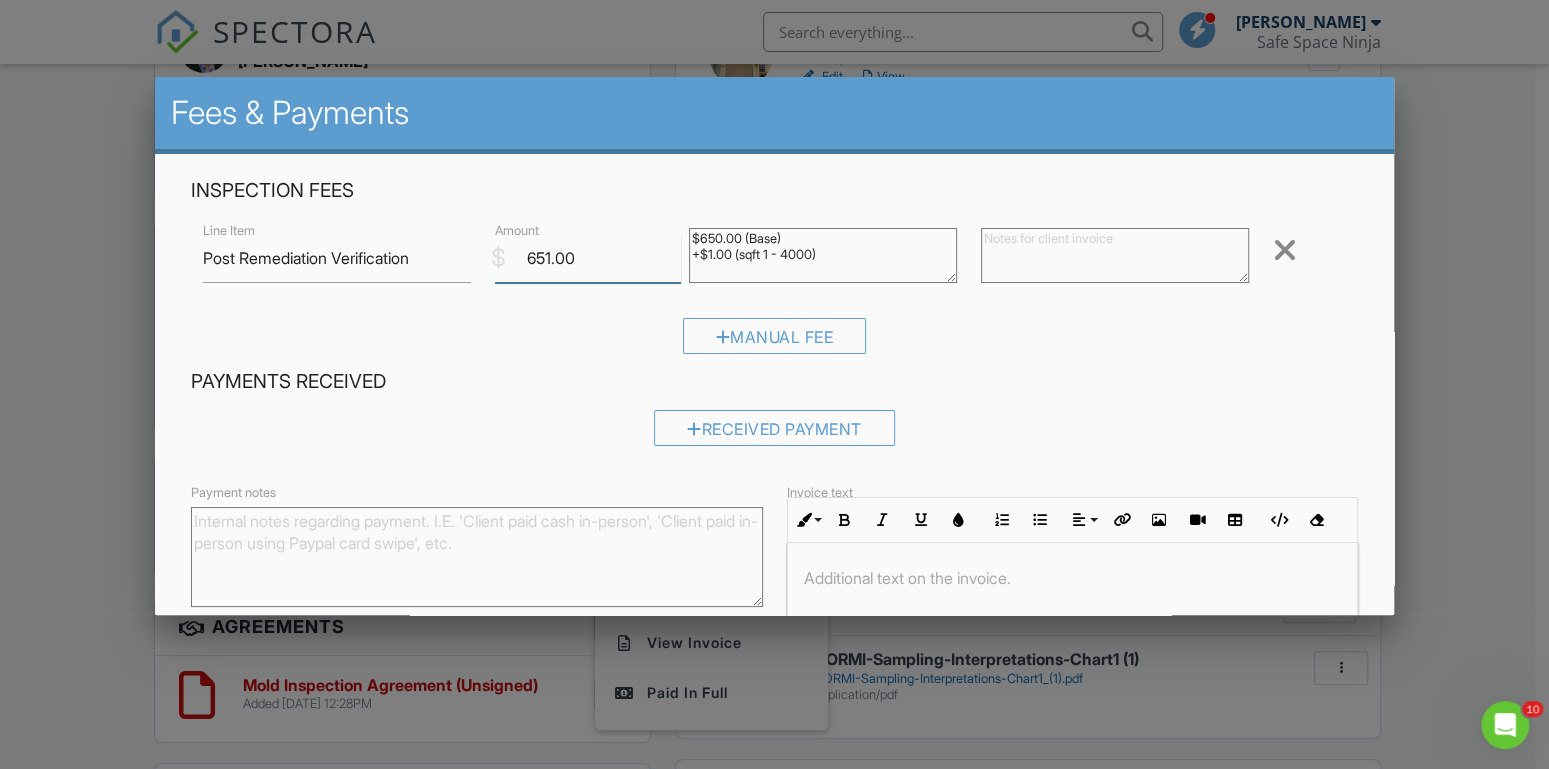 click on "651.00" at bounding box center [588, 258] 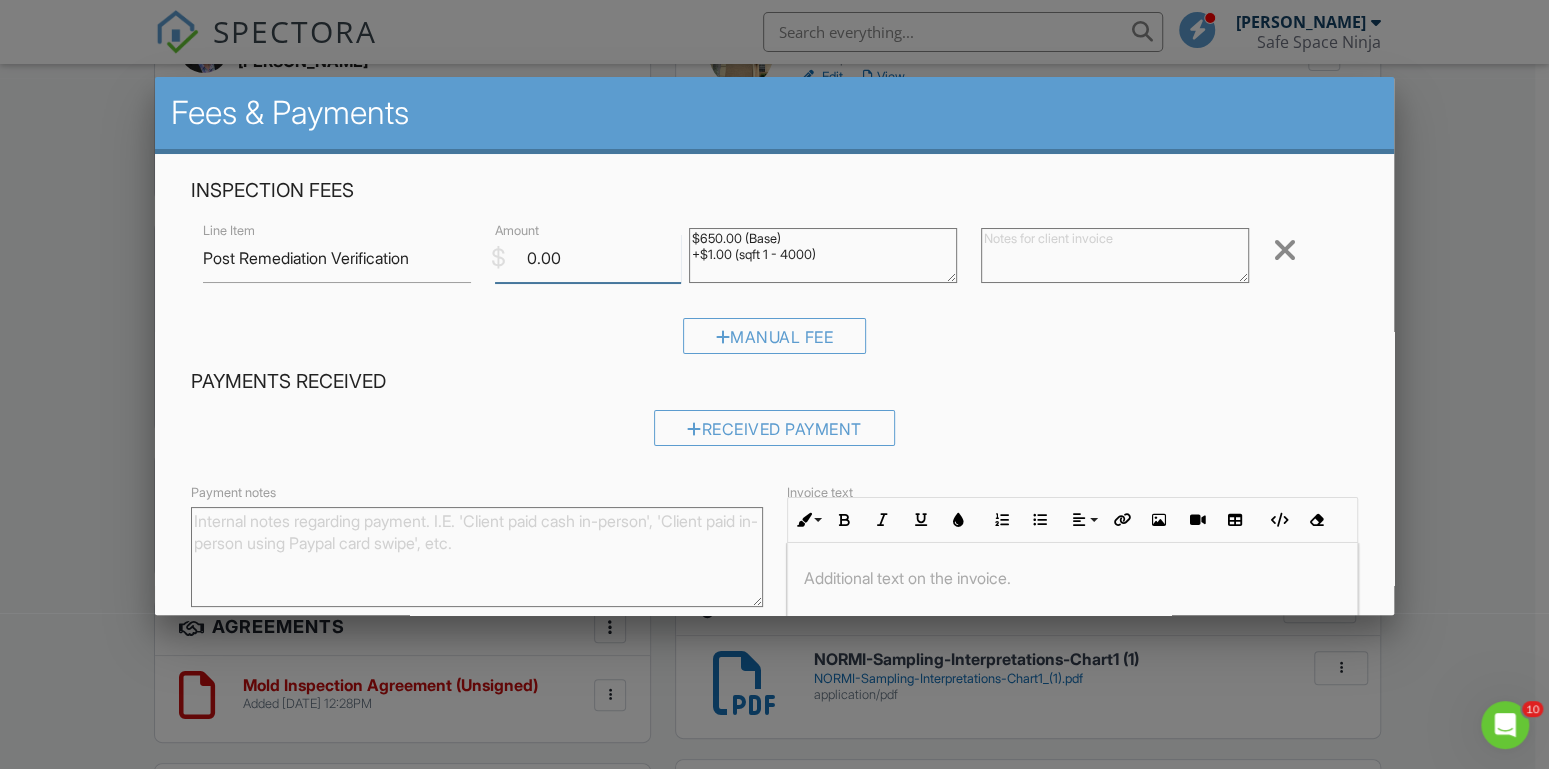 scroll, scrollTop: 0, scrollLeft: 0, axis: both 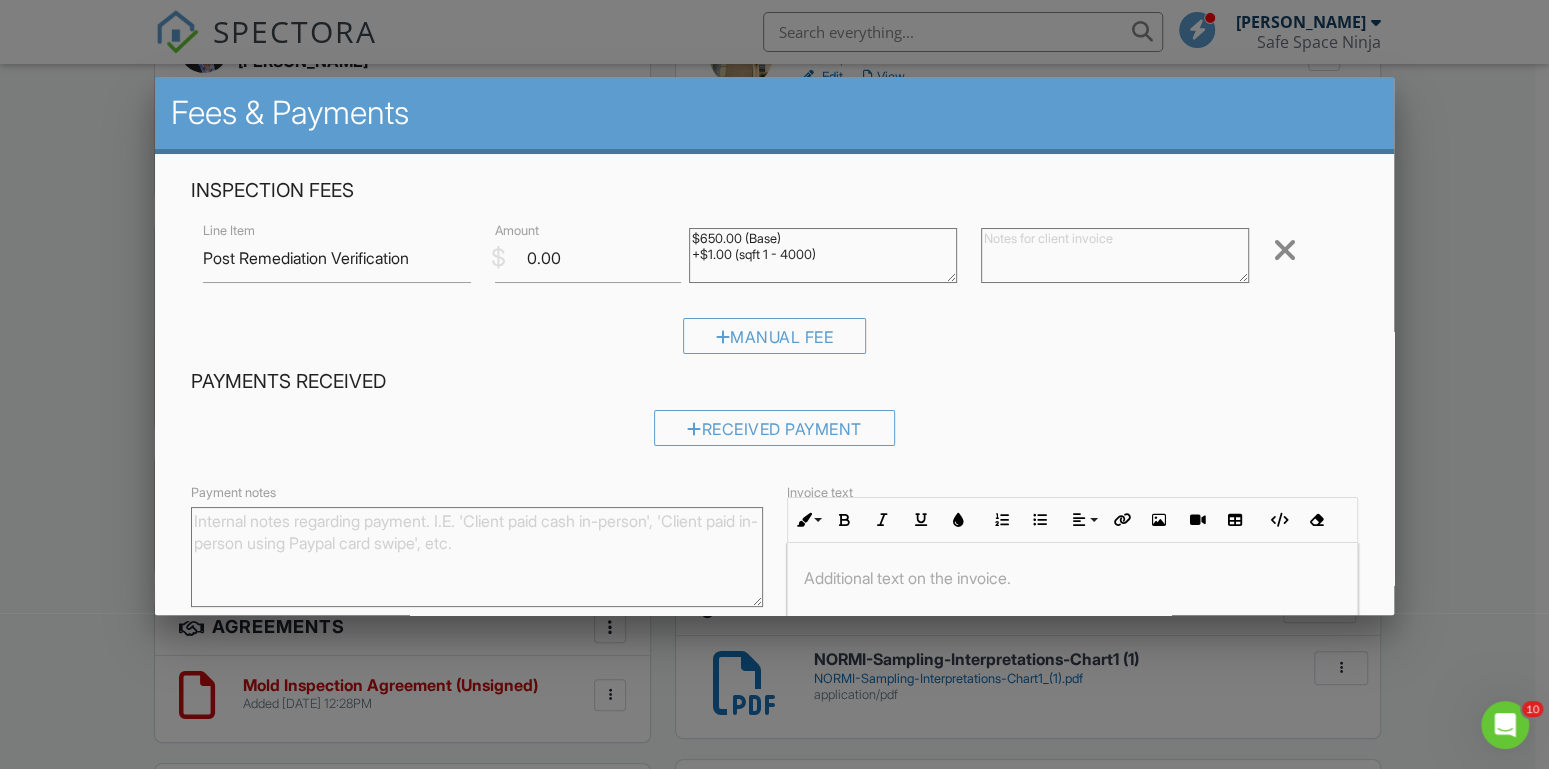 click at bounding box center [1073, 578] 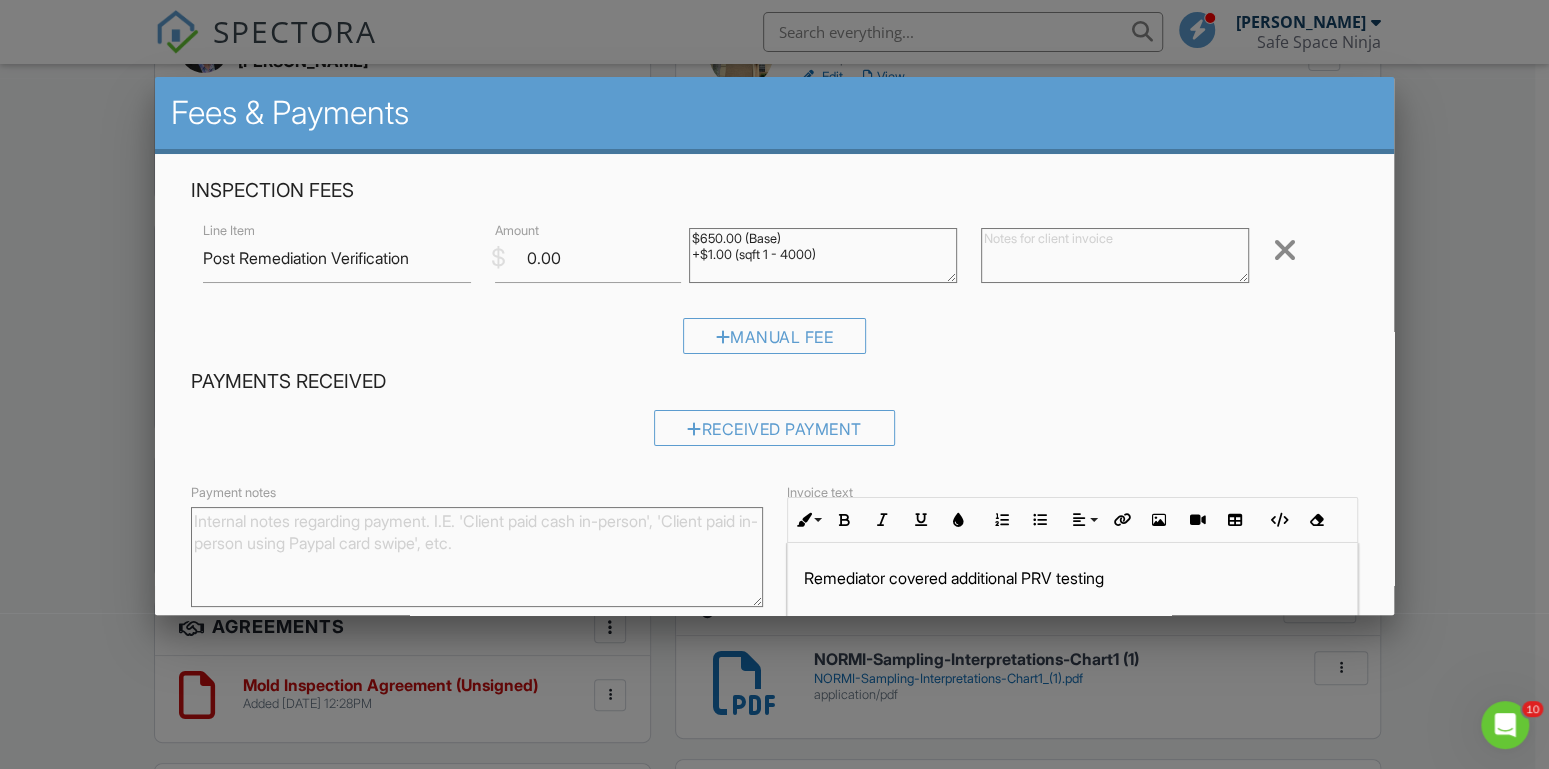 click on "Remediator covered additional PRV testing" at bounding box center [1073, 578] 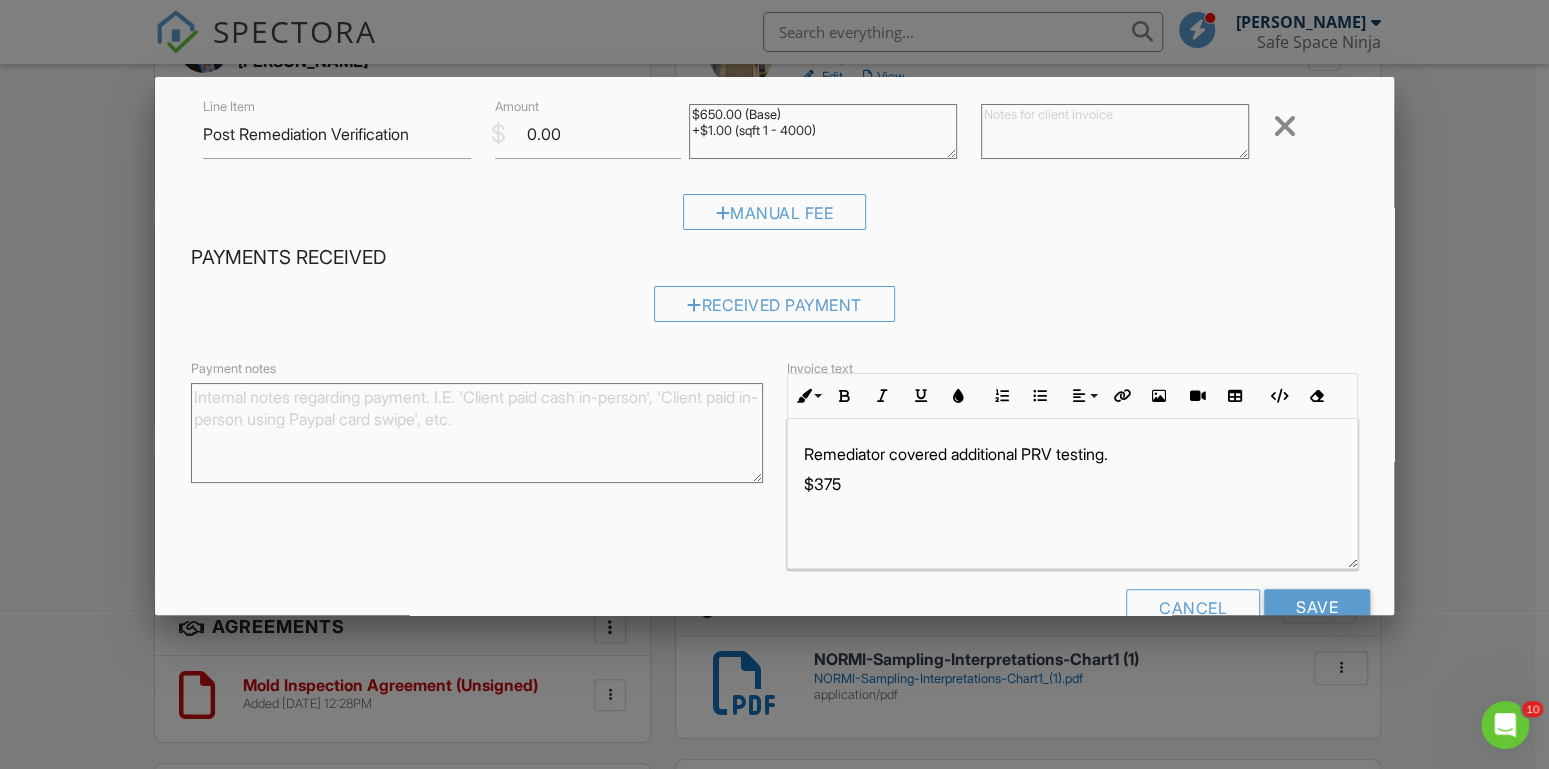 scroll, scrollTop: 172, scrollLeft: 0, axis: vertical 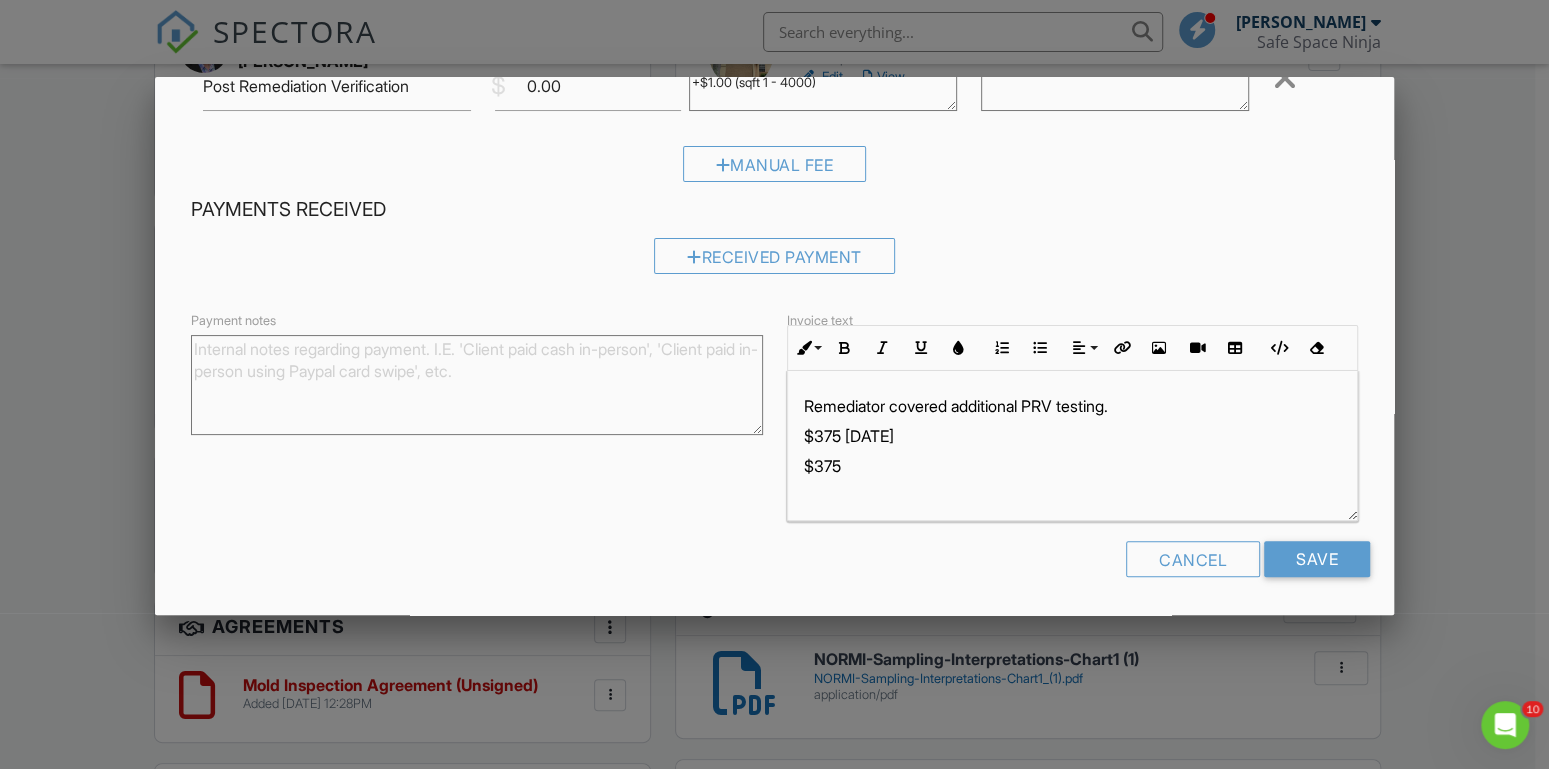 click on "$375" at bounding box center [1073, 466] 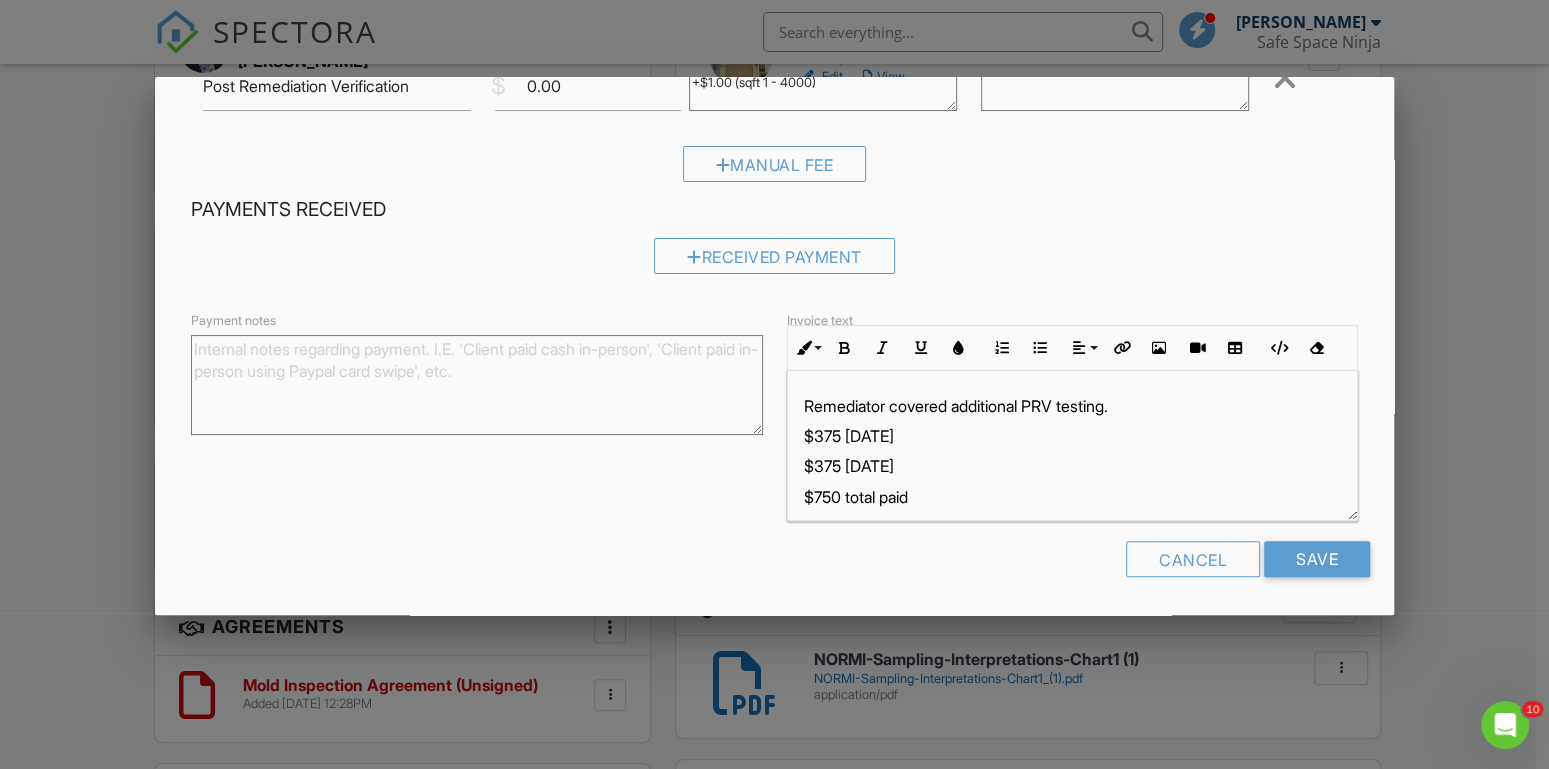 drag, startPoint x: 1154, startPoint y: 397, endPoint x: 795, endPoint y: 402, distance: 359.03482 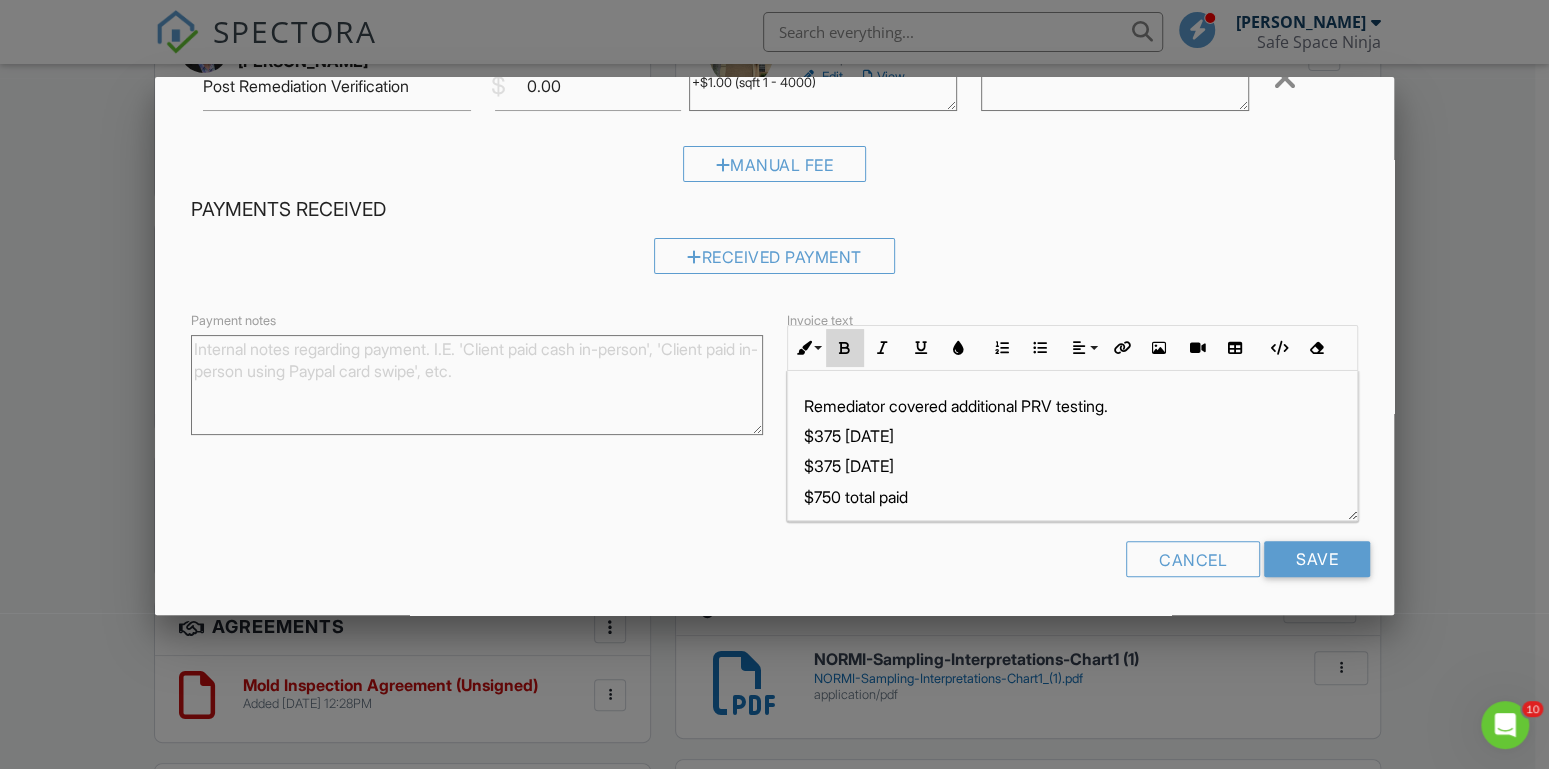 click at bounding box center [845, 348] 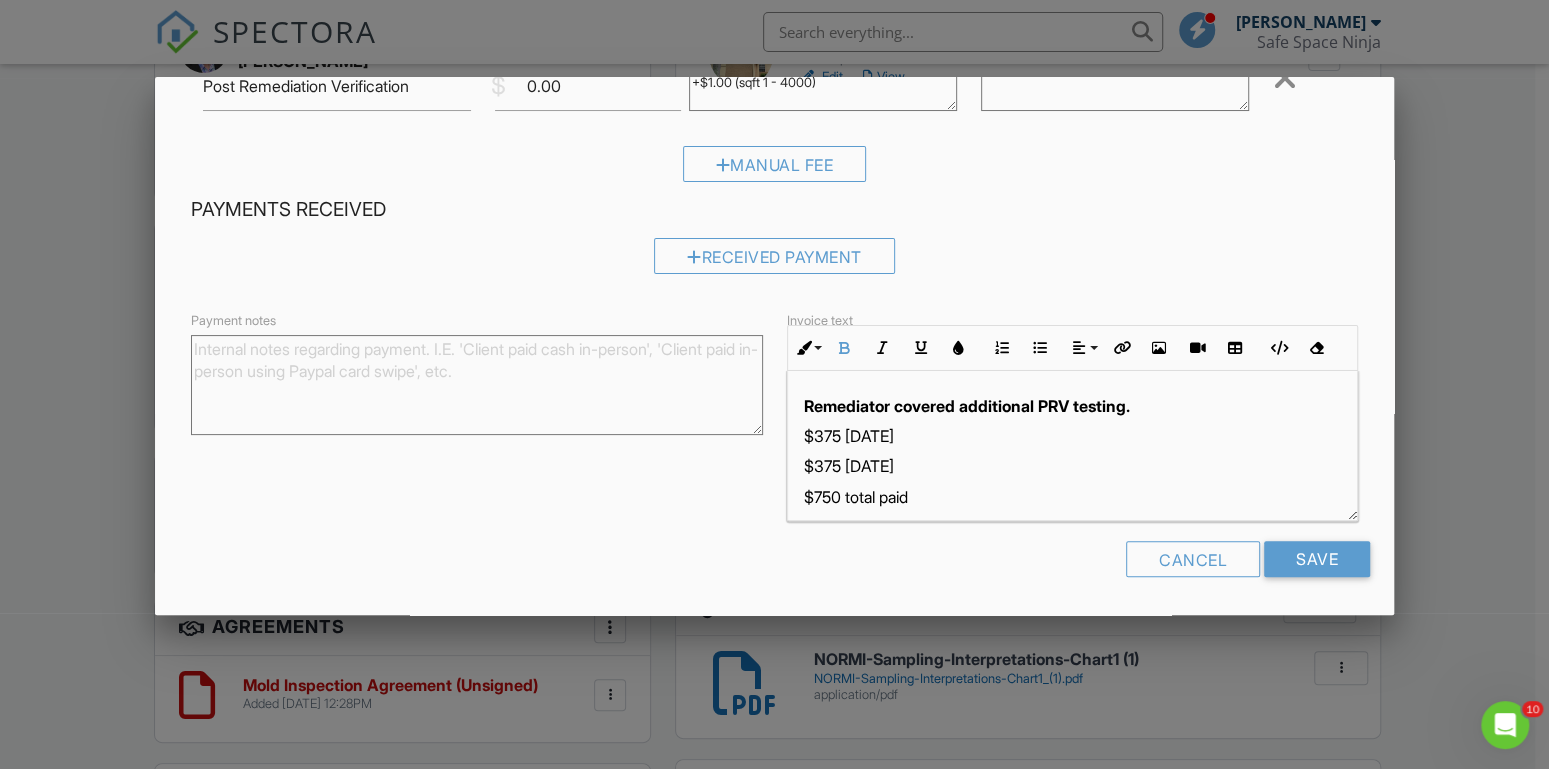 drag, startPoint x: 927, startPoint y: 500, endPoint x: 772, endPoint y: 495, distance: 155.08063 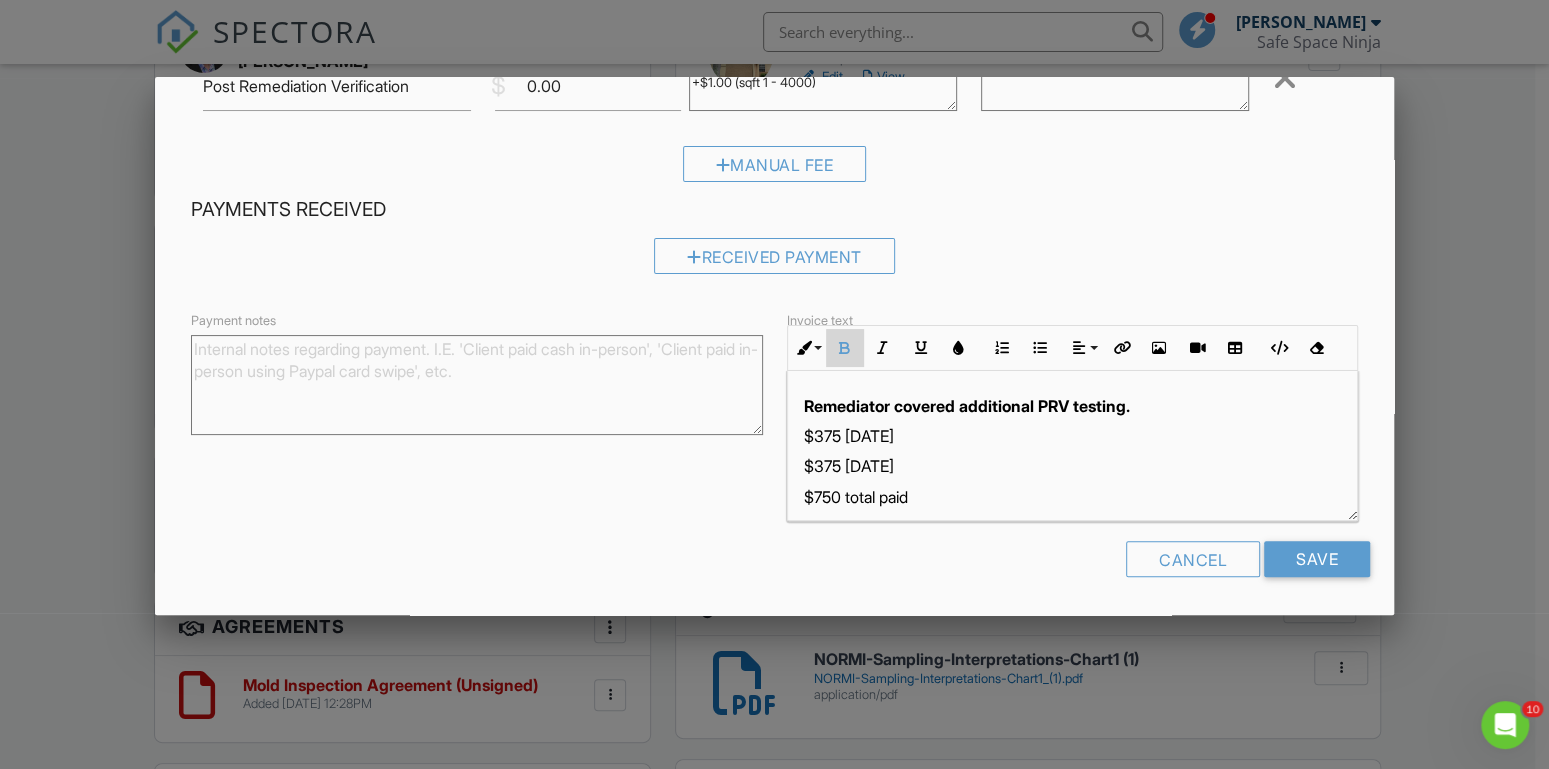 click at bounding box center (845, 348) 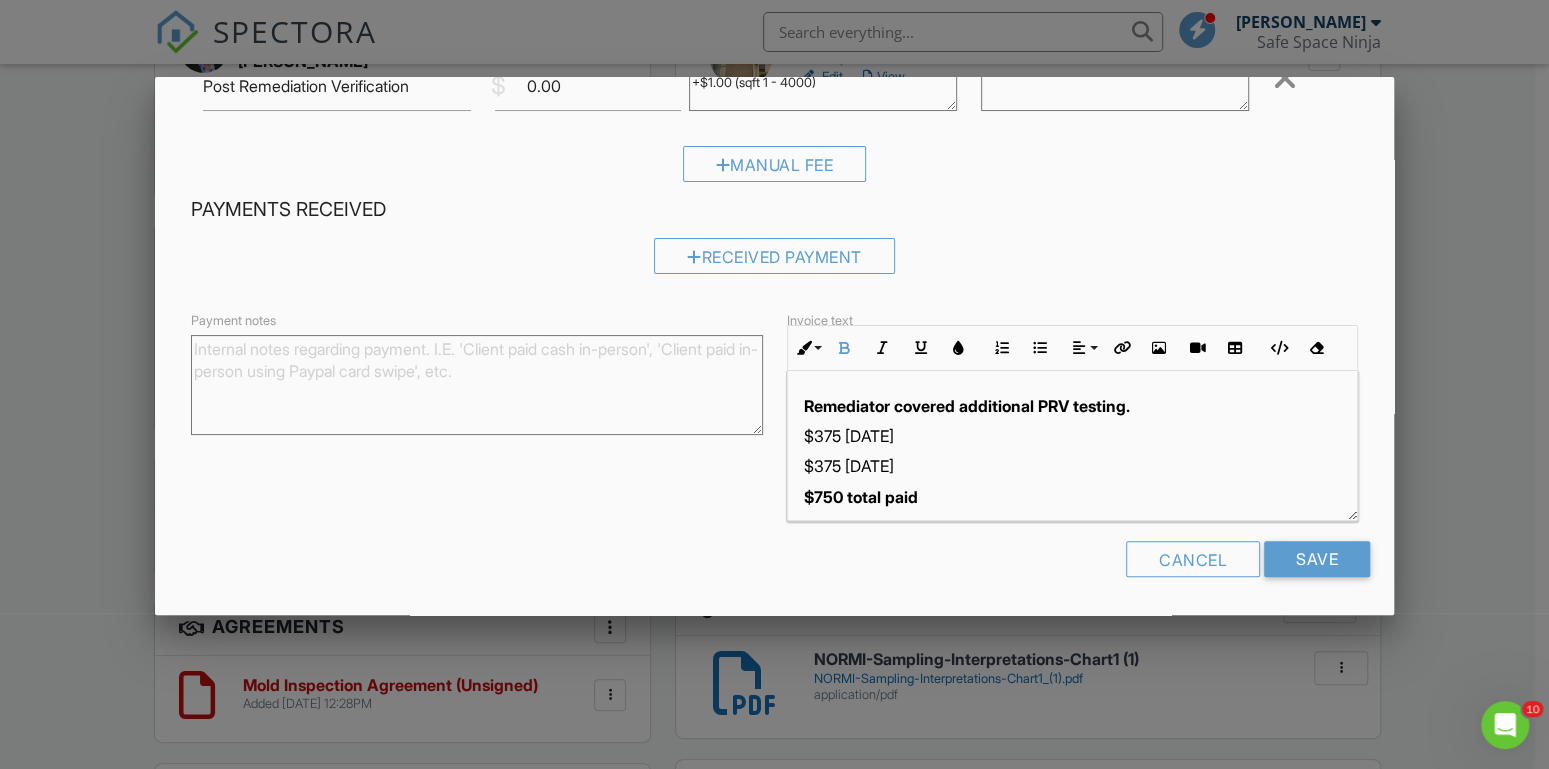 click on "$750 total paid" at bounding box center [1073, 497] 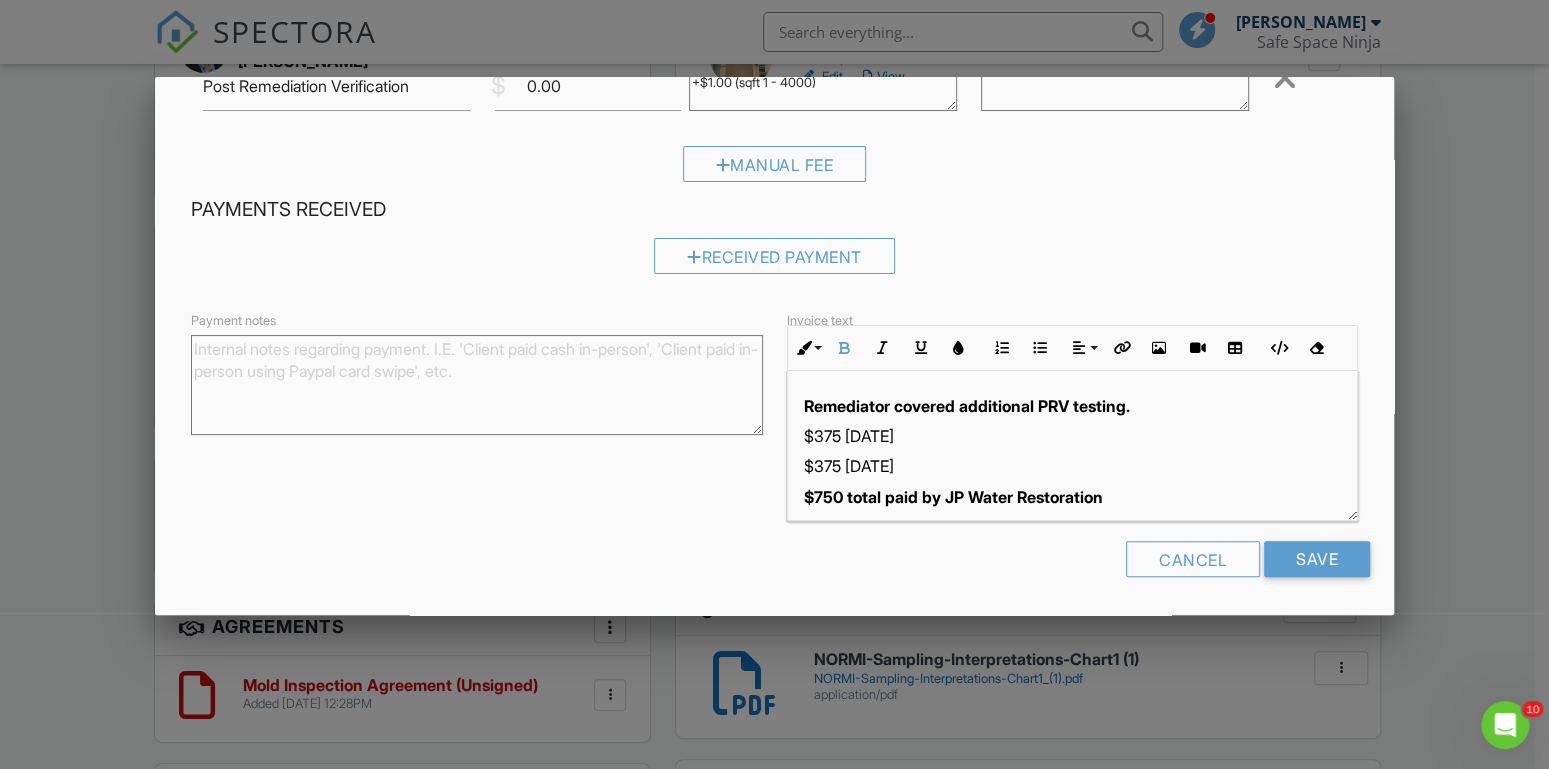drag, startPoint x: 879, startPoint y: 498, endPoint x: 1106, endPoint y: 489, distance: 227.17834 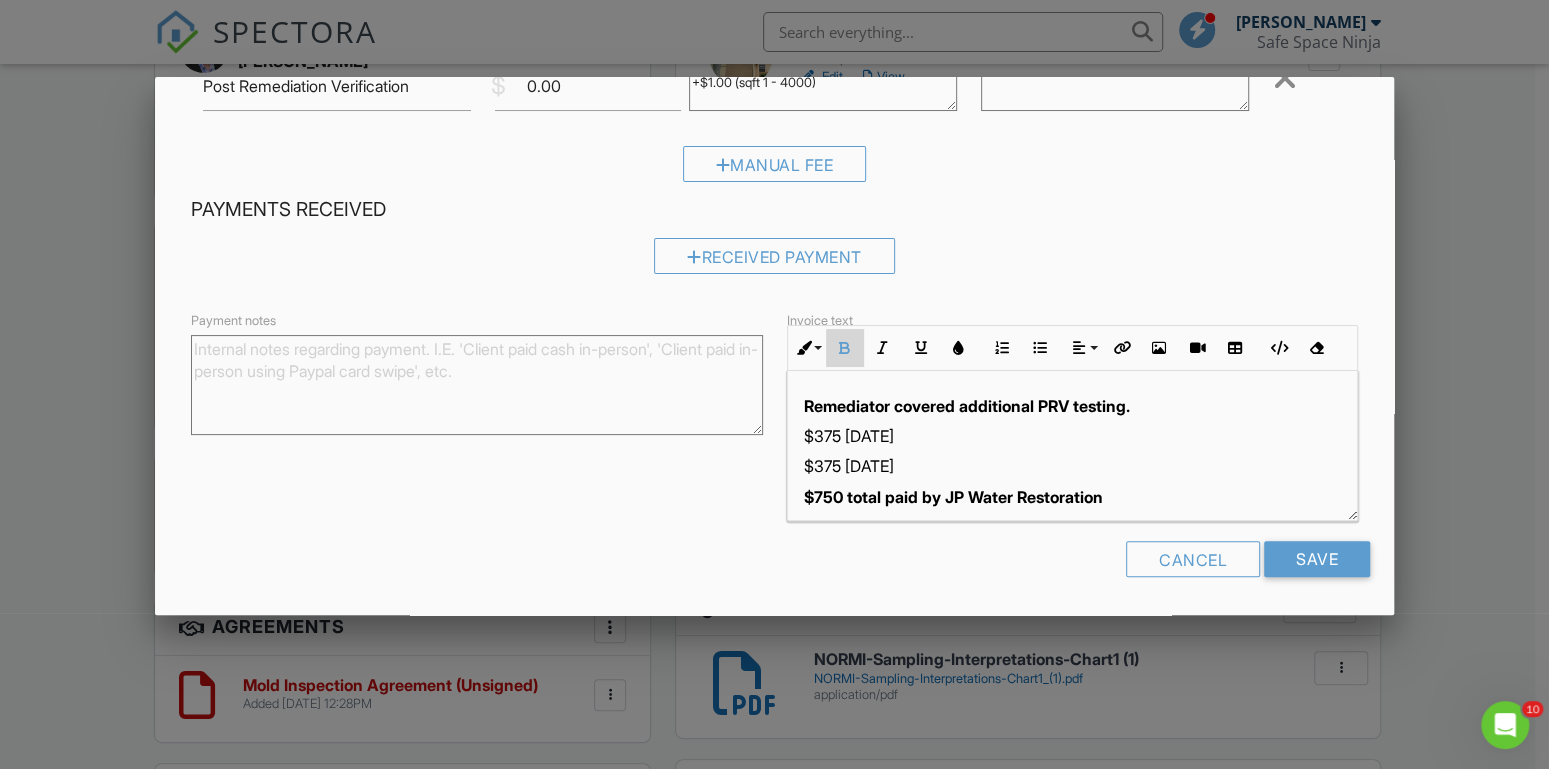 click on "Bold" at bounding box center [845, 348] 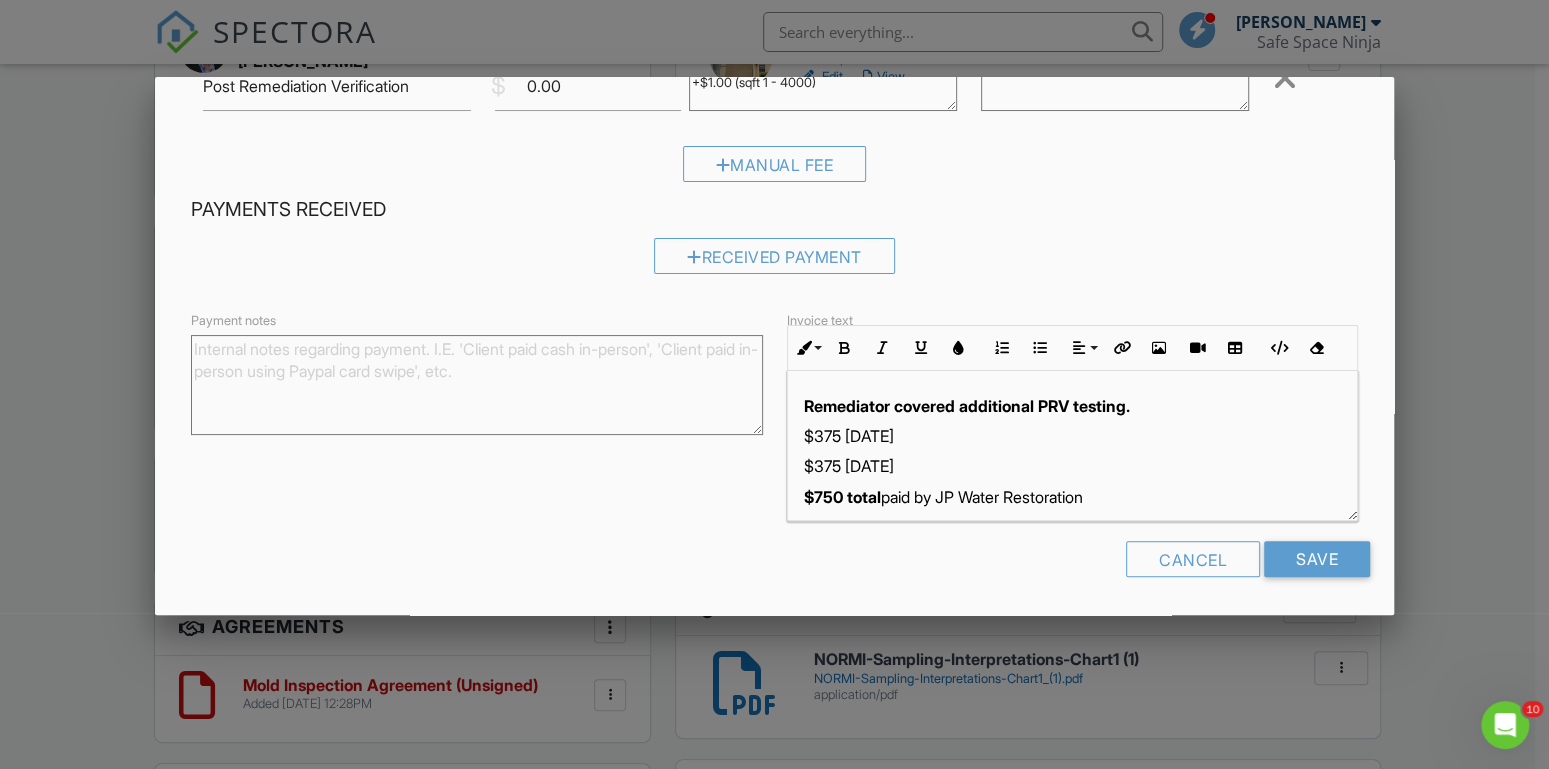 click on "$375 7.8.25" at bounding box center [1073, 466] 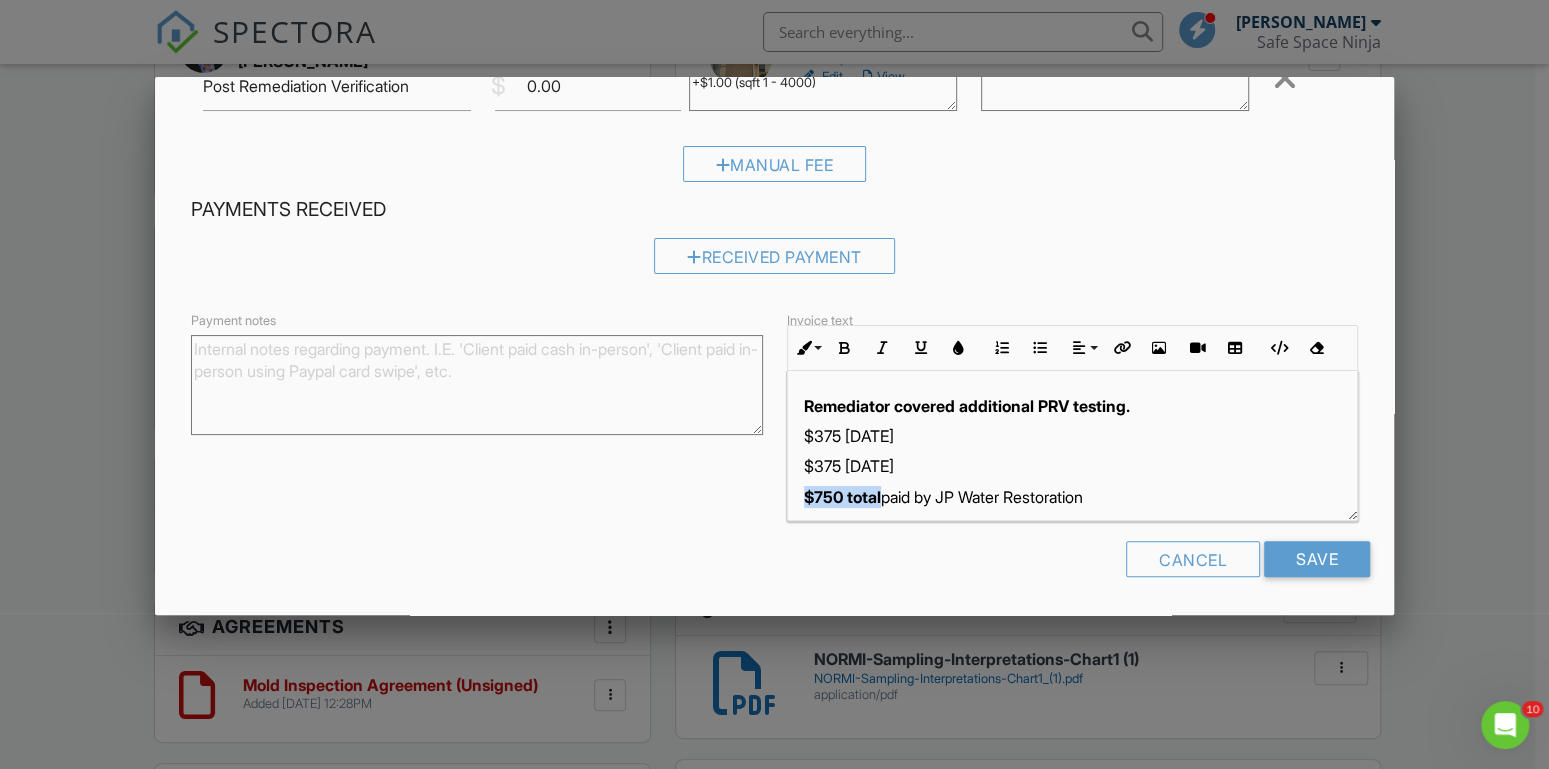 drag, startPoint x: 876, startPoint y: 498, endPoint x: 782, endPoint y: 494, distance: 94.08507 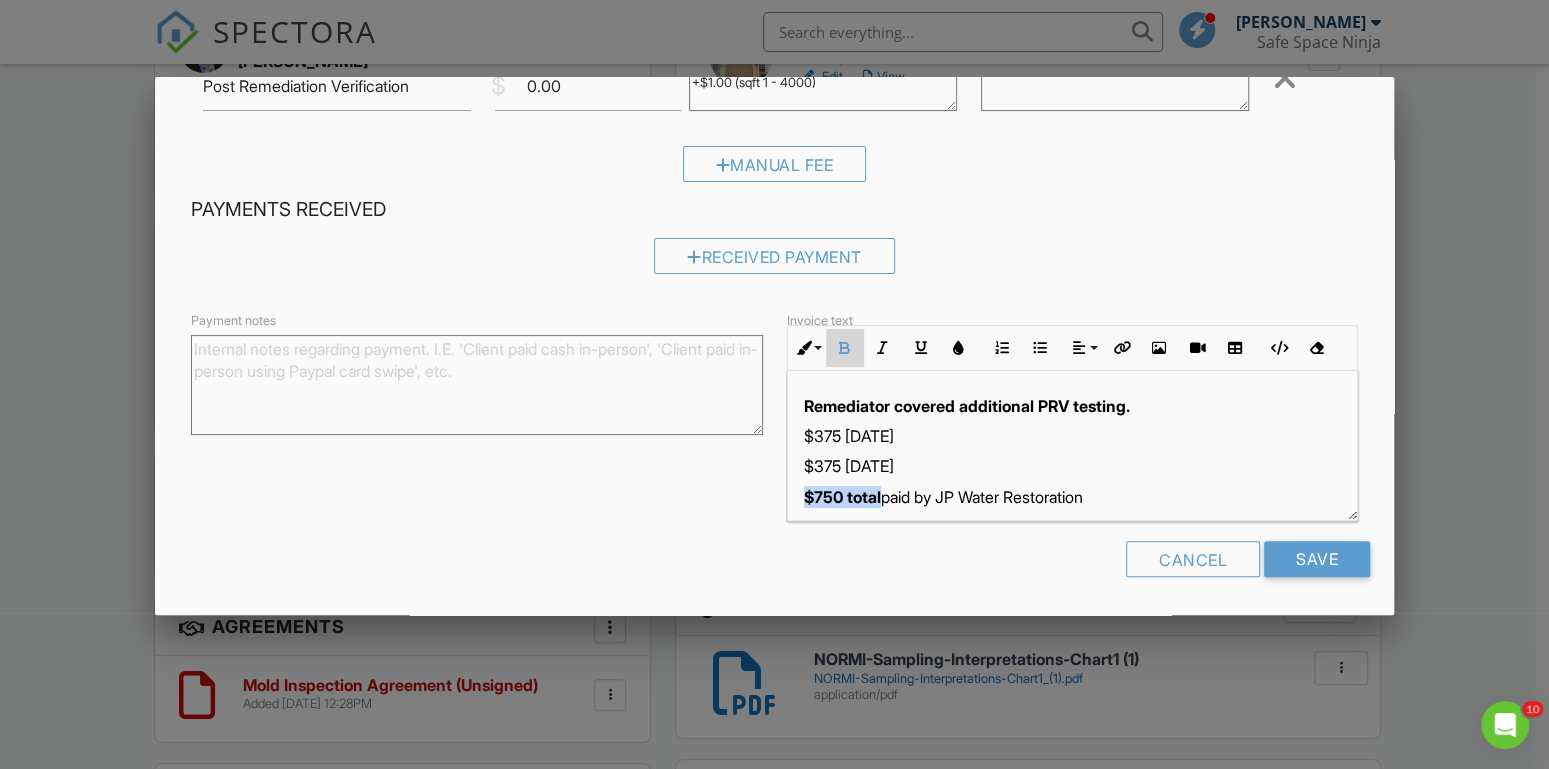 click at bounding box center [845, 348] 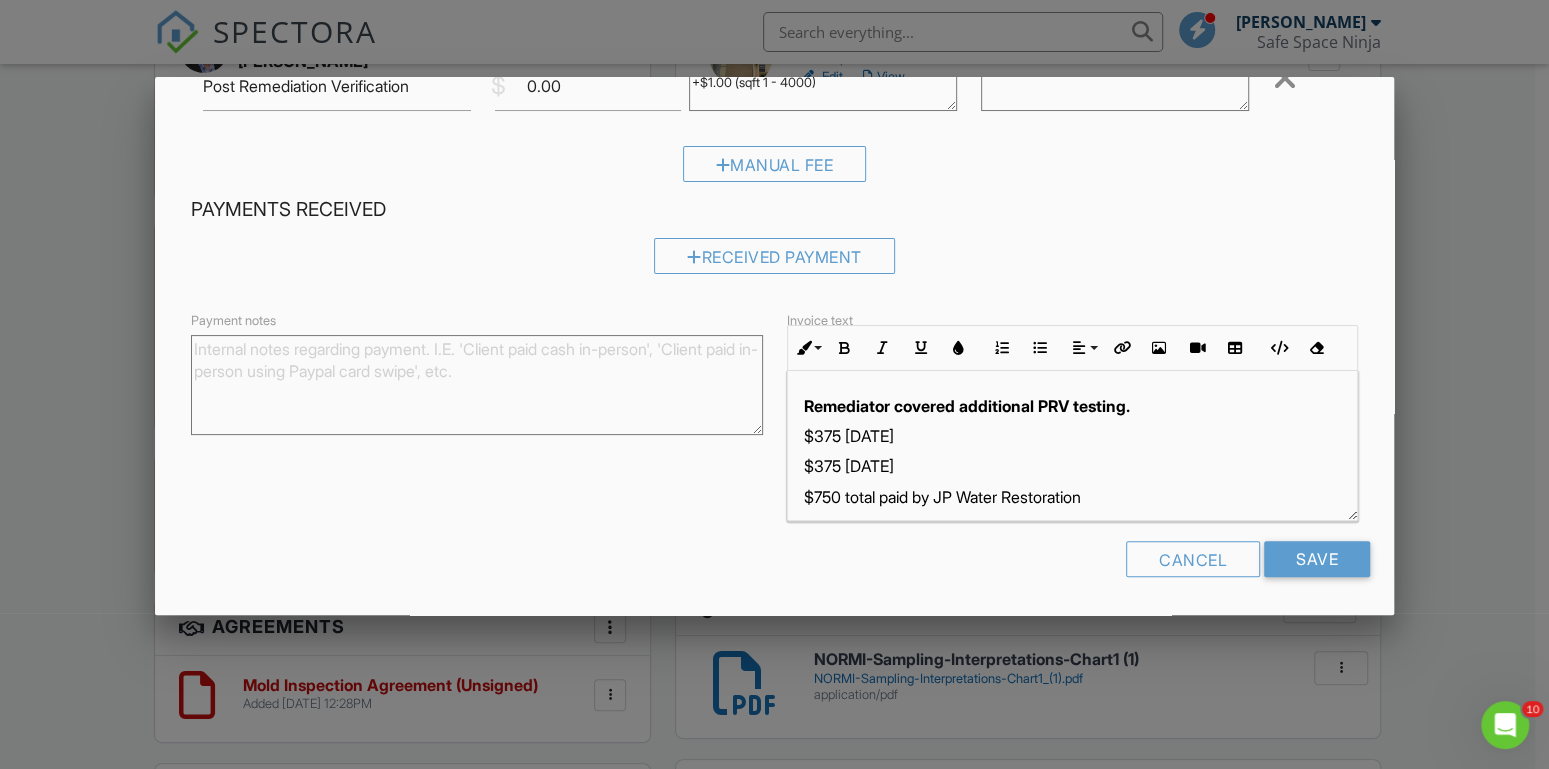 click on "$375 7.7.25" at bounding box center (1073, 436) 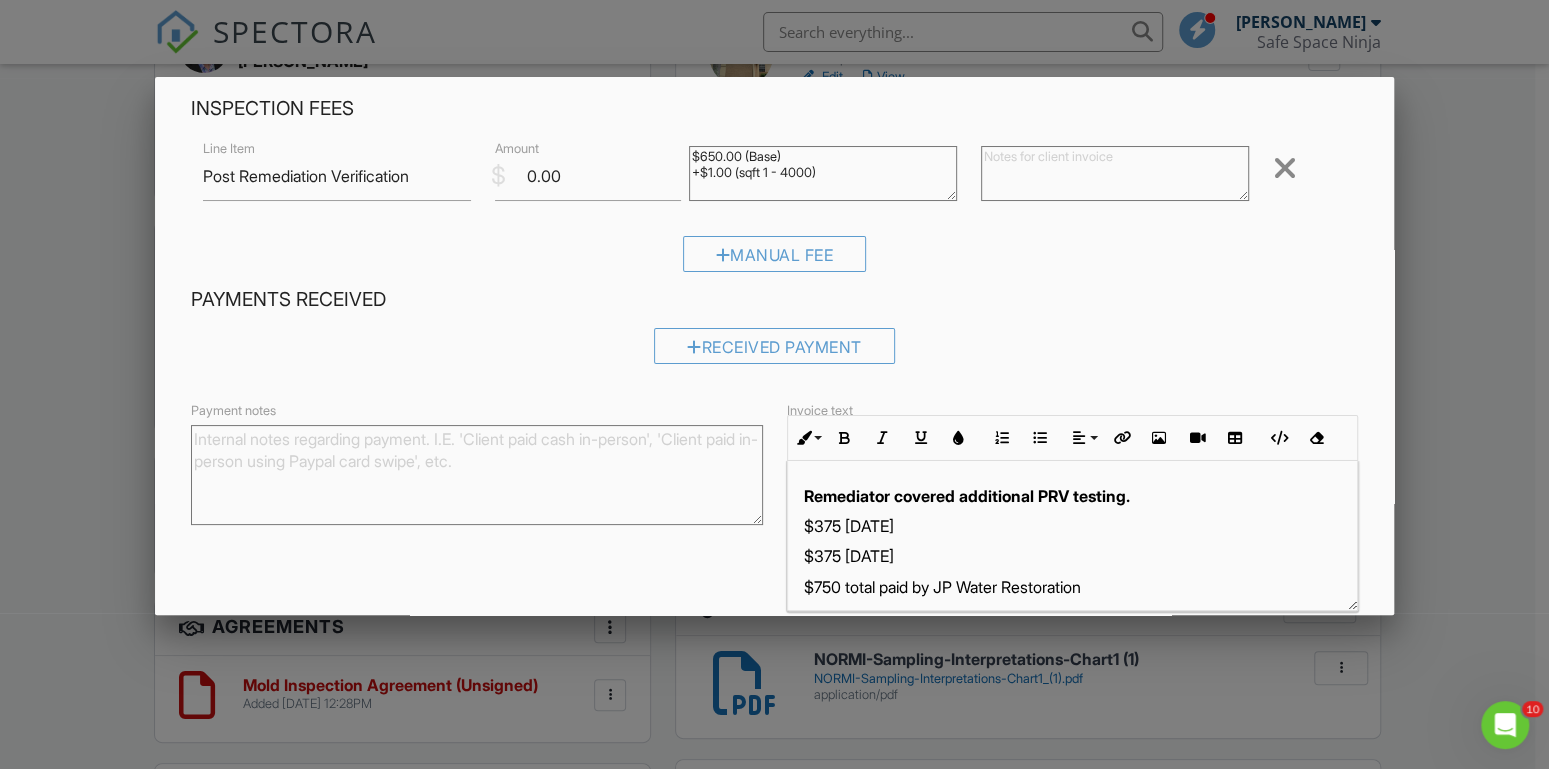 scroll, scrollTop: 172, scrollLeft: 0, axis: vertical 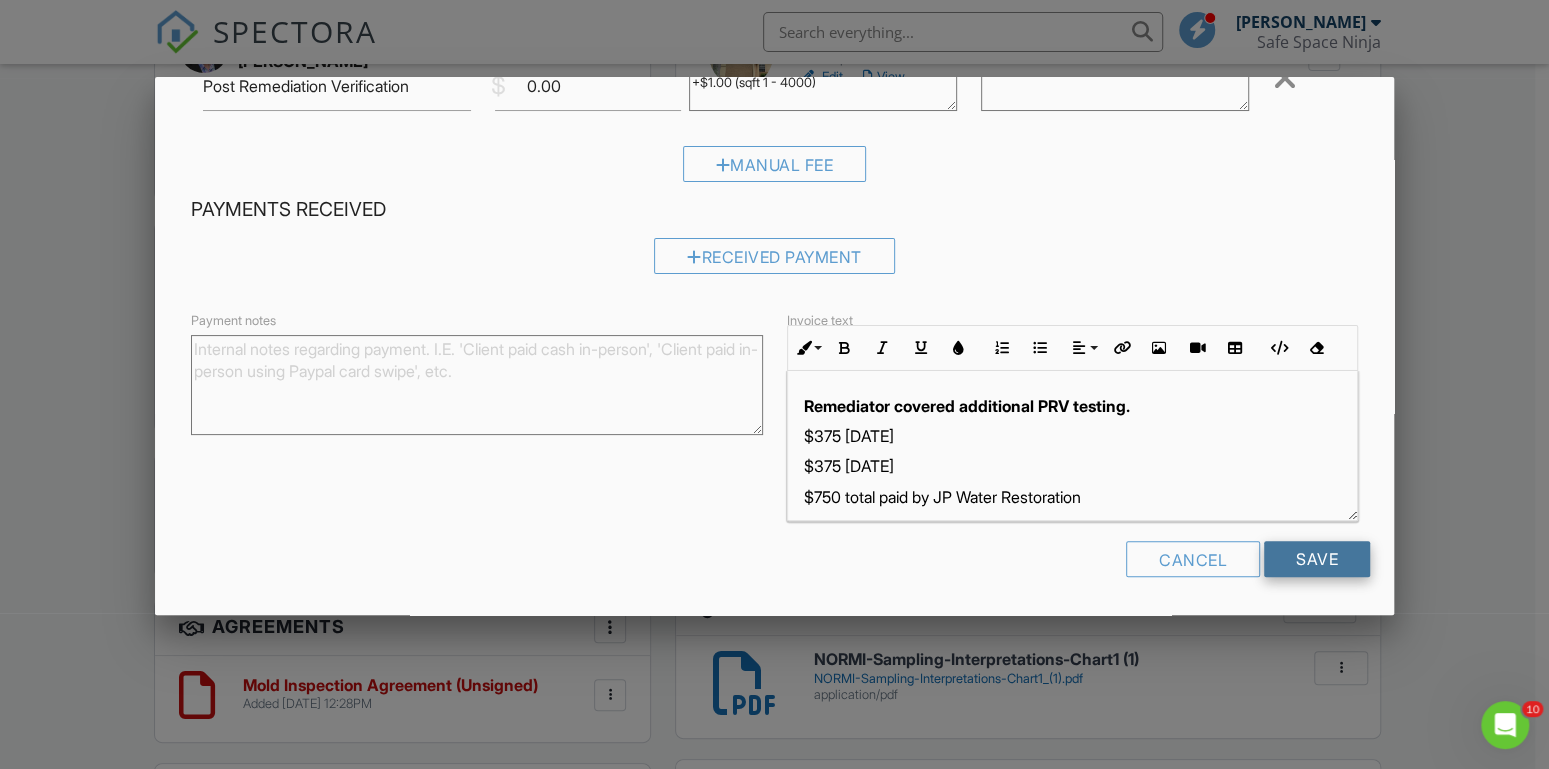 click on "Save" at bounding box center (1317, 559) 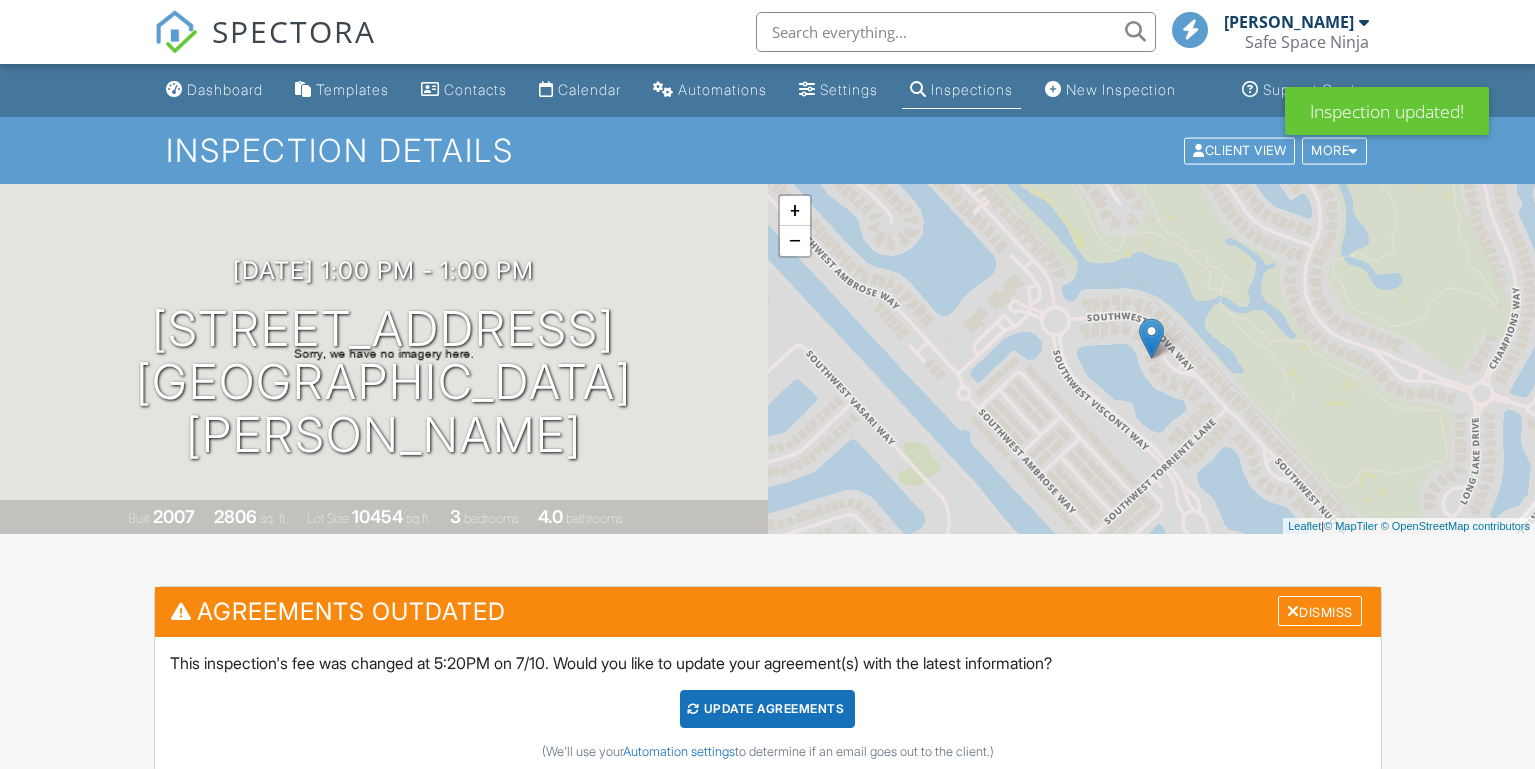 scroll, scrollTop: 0, scrollLeft: 0, axis: both 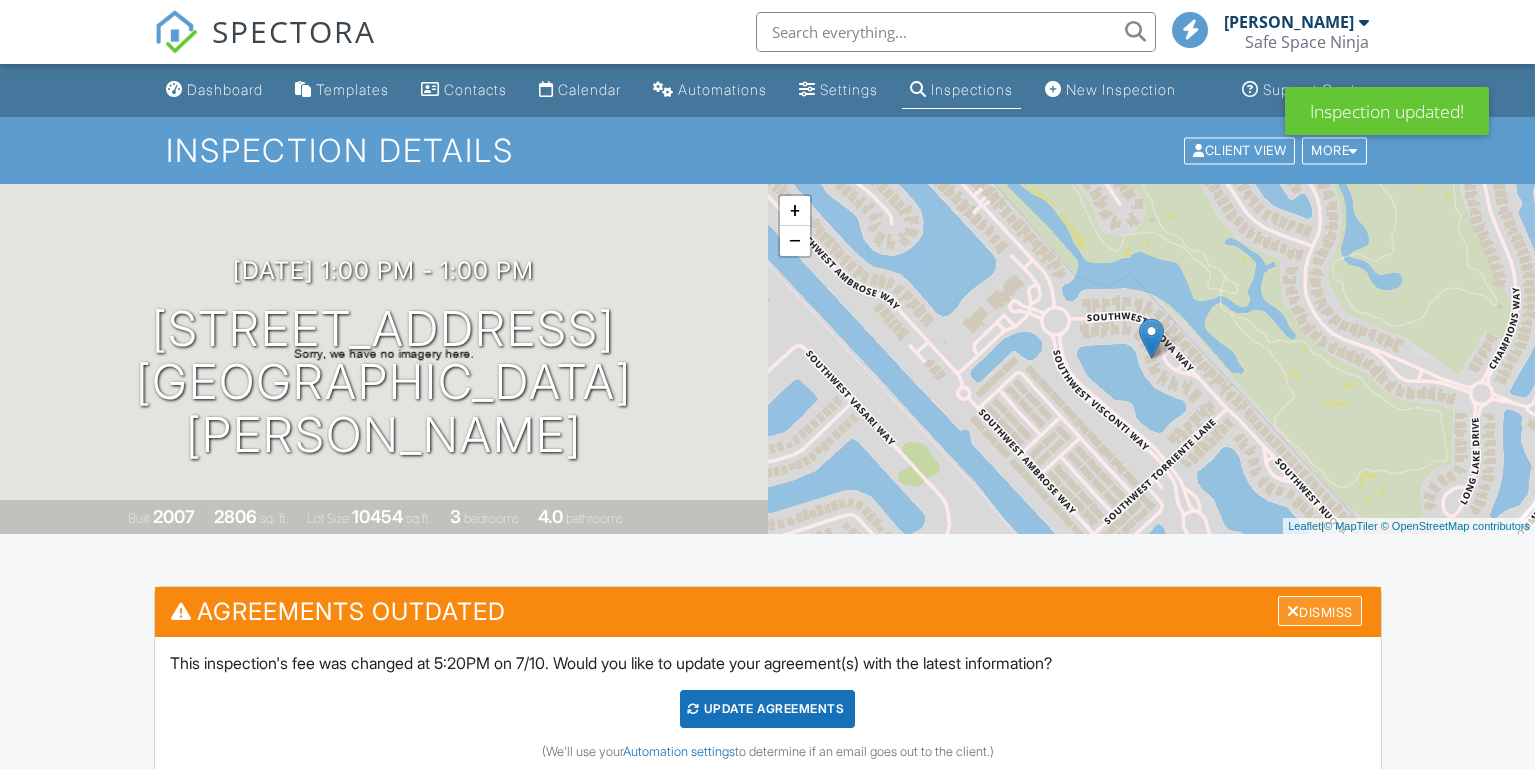 click on "Dismiss" at bounding box center [1320, 611] 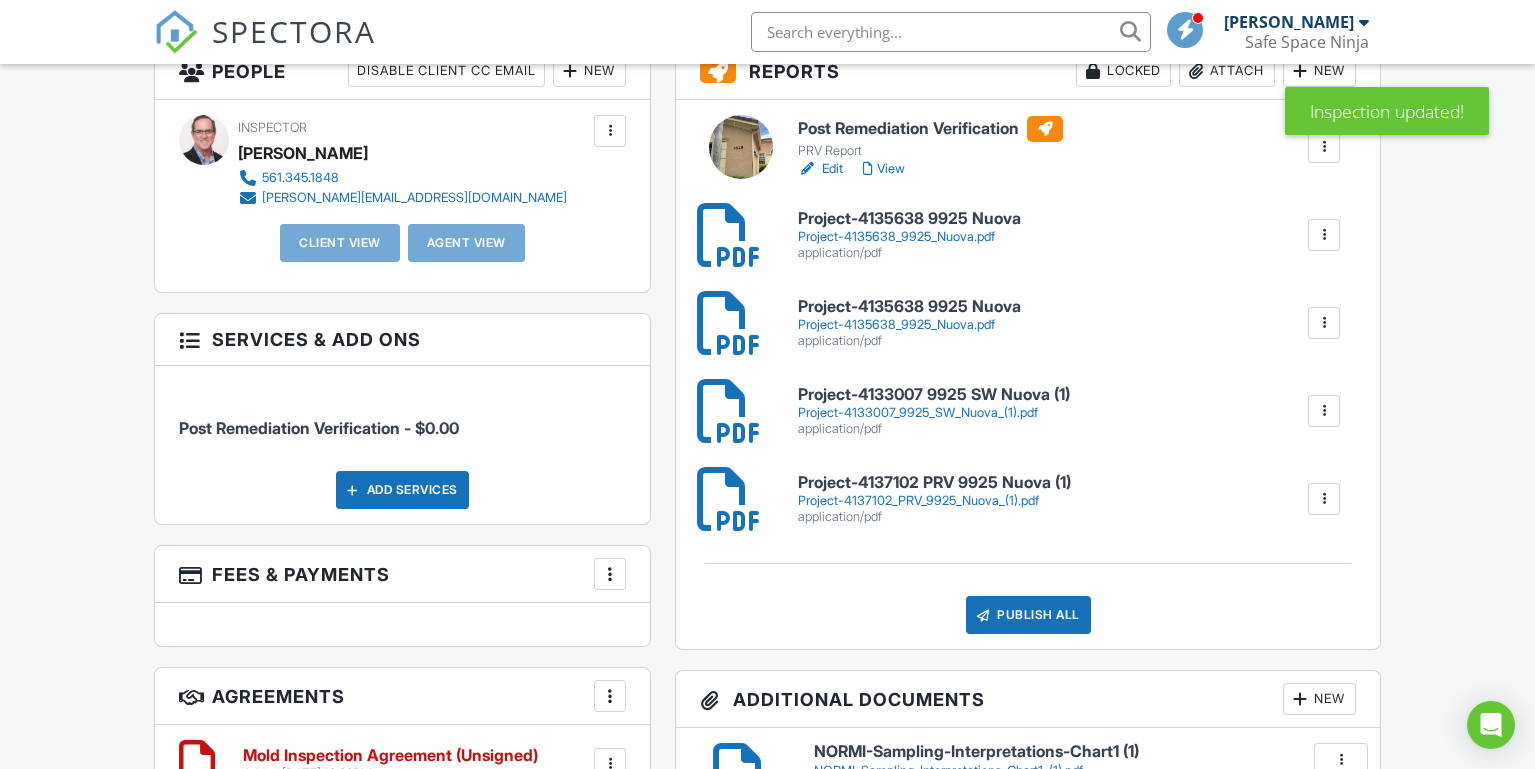 scroll, scrollTop: 545, scrollLeft: 0, axis: vertical 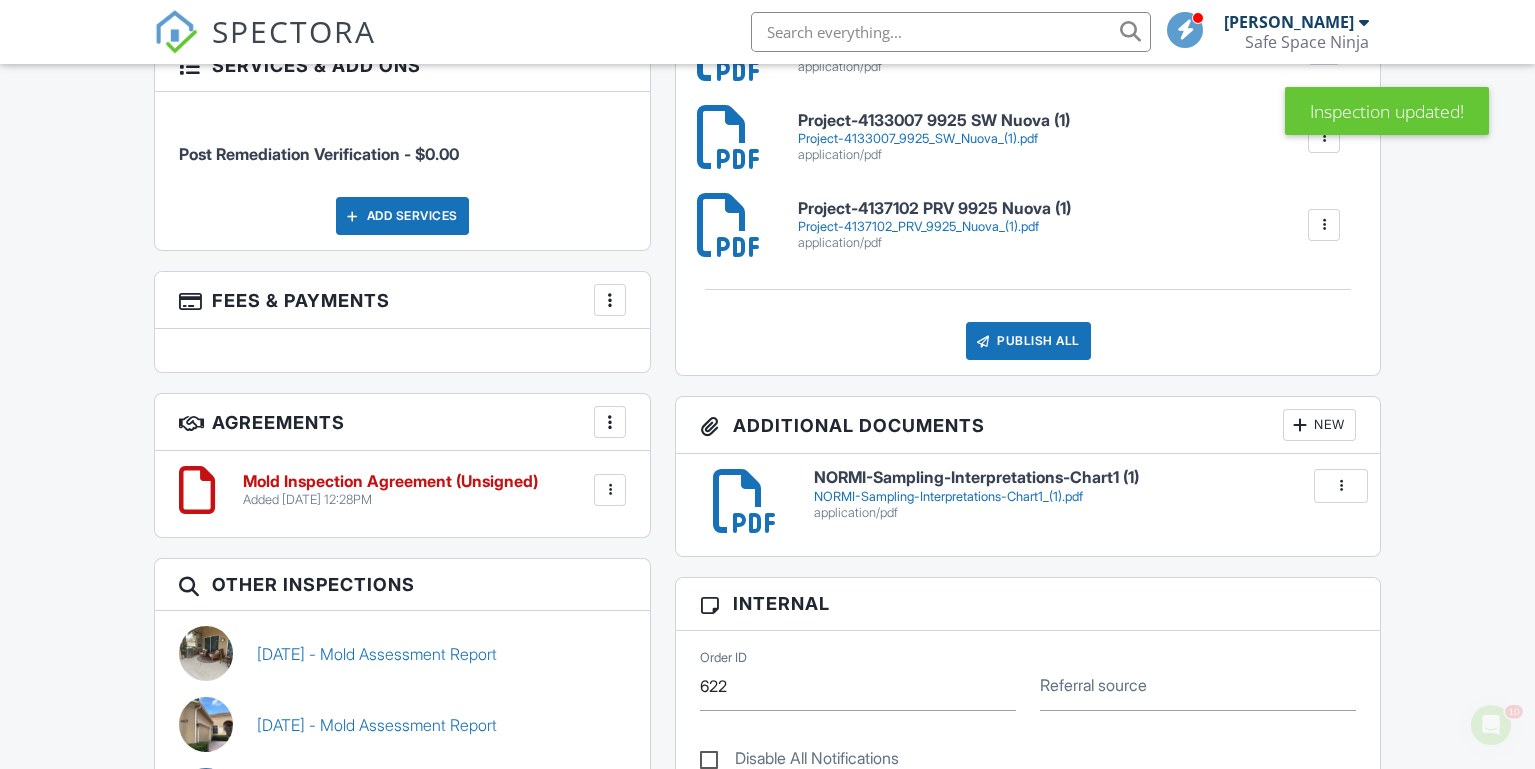click at bounding box center [610, 490] 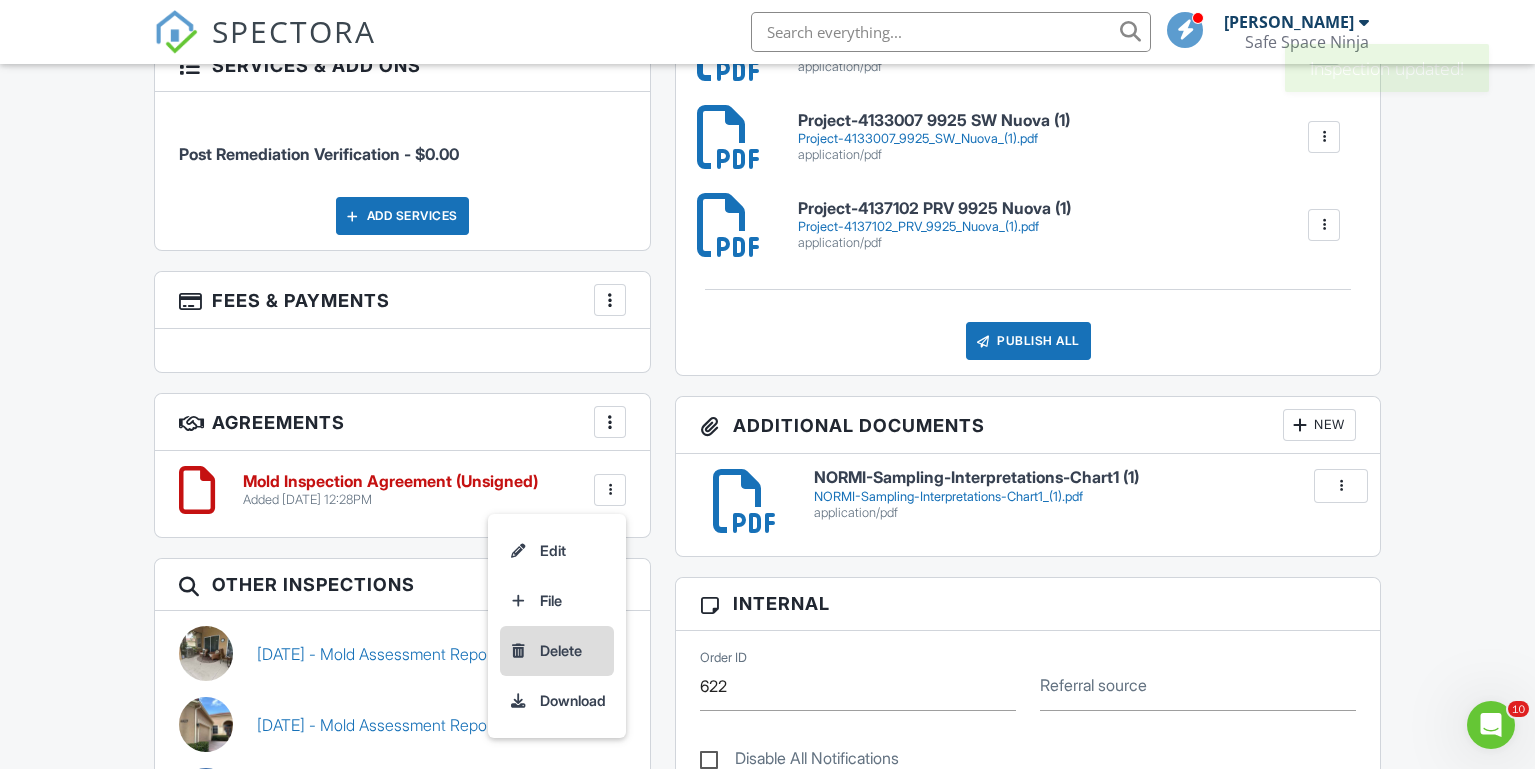 click on "Delete" at bounding box center (557, 651) 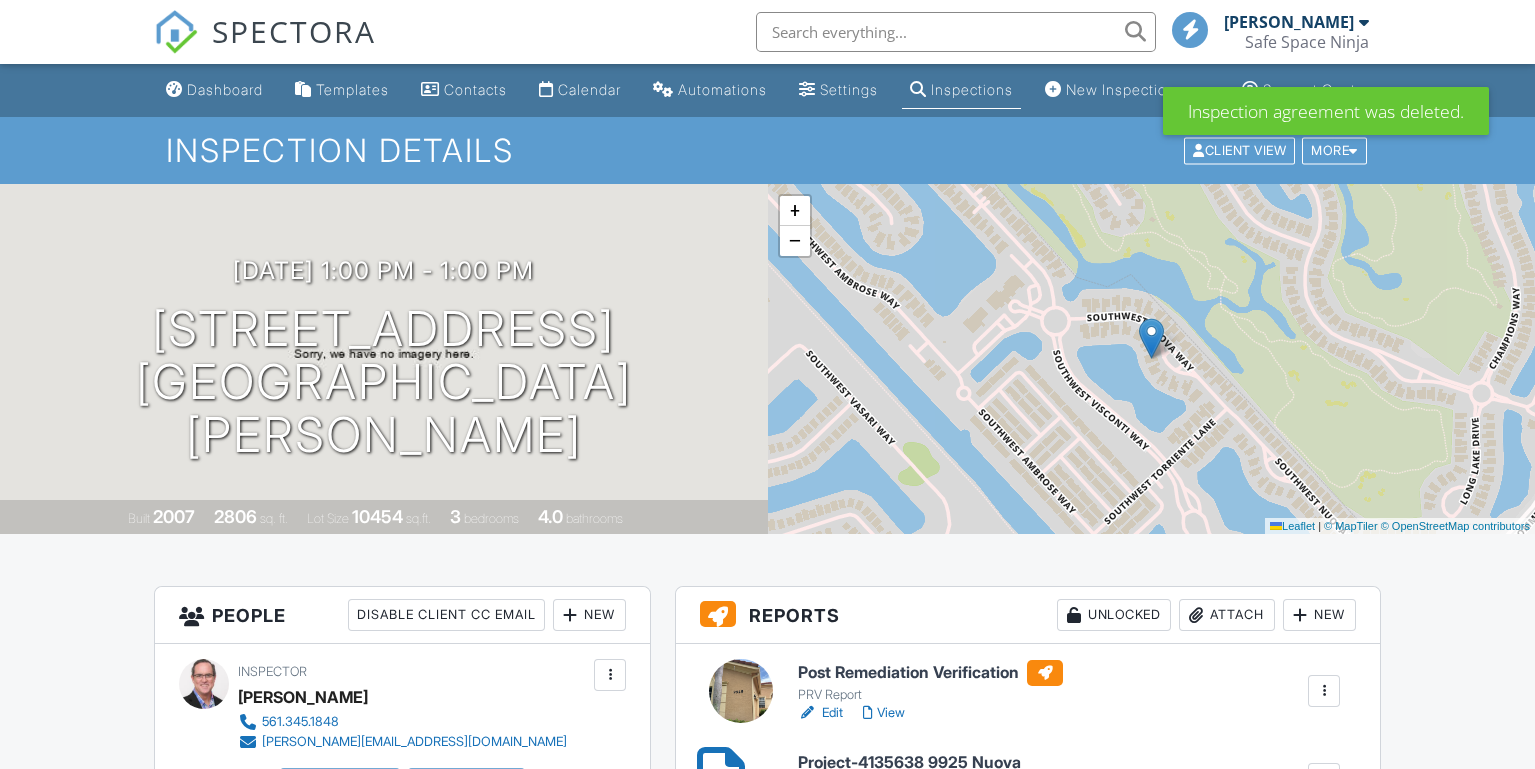 scroll, scrollTop: 545, scrollLeft: 0, axis: vertical 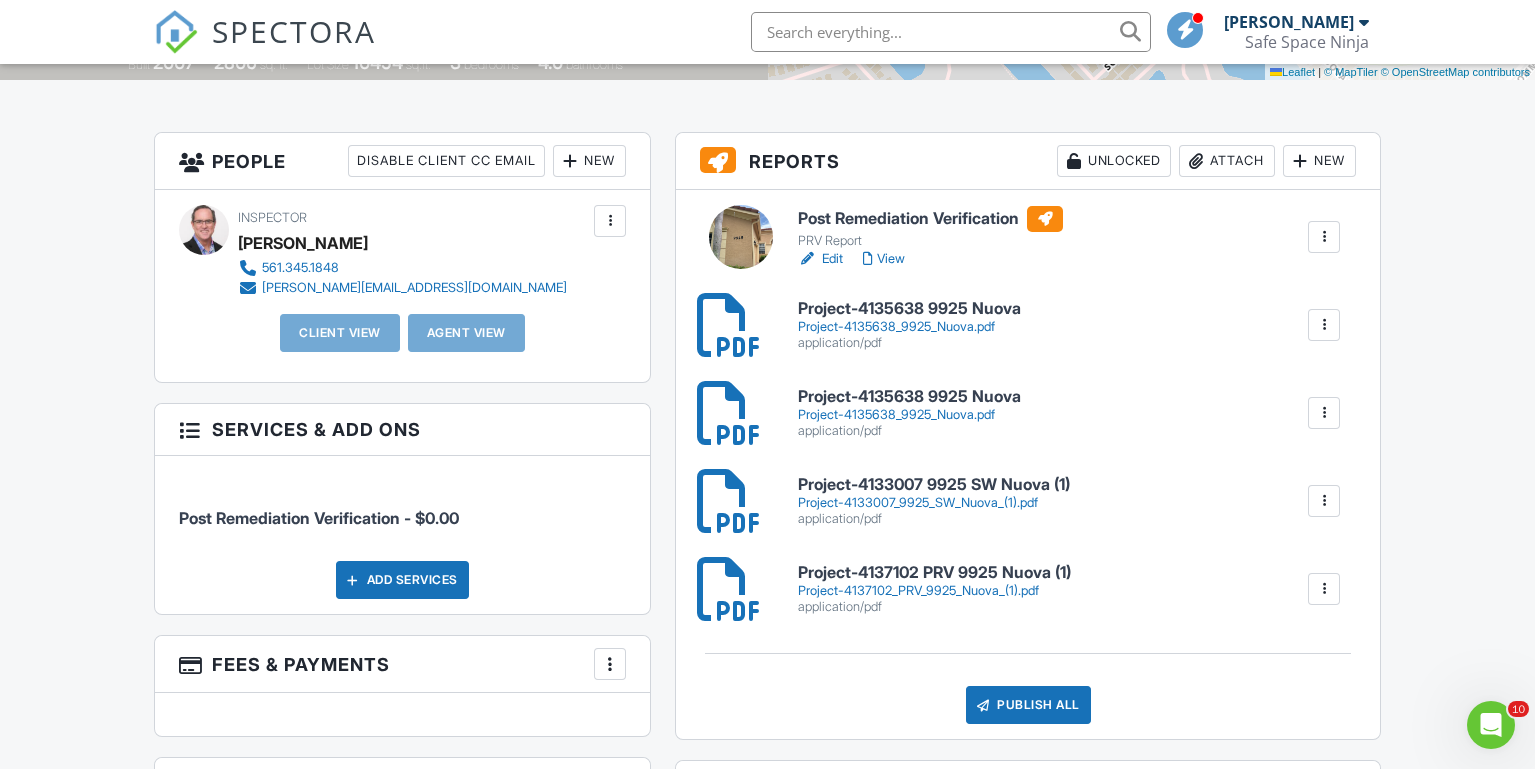 click on "Post Remediation Verification" at bounding box center (930, 219) 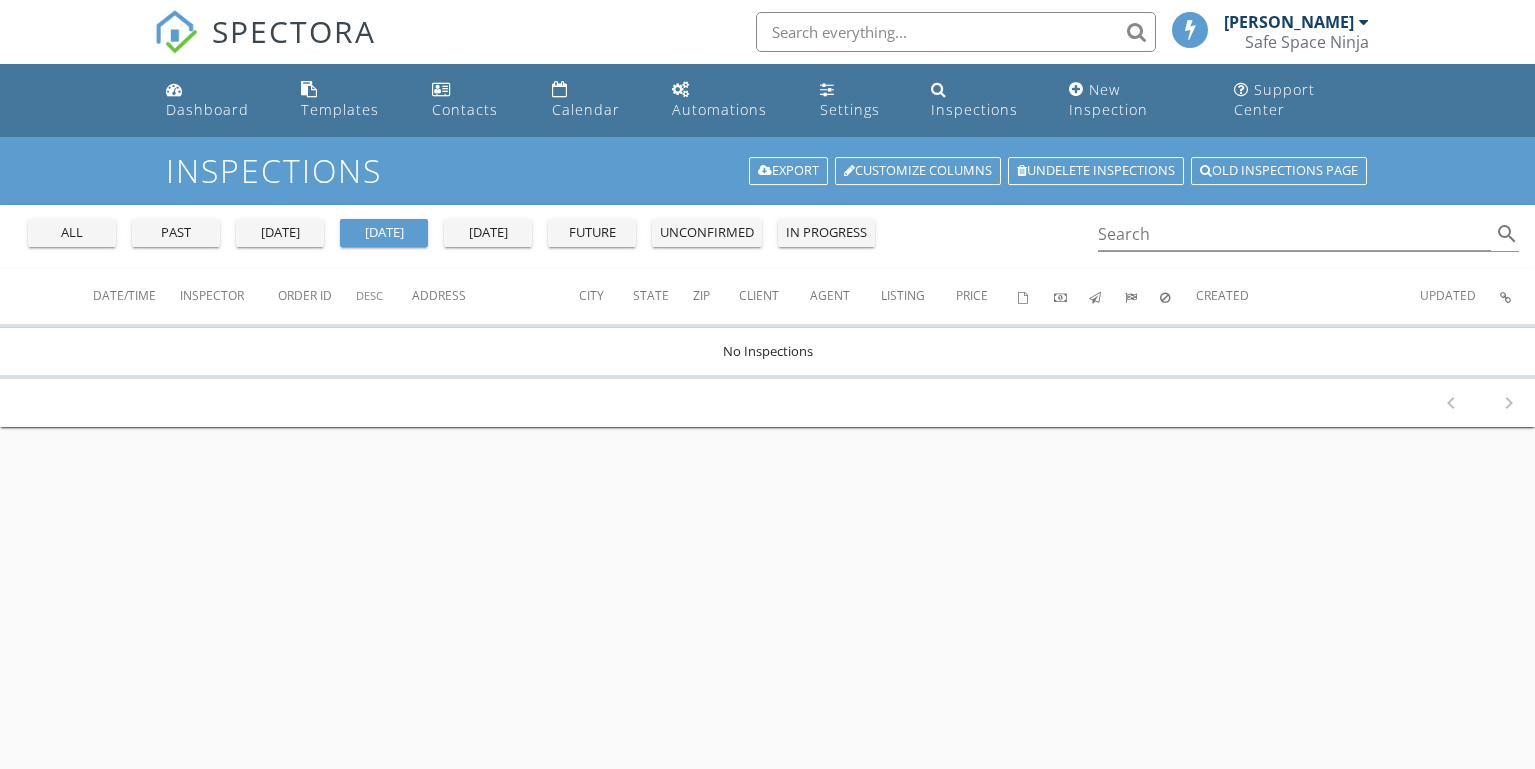 scroll, scrollTop: 0, scrollLeft: 0, axis: both 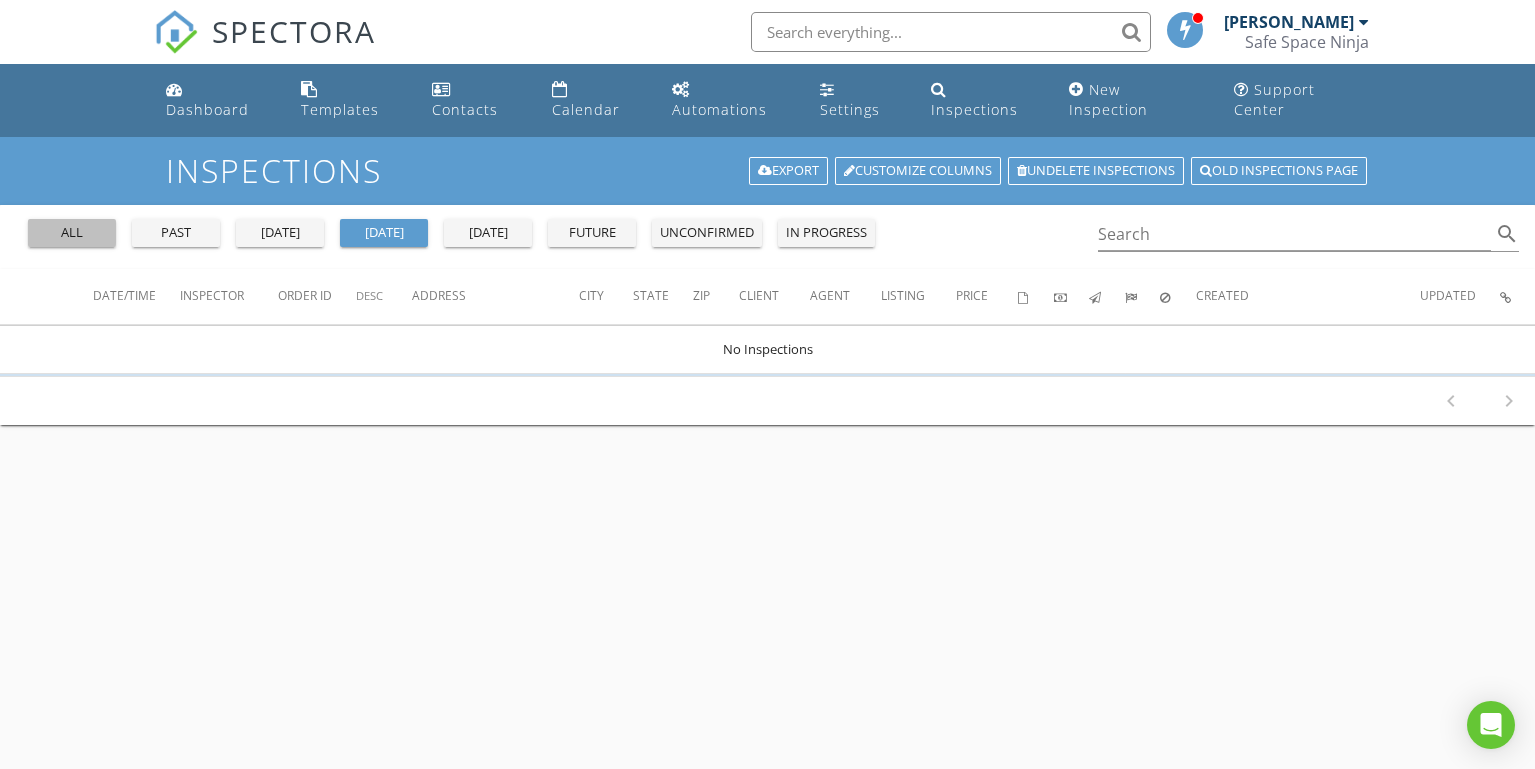 click on "all" at bounding box center (72, 233) 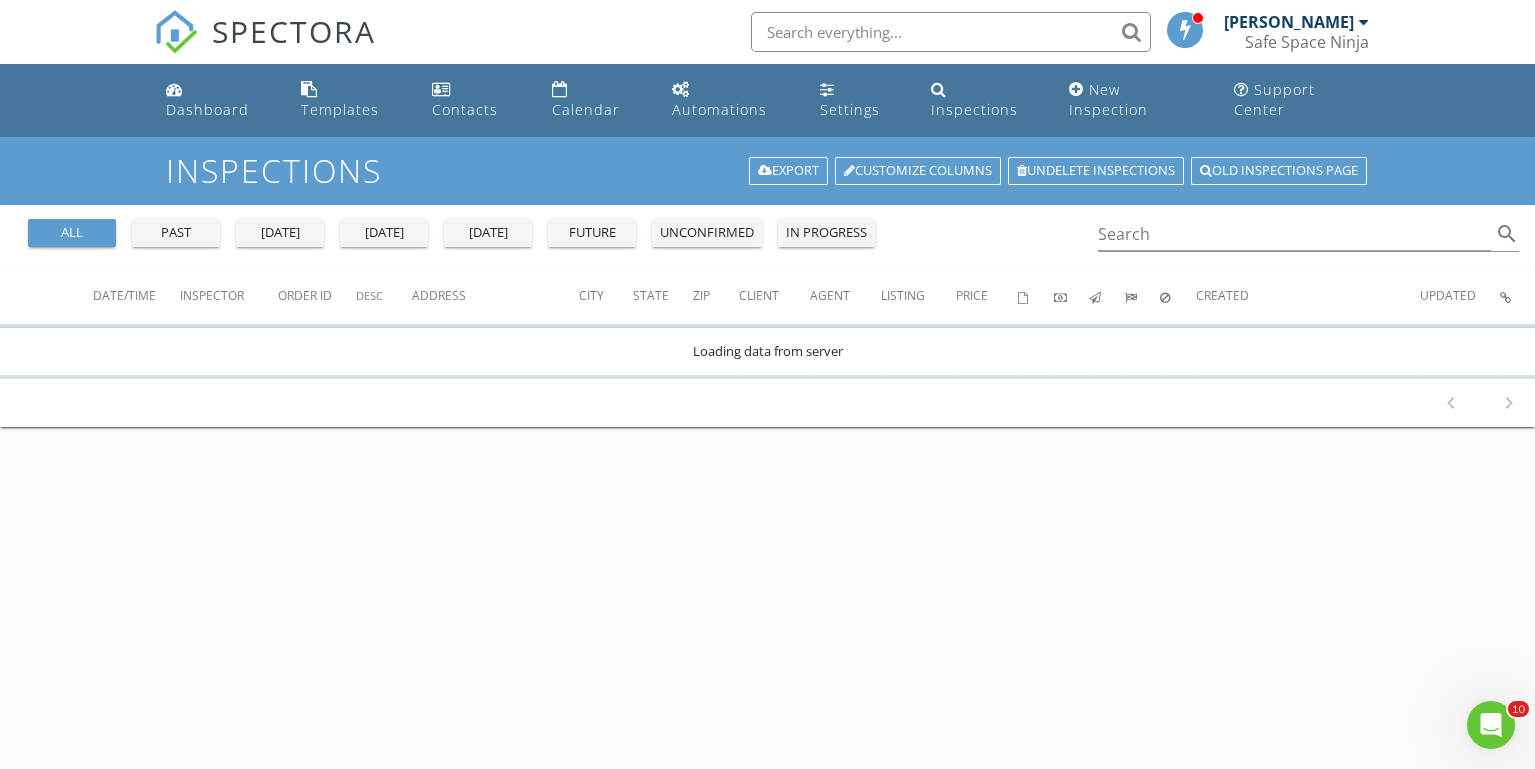 scroll, scrollTop: 0, scrollLeft: 0, axis: both 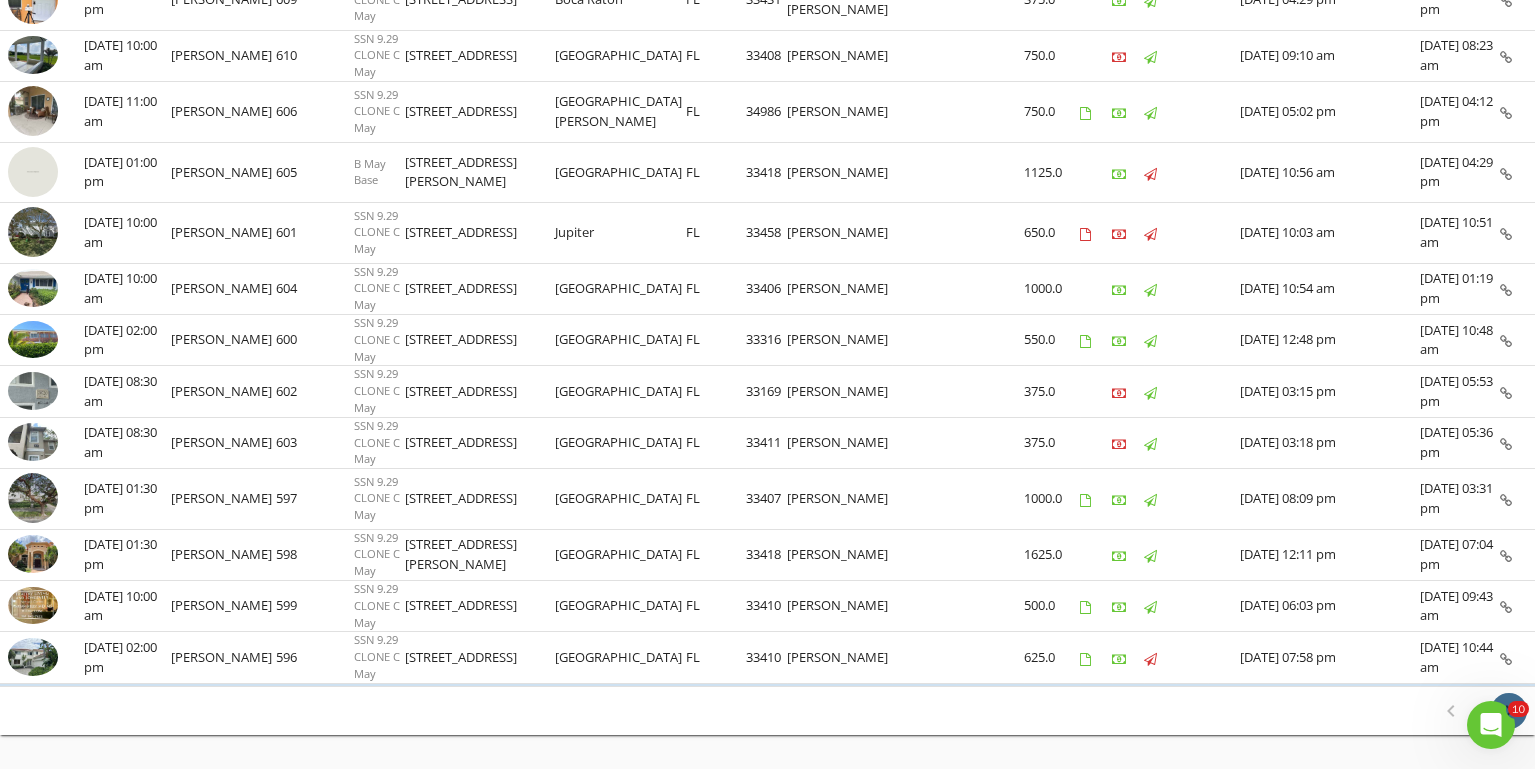 click on "chevron_right" at bounding box center [1509, 711] 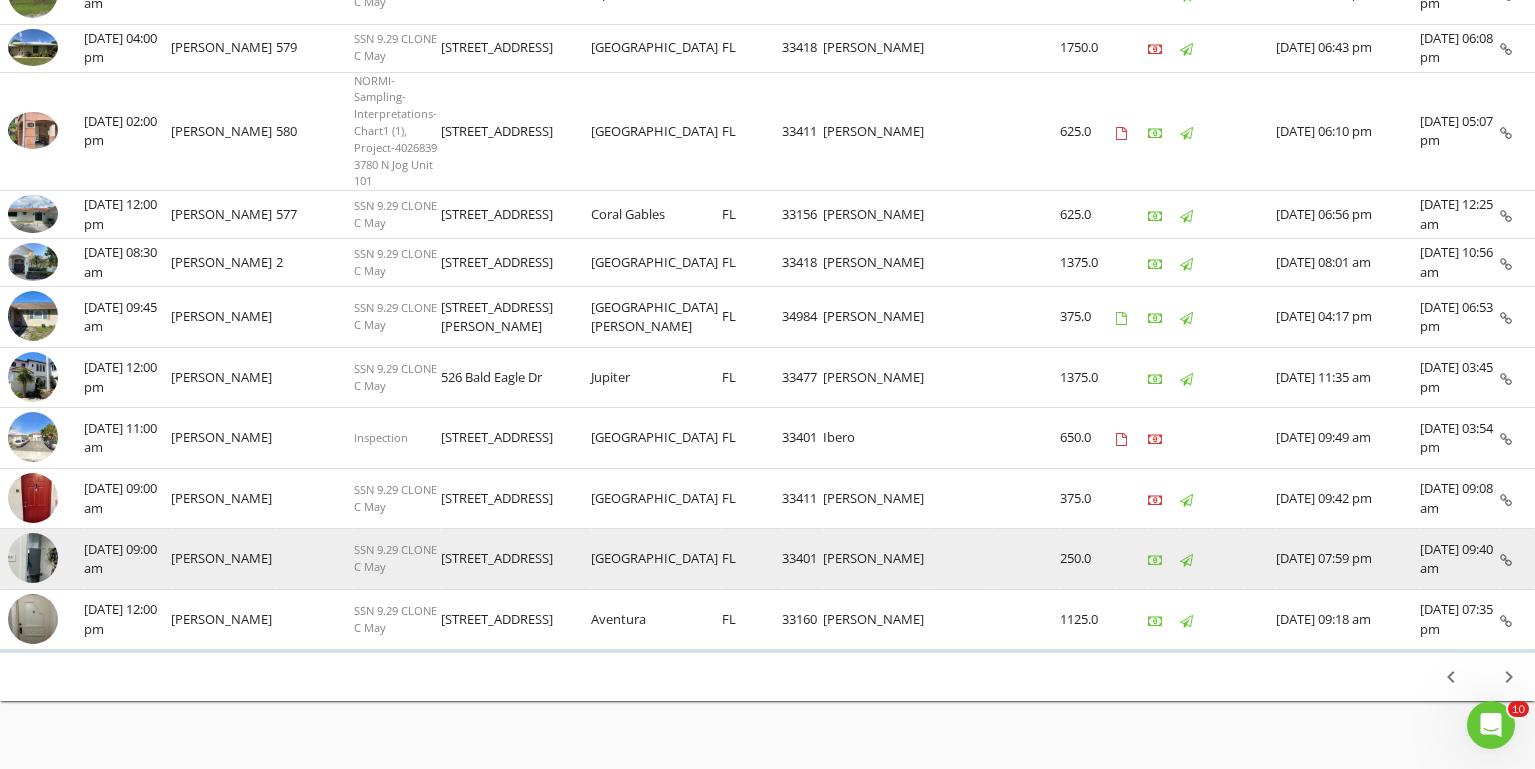 scroll, scrollTop: 1176, scrollLeft: 0, axis: vertical 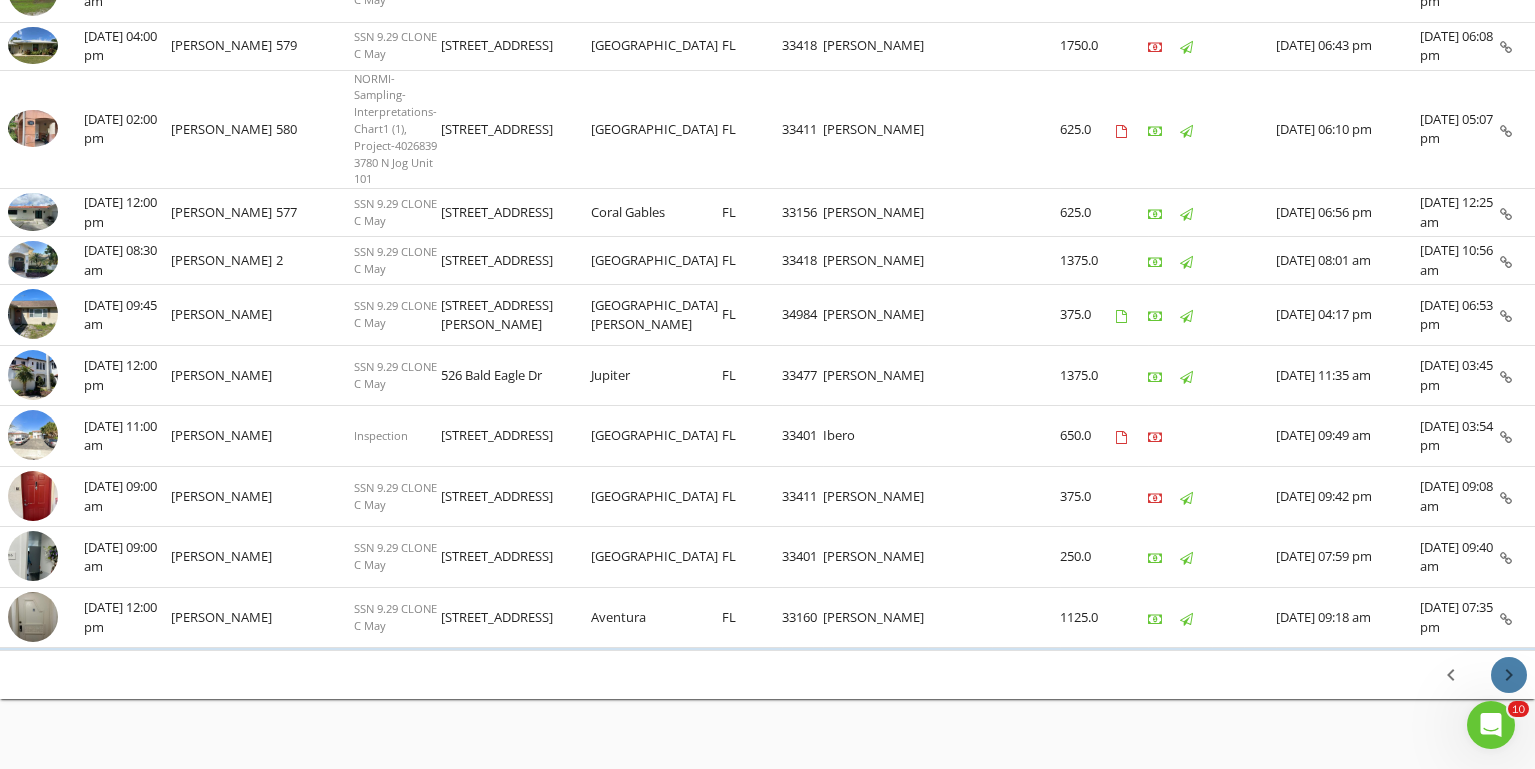 click on "chevron_right" at bounding box center [1509, 675] 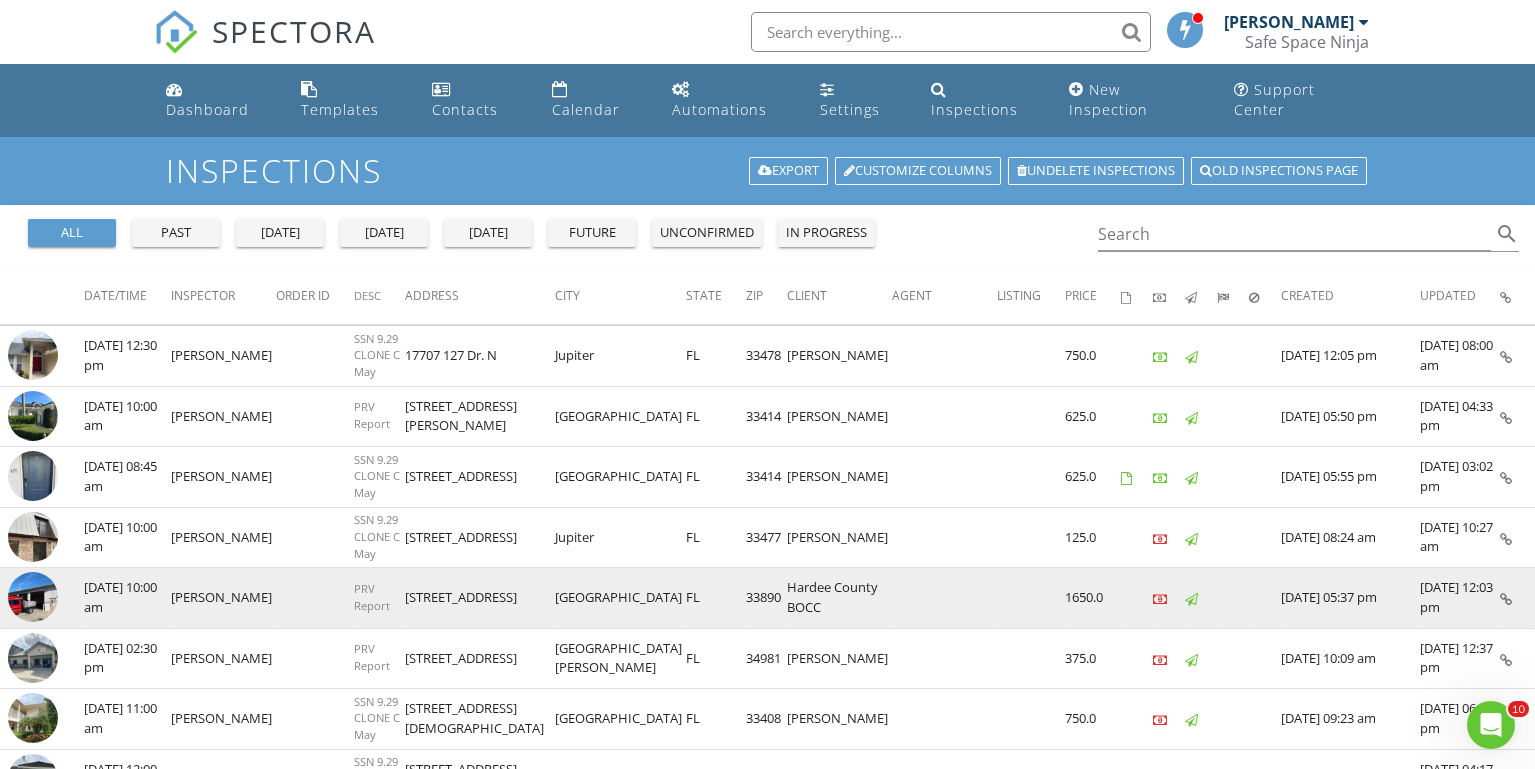 scroll, scrollTop: 90, scrollLeft: 0, axis: vertical 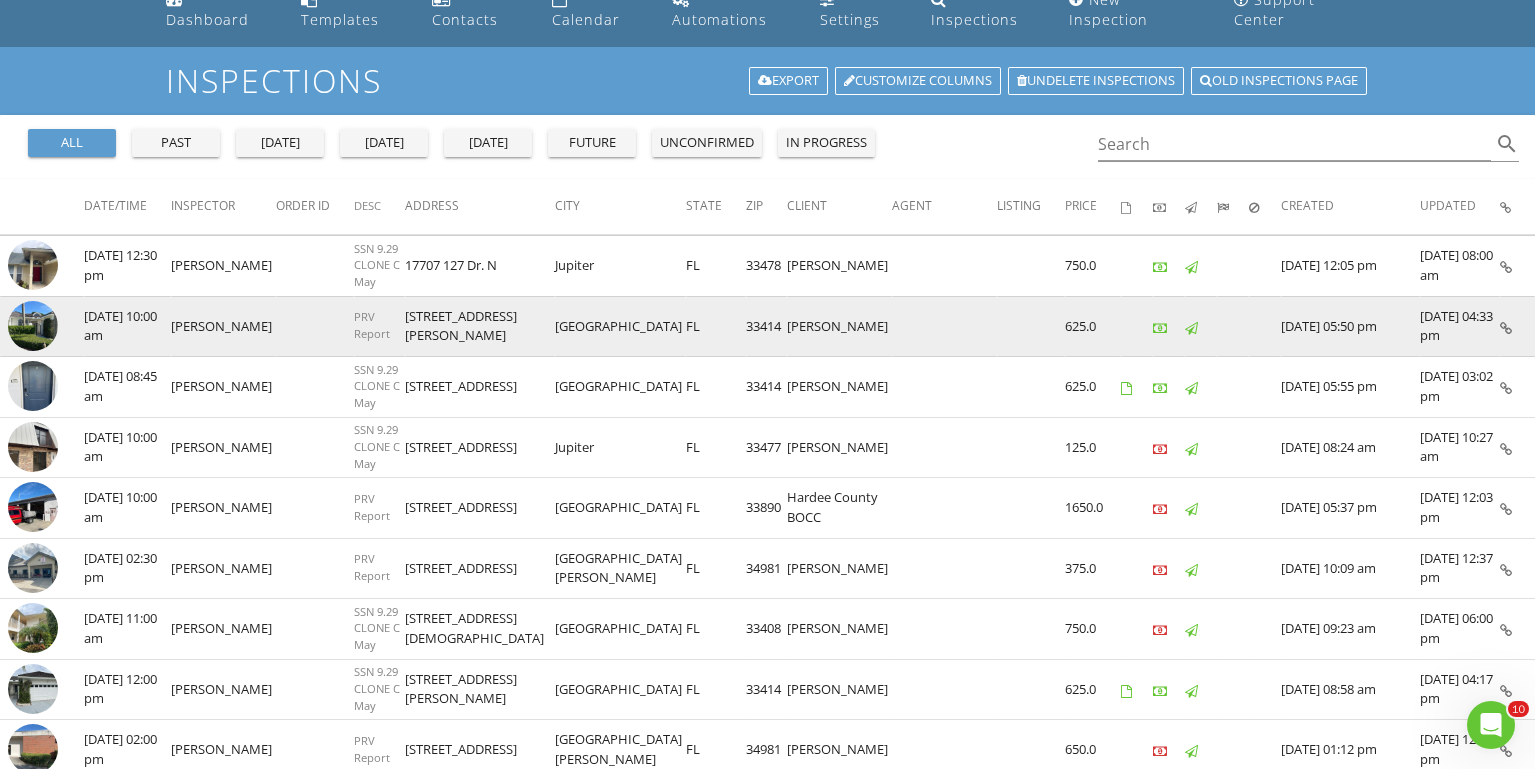 click at bounding box center [33, 326] 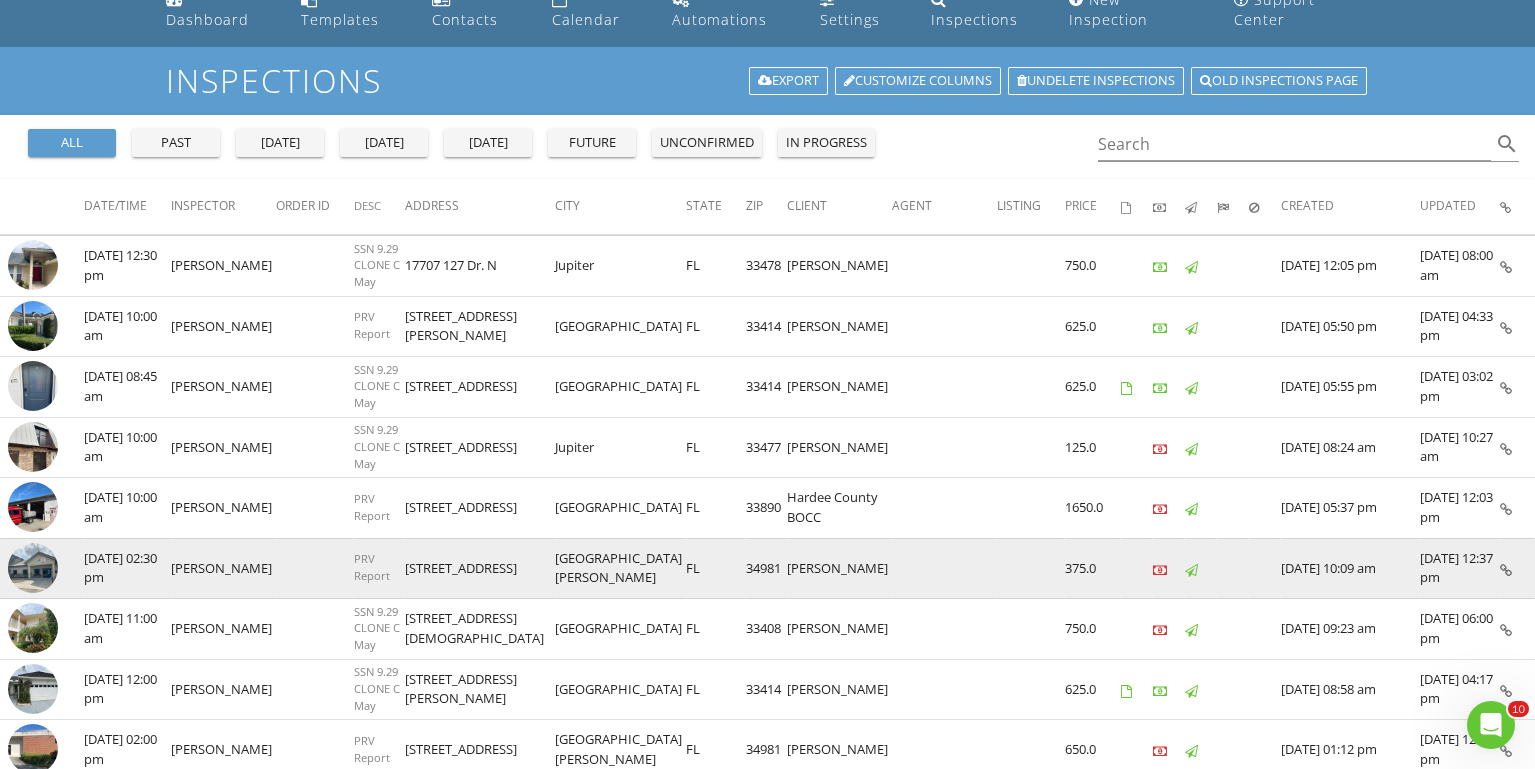 click at bounding box center [33, 568] 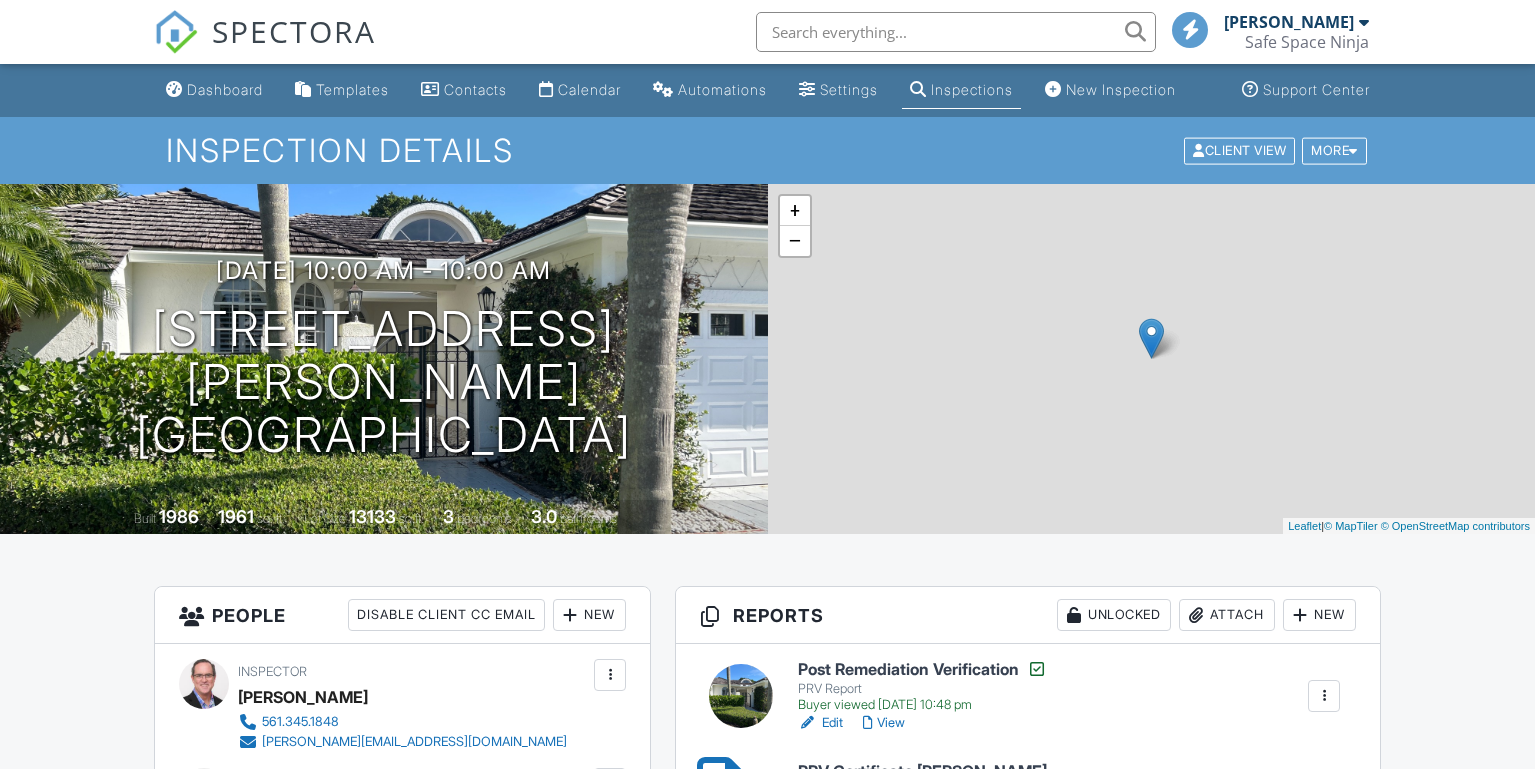 scroll, scrollTop: 545, scrollLeft: 0, axis: vertical 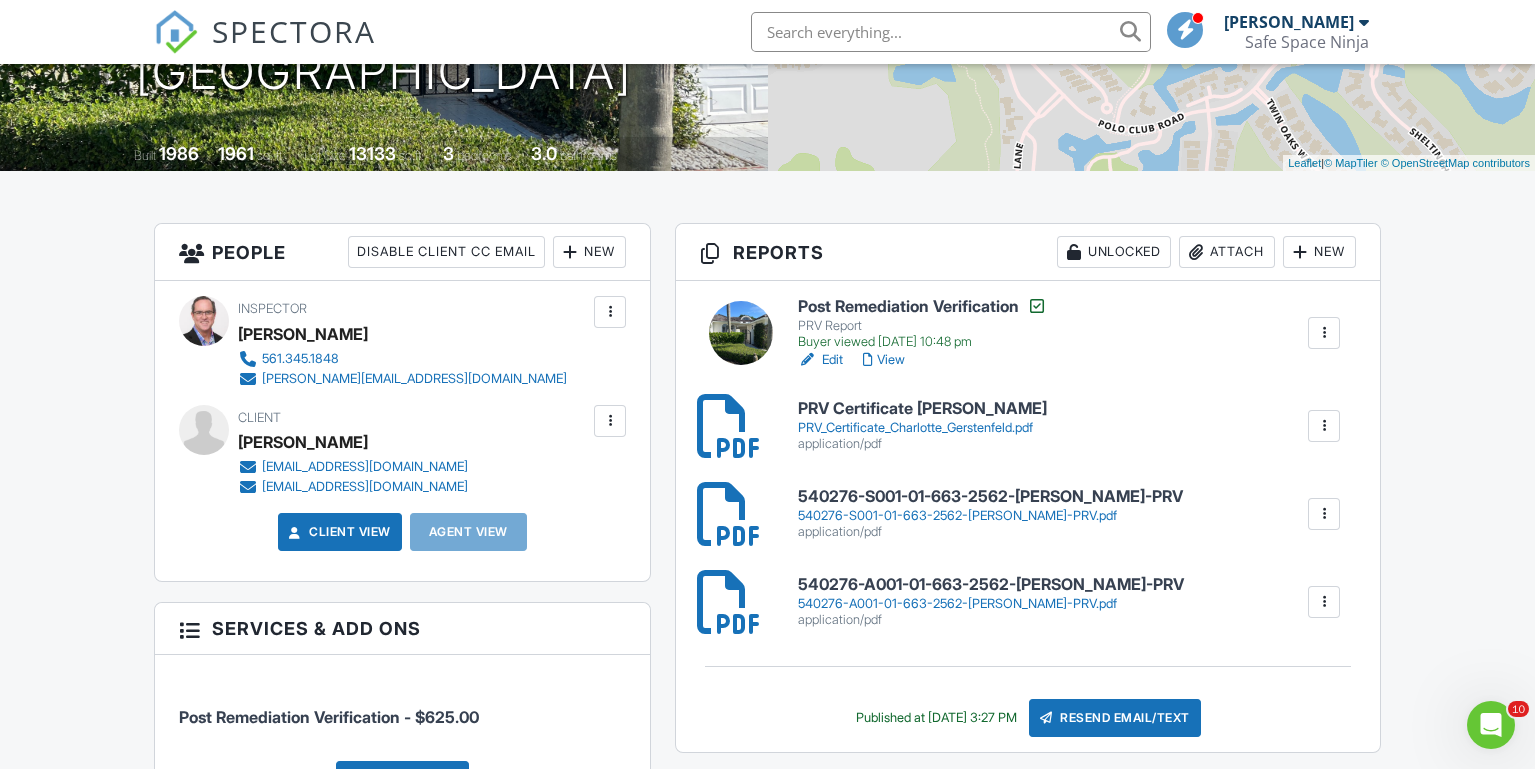 click on "Buyer viewed 03/09/2025 10:48 pm" at bounding box center (922, 342) 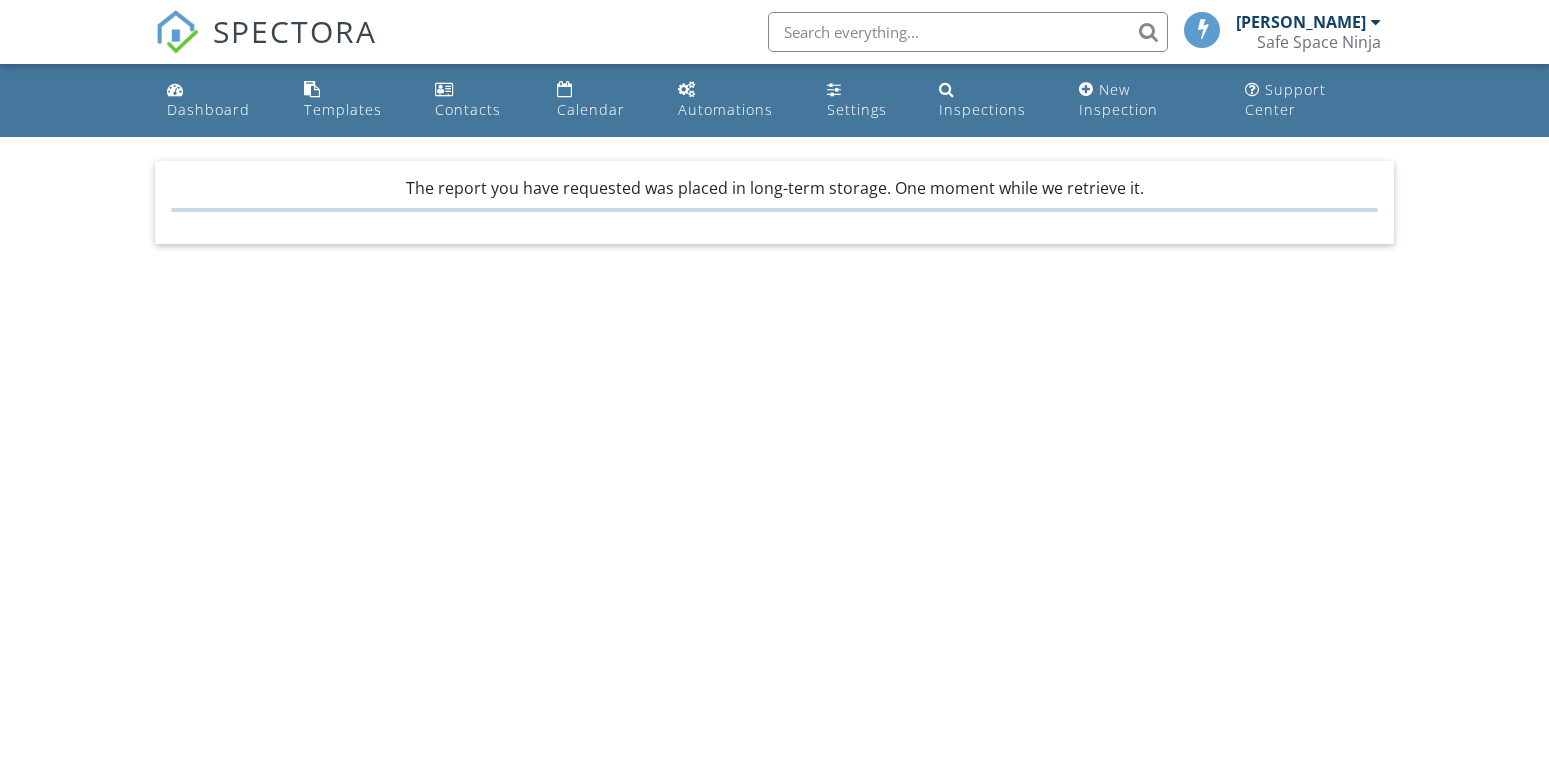 scroll, scrollTop: 0, scrollLeft: 0, axis: both 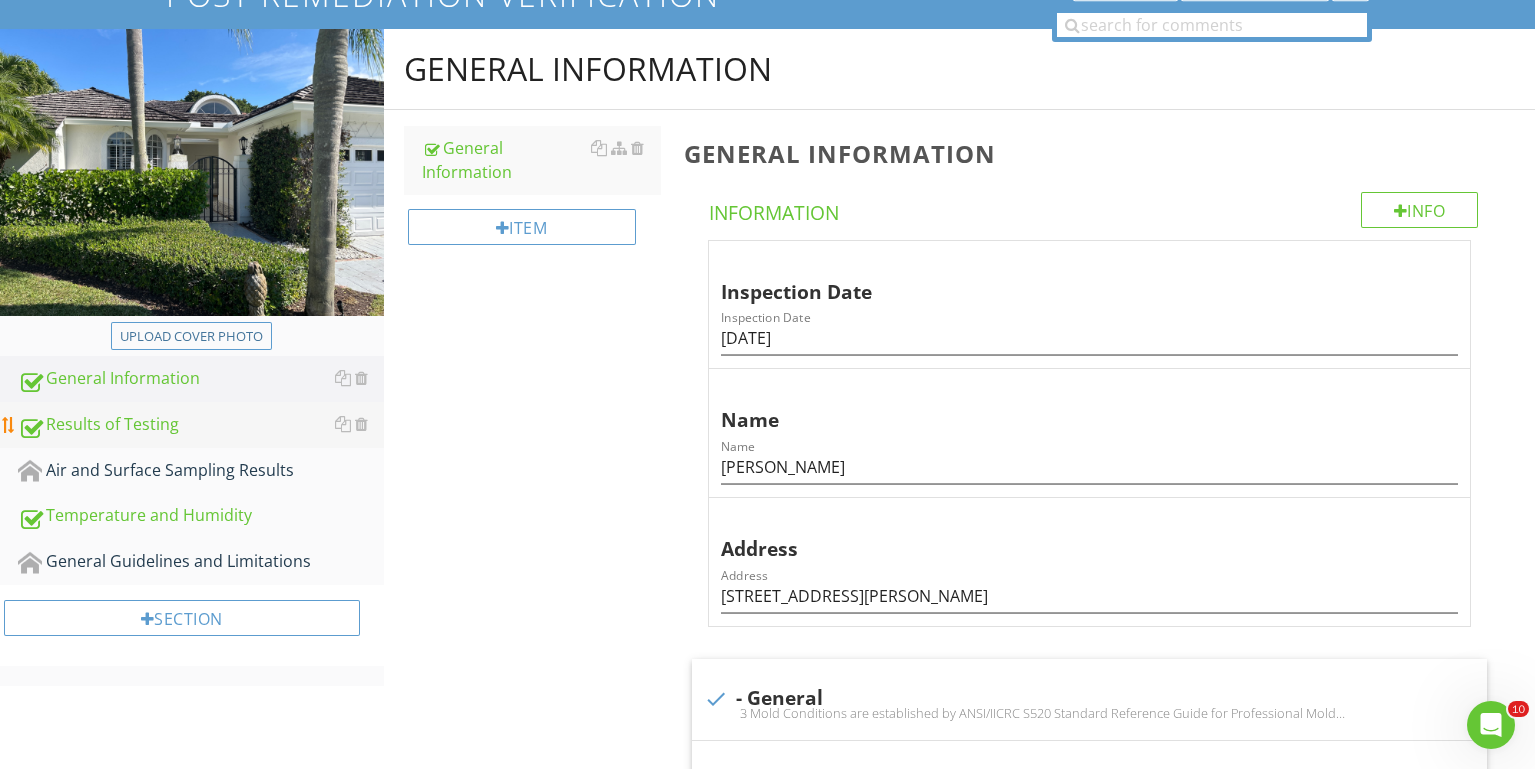 click on "Results of Testing" at bounding box center (201, 425) 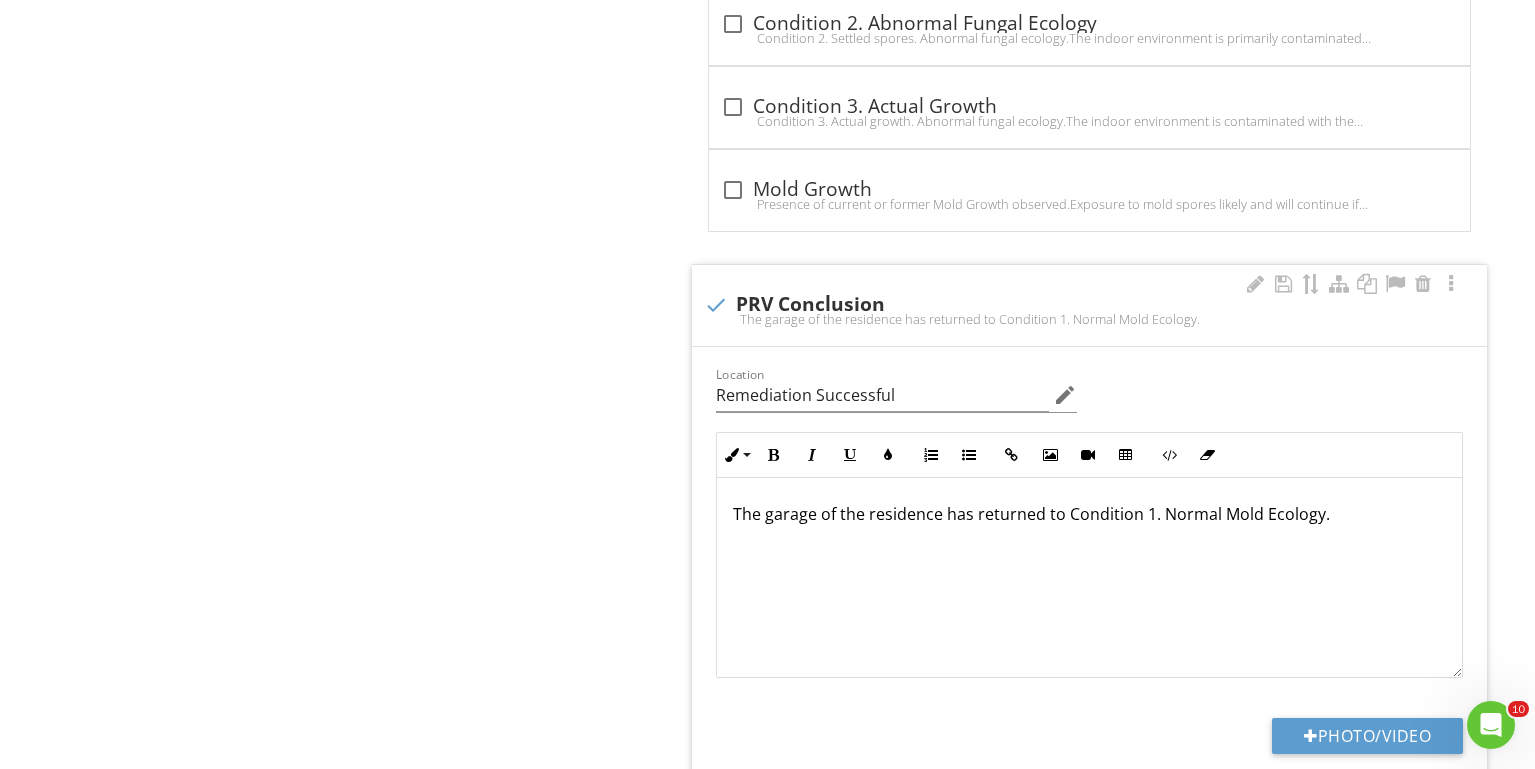 scroll, scrollTop: 1101, scrollLeft: 0, axis: vertical 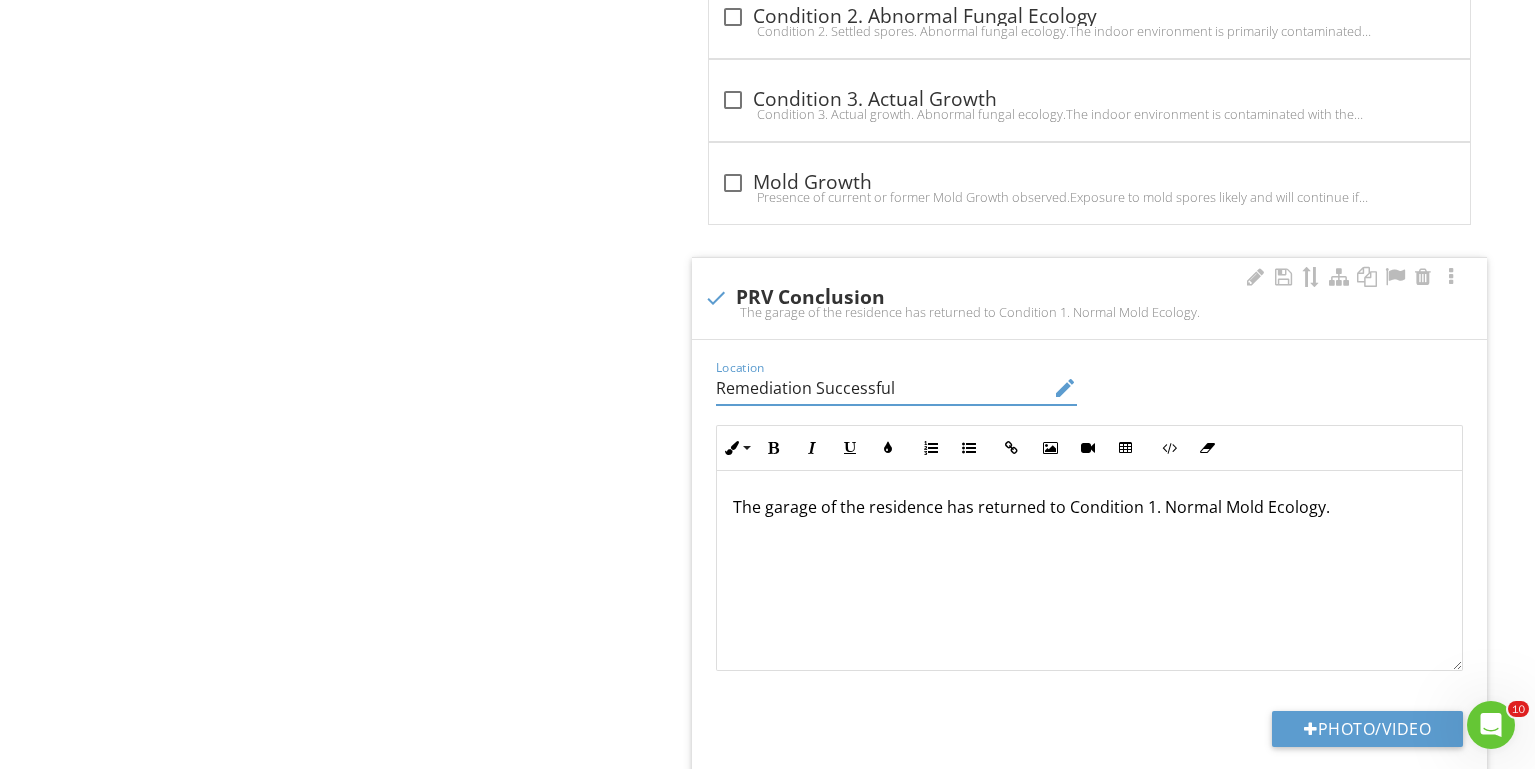 drag, startPoint x: 888, startPoint y: 357, endPoint x: 715, endPoint y: 363, distance: 173.10402 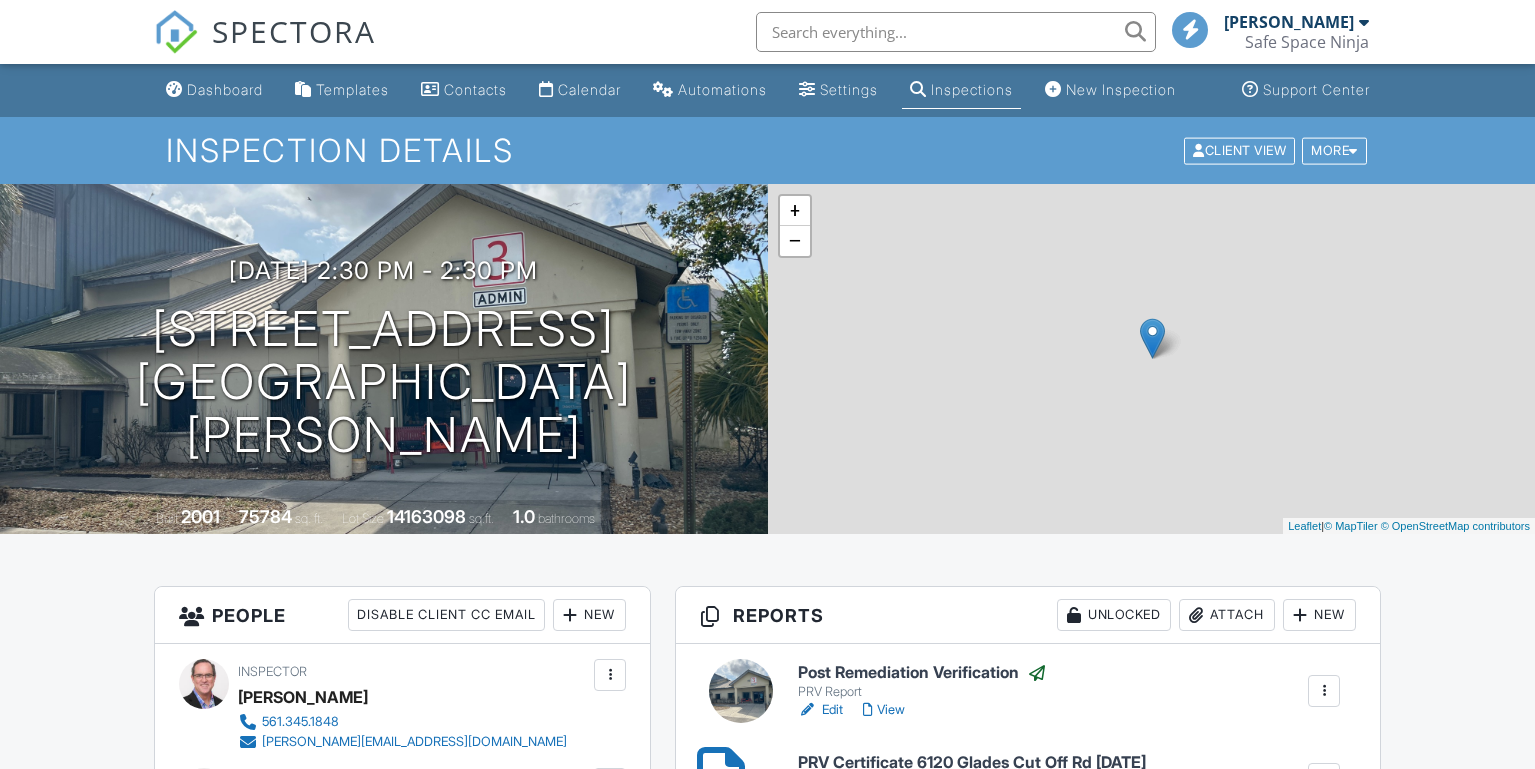 scroll, scrollTop: 0, scrollLeft: 0, axis: both 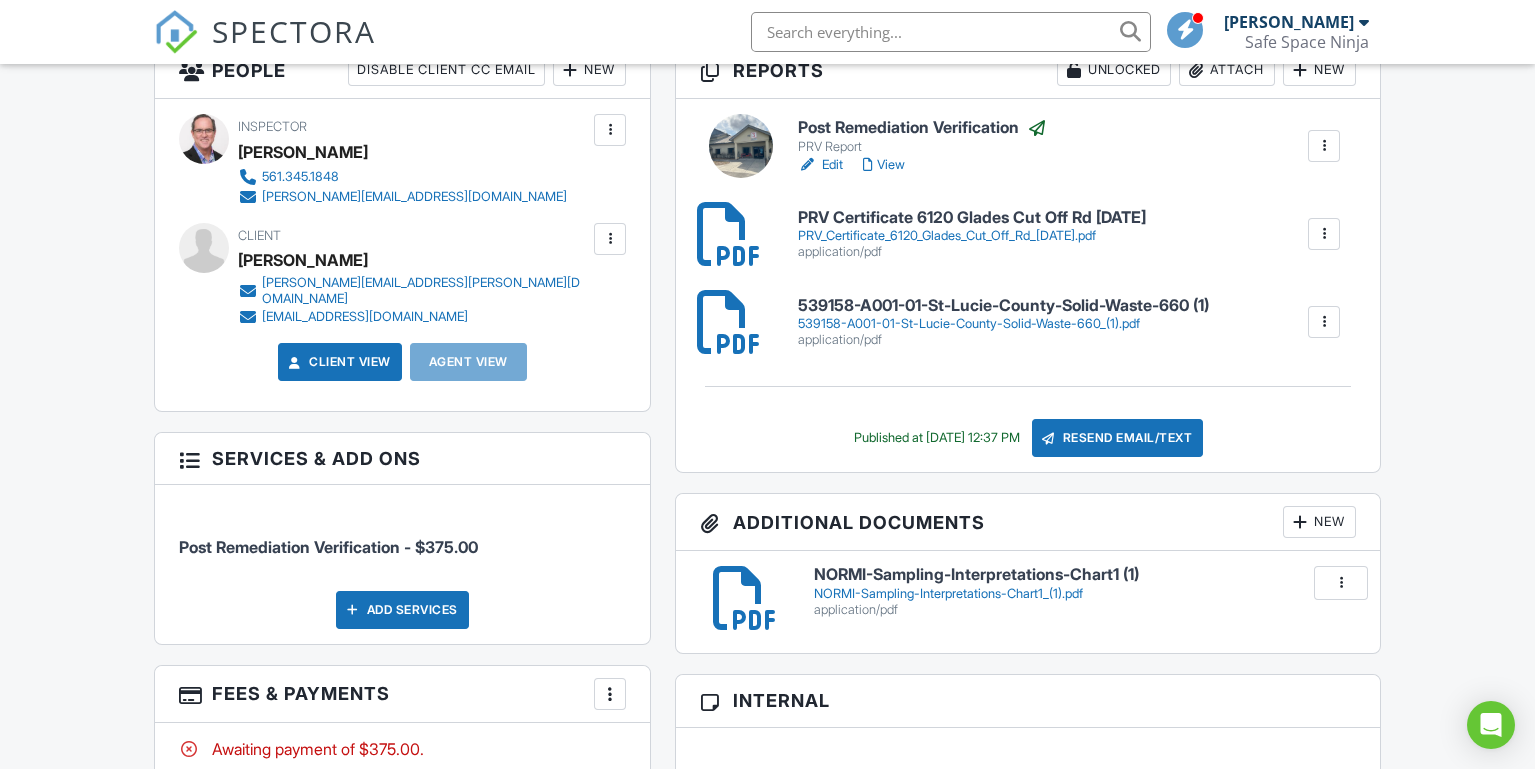 click on "Post Remediation Verification" at bounding box center [922, 128] 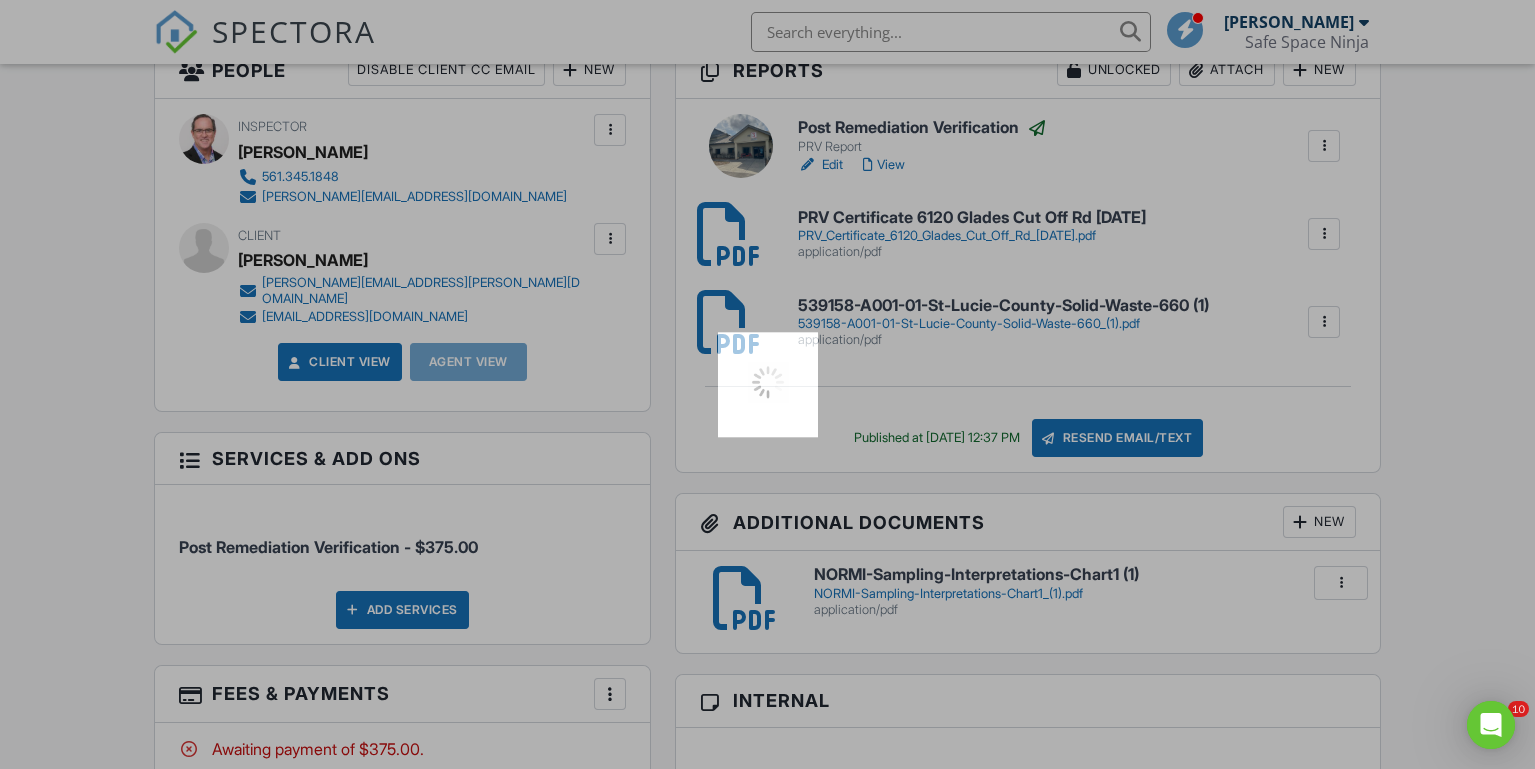 scroll, scrollTop: 0, scrollLeft: 0, axis: both 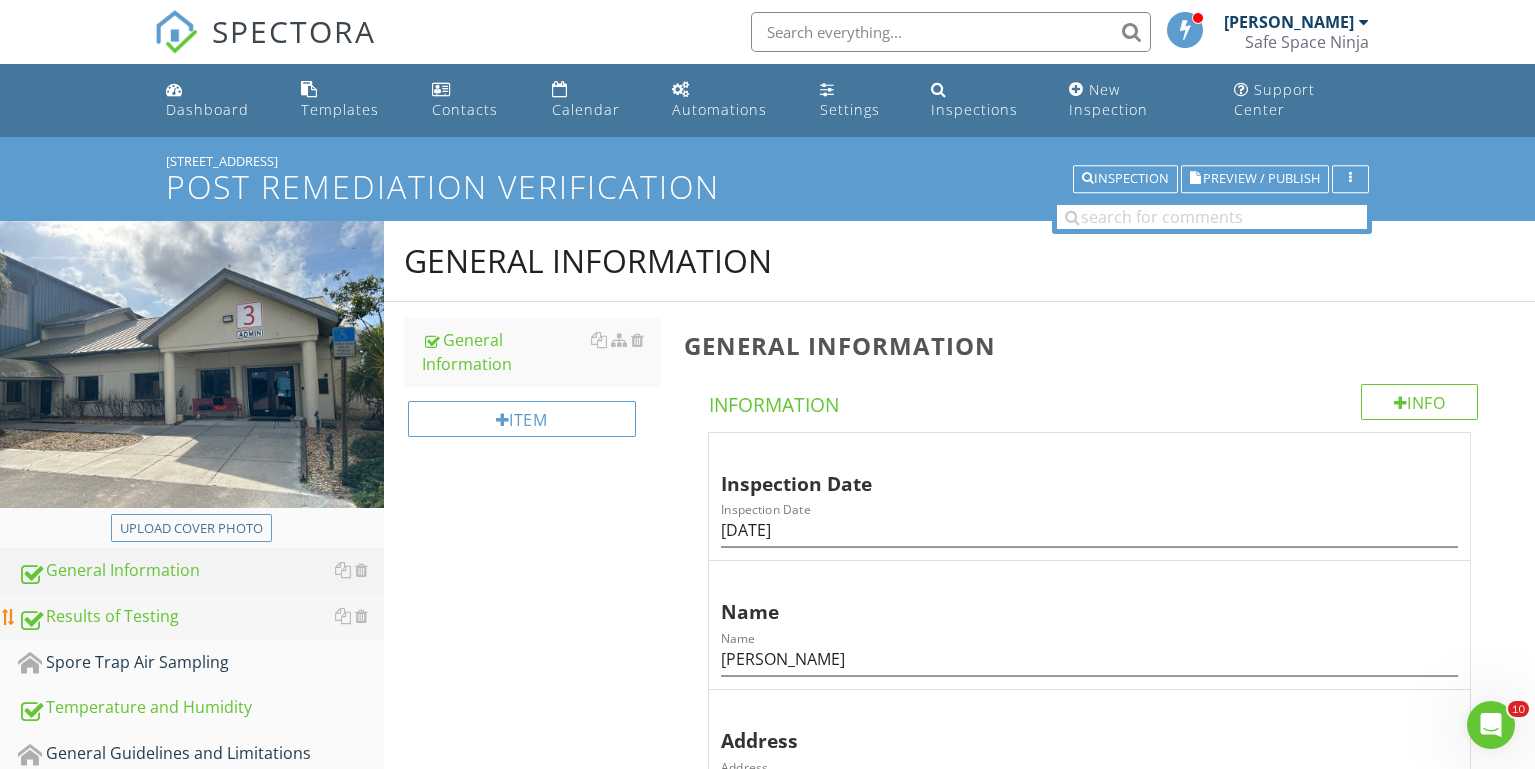 click on "Results of Testing" at bounding box center [201, 617] 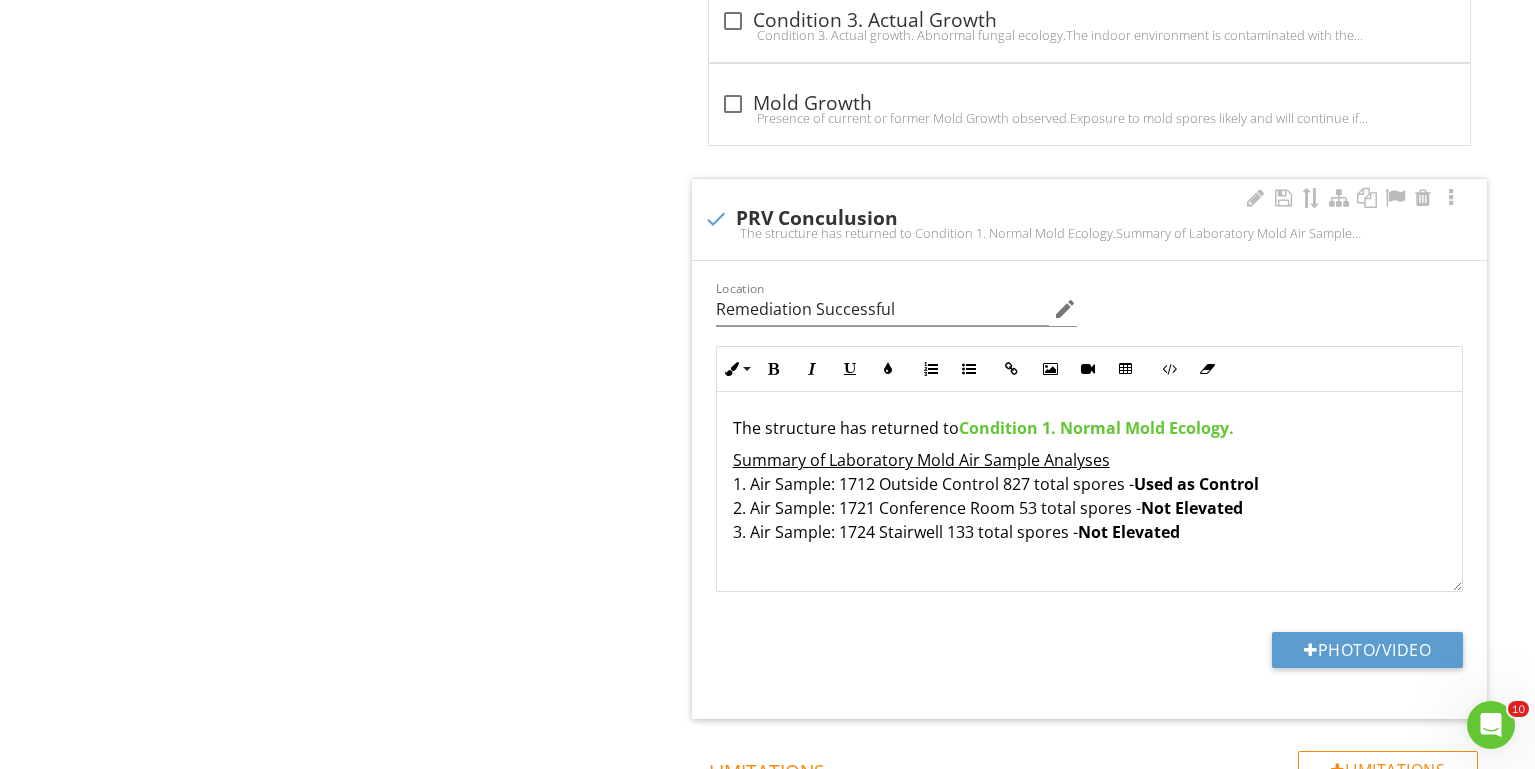 scroll, scrollTop: 1181, scrollLeft: 0, axis: vertical 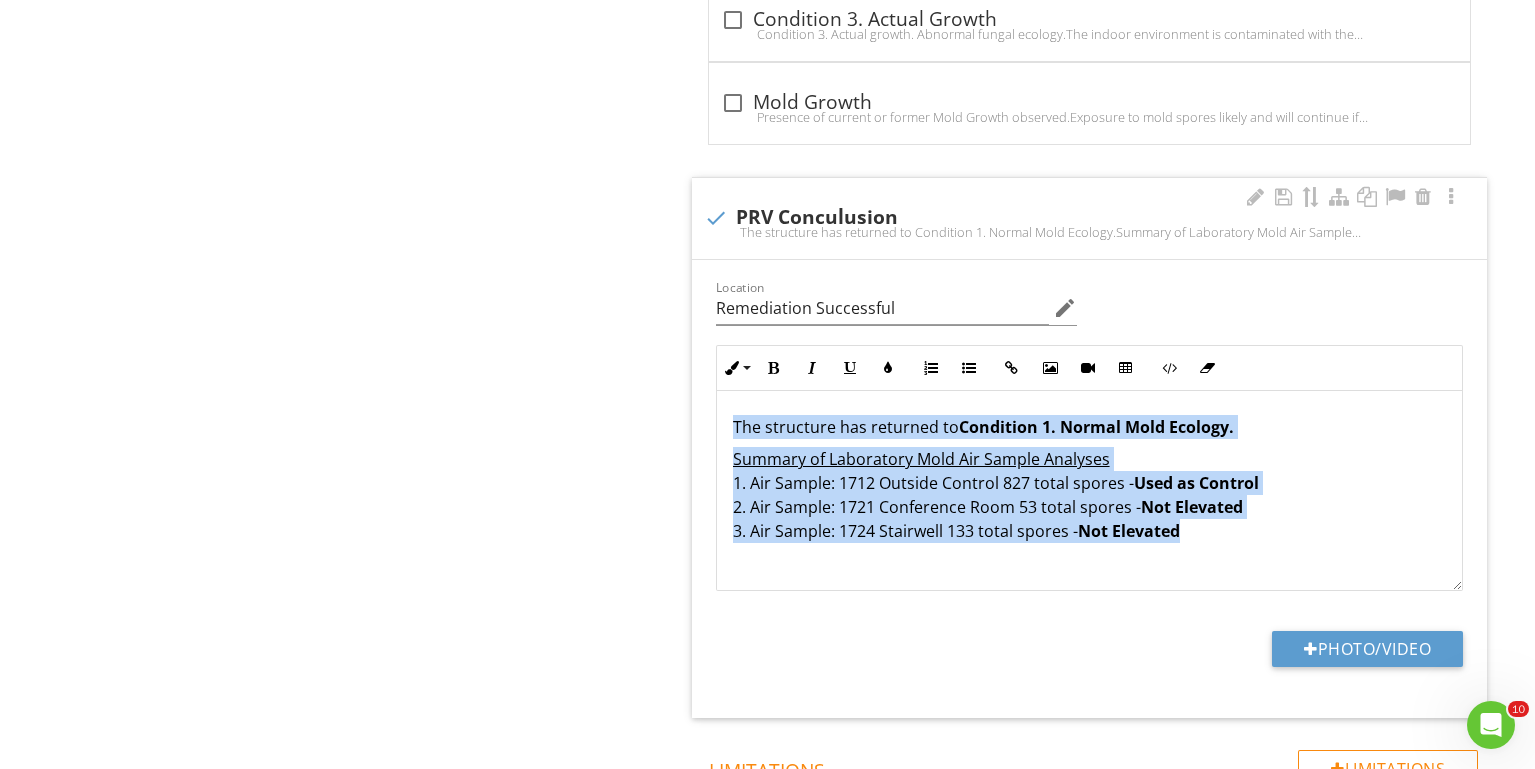 drag, startPoint x: 736, startPoint y: 401, endPoint x: 1226, endPoint y: 511, distance: 502.1952 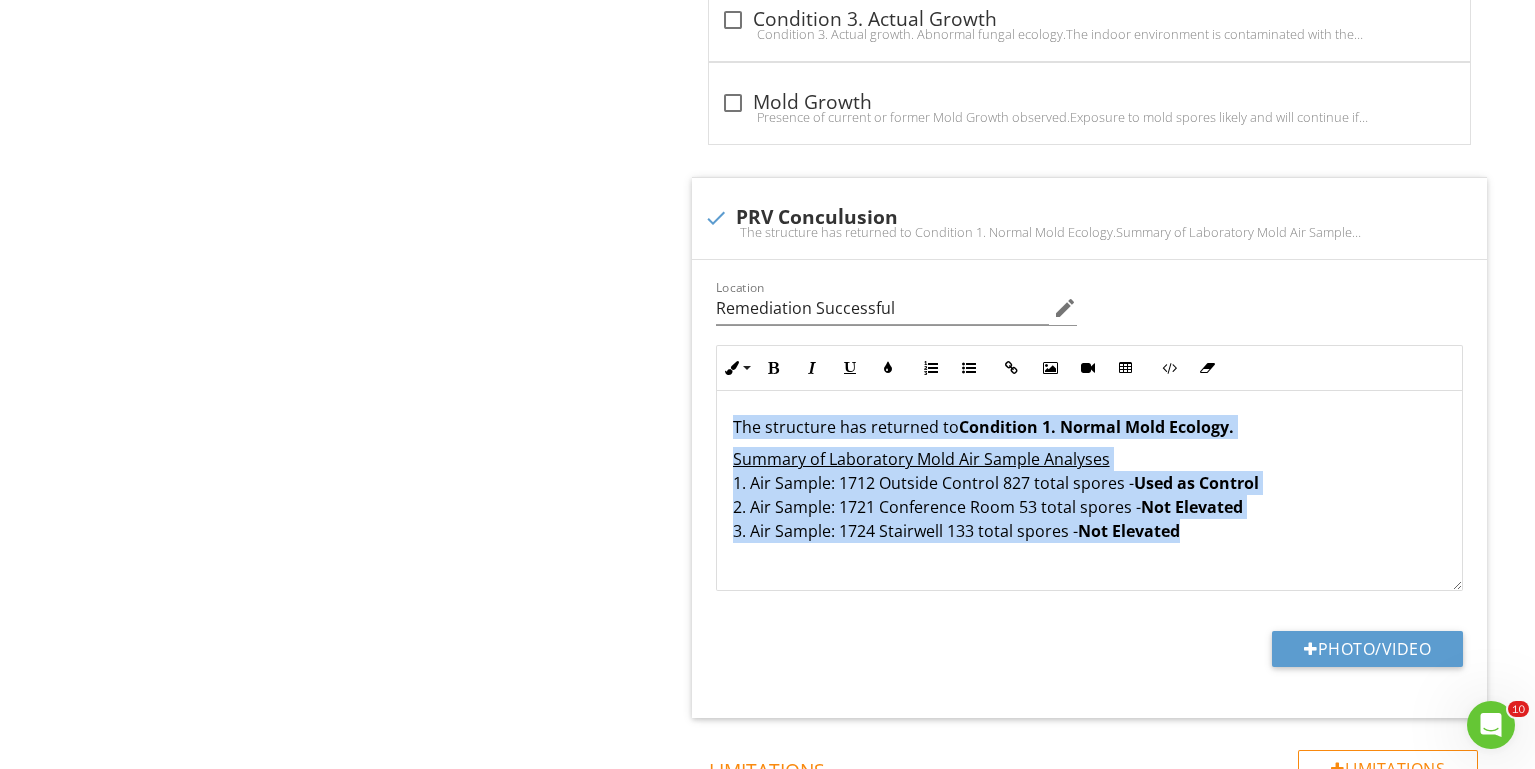 scroll, scrollTop: 1090, scrollLeft: 0, axis: vertical 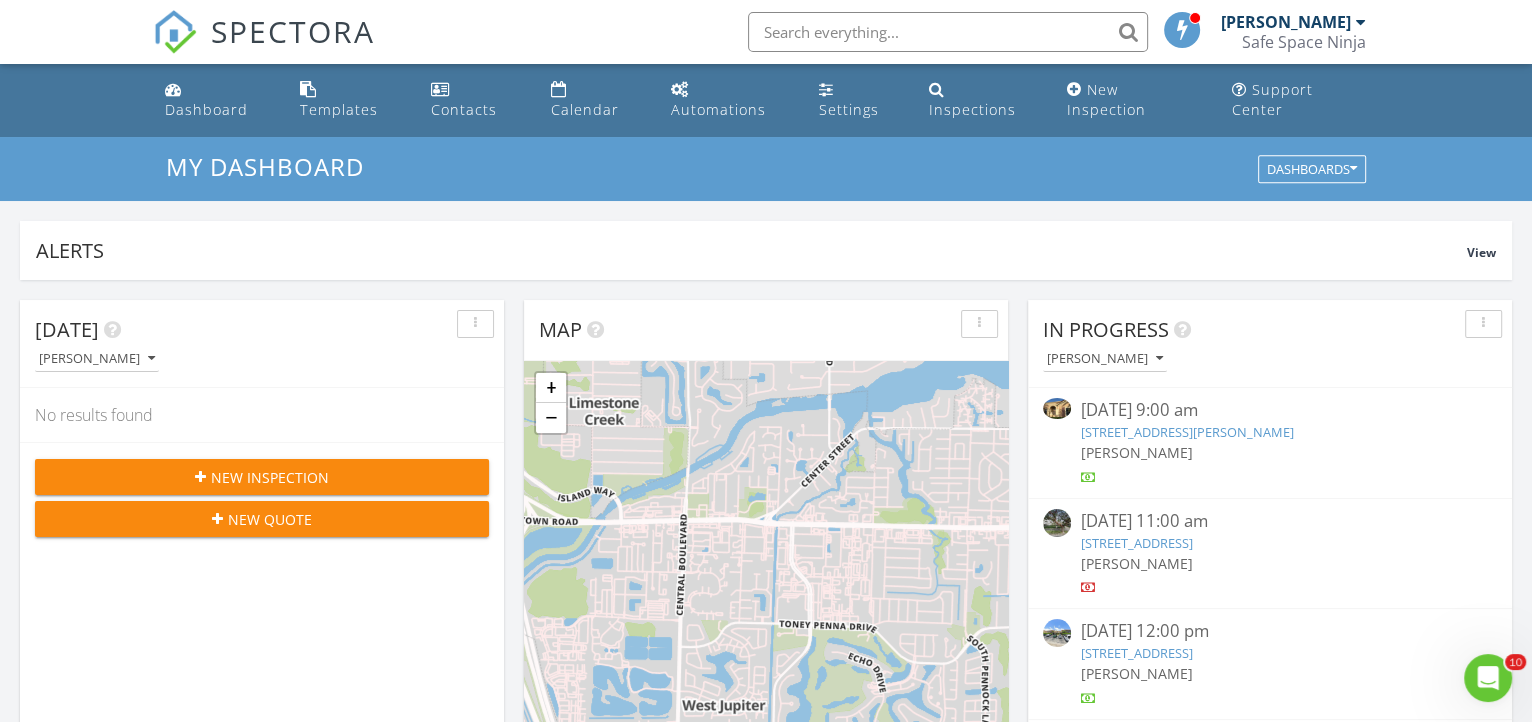 click on "[PERSON_NAME]" at bounding box center (1286, 22) 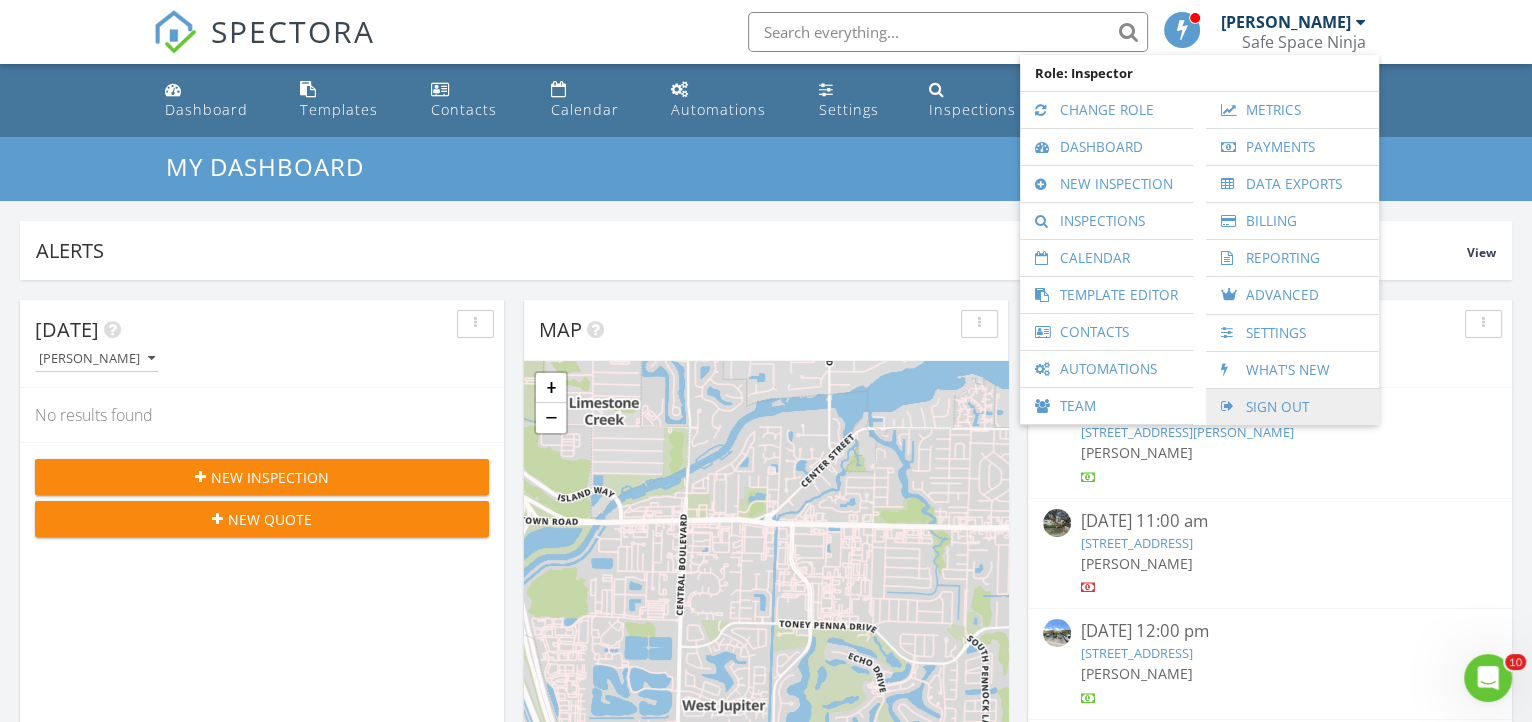click on "Sign Out" at bounding box center [1292, 407] 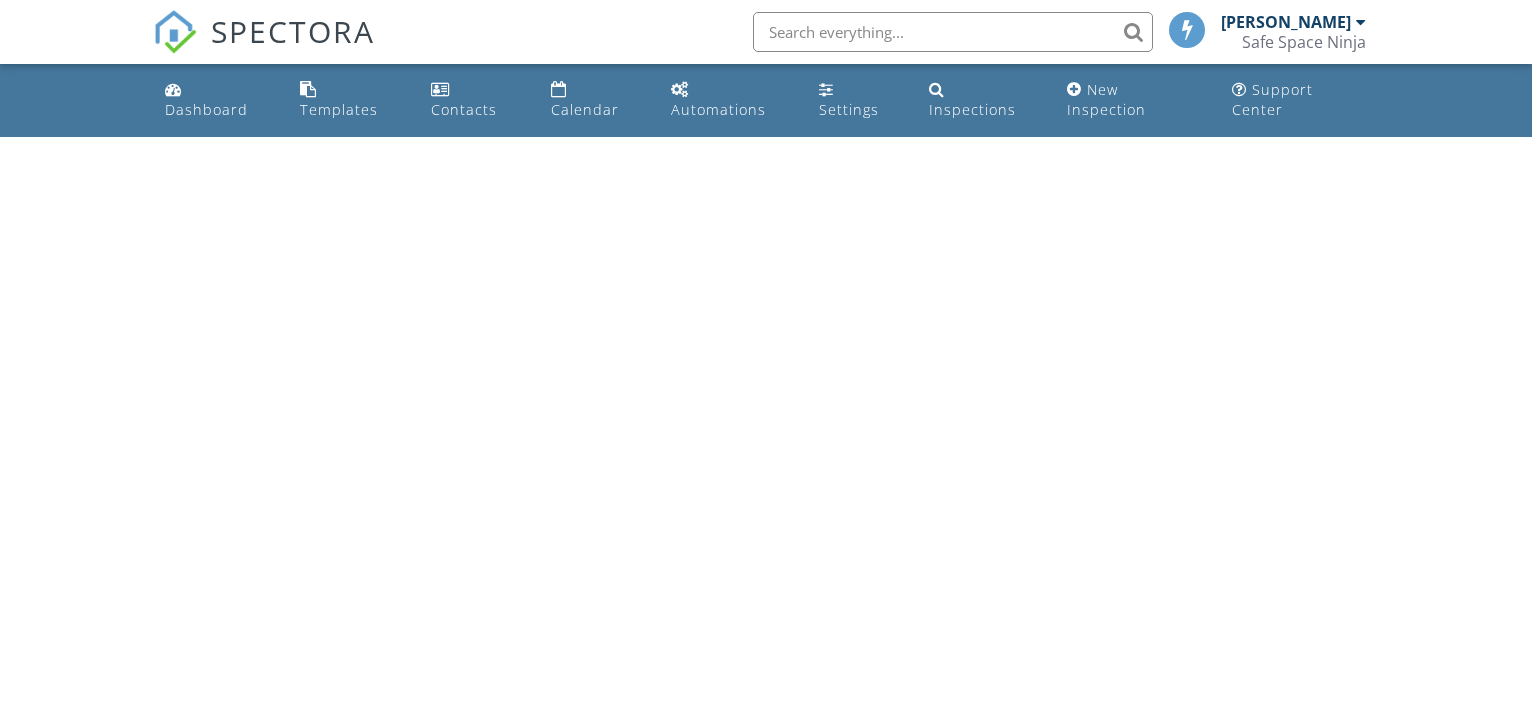 scroll, scrollTop: 0, scrollLeft: 0, axis: both 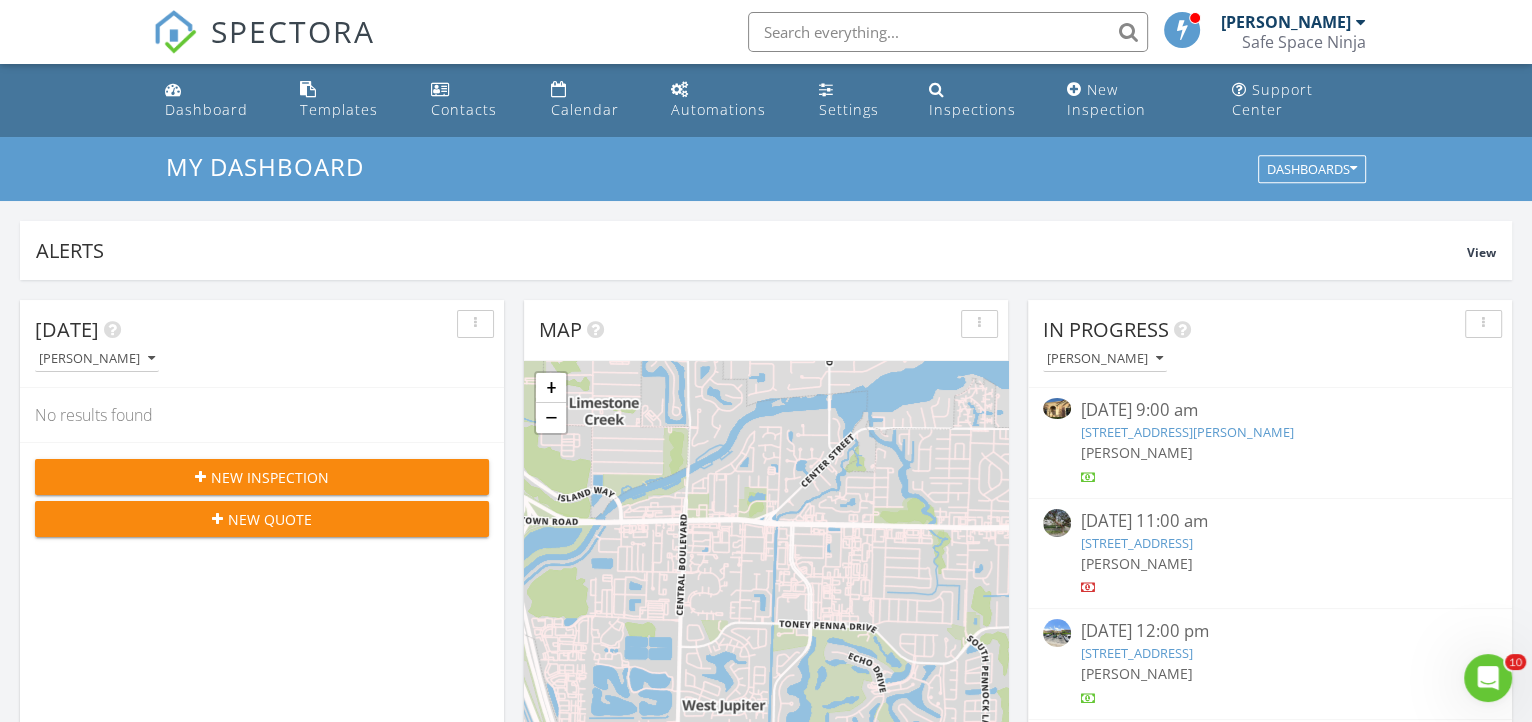 click on "[PERSON_NAME]" at bounding box center [1137, 452] 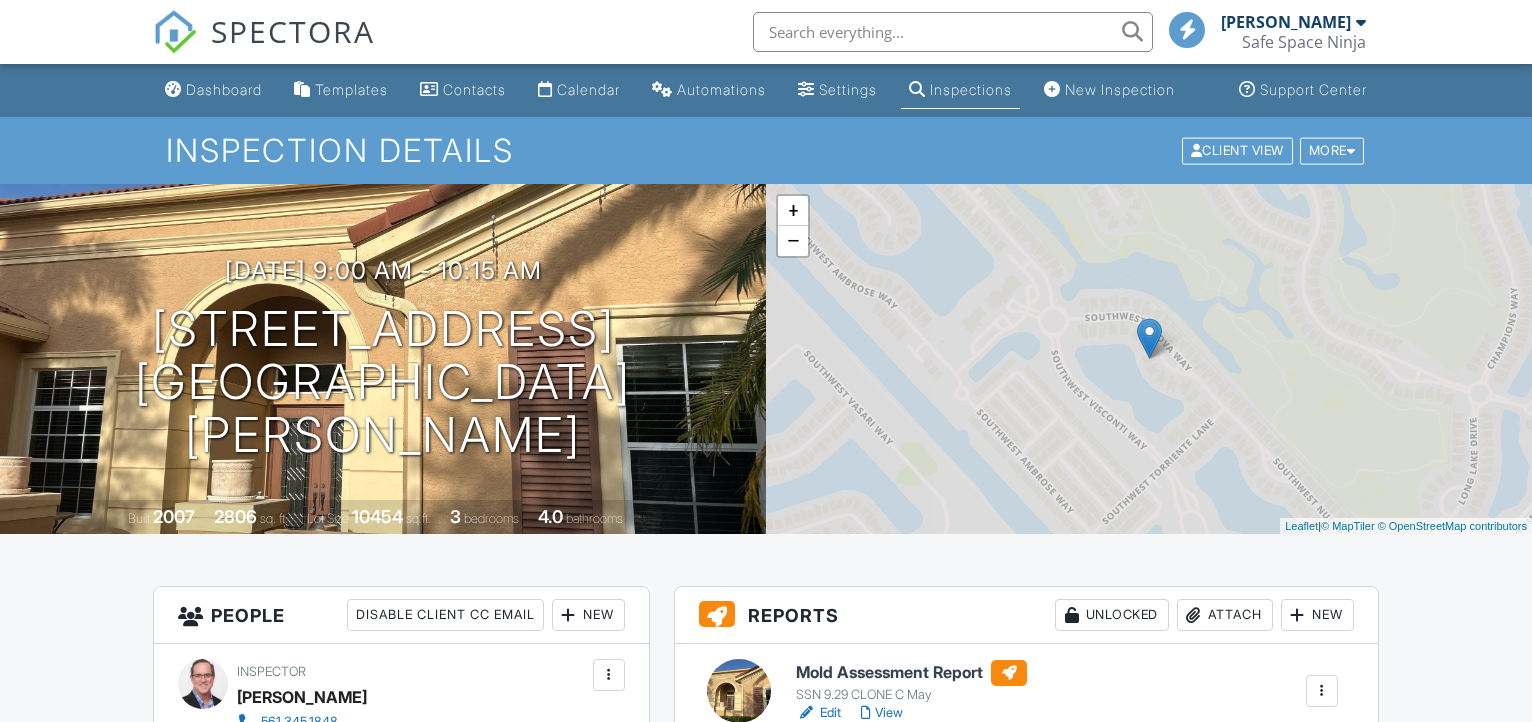 scroll, scrollTop: 0, scrollLeft: 0, axis: both 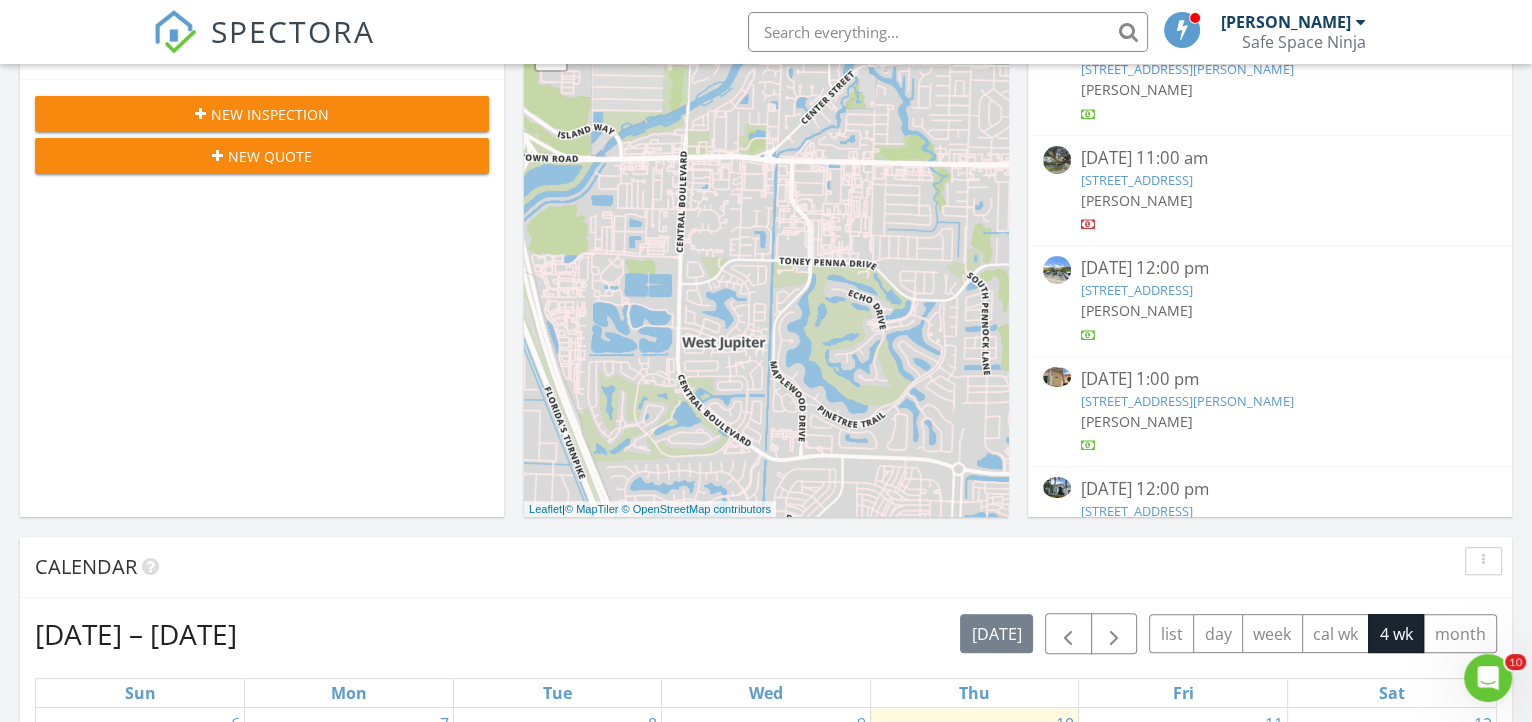 click on "9925 SW Nuova Way, Port St. Lucie, FL 34986" at bounding box center [1187, 401] 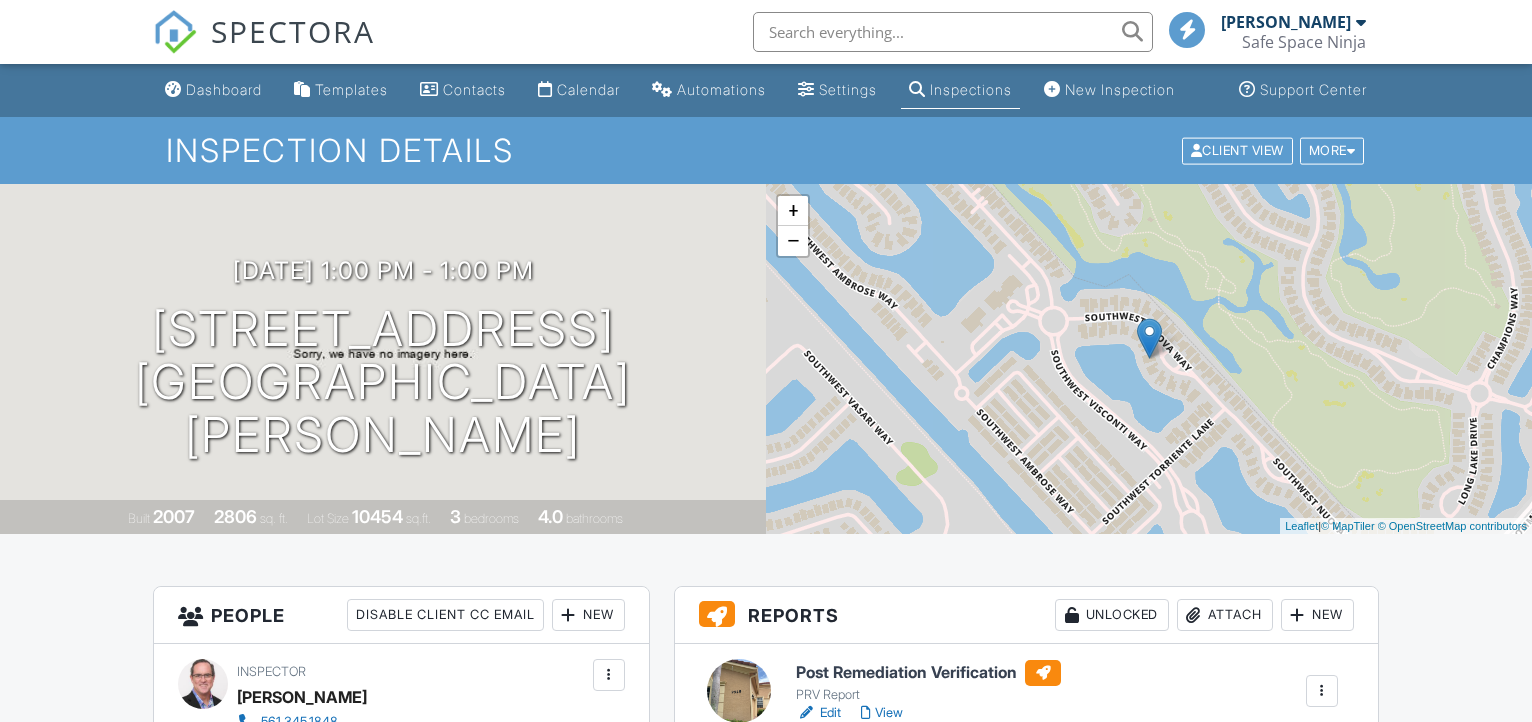 scroll, scrollTop: 0, scrollLeft: 0, axis: both 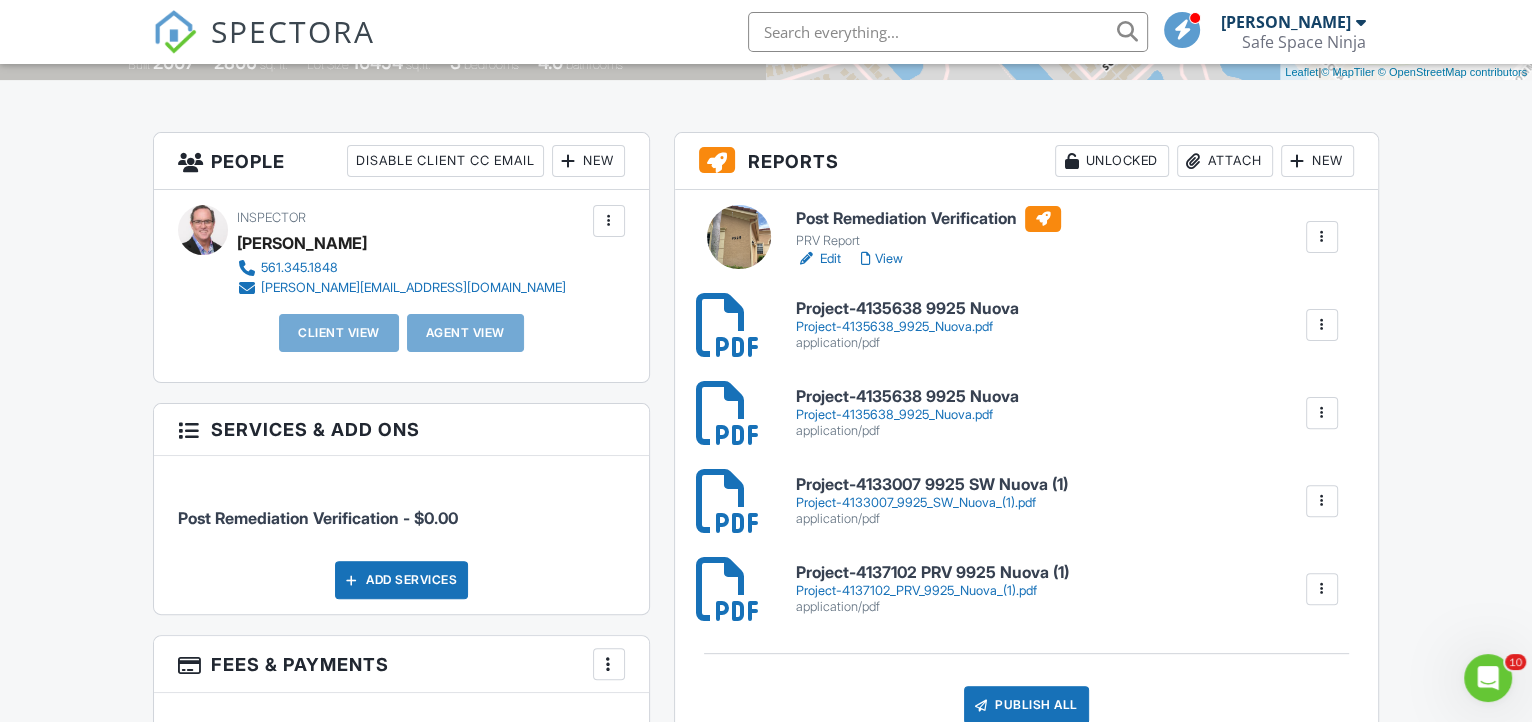 click on "Post Remediation Verification" at bounding box center (928, 219) 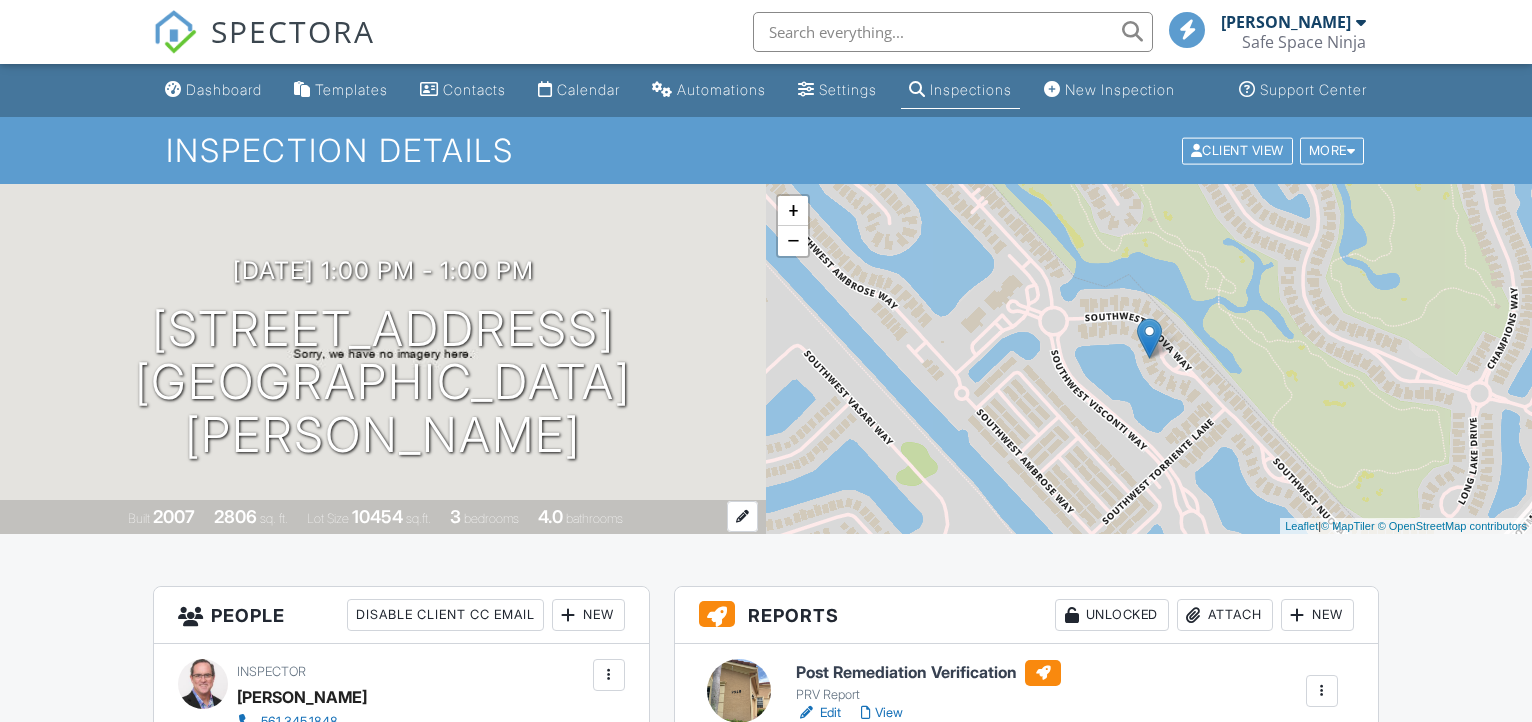 scroll, scrollTop: 0, scrollLeft: 0, axis: both 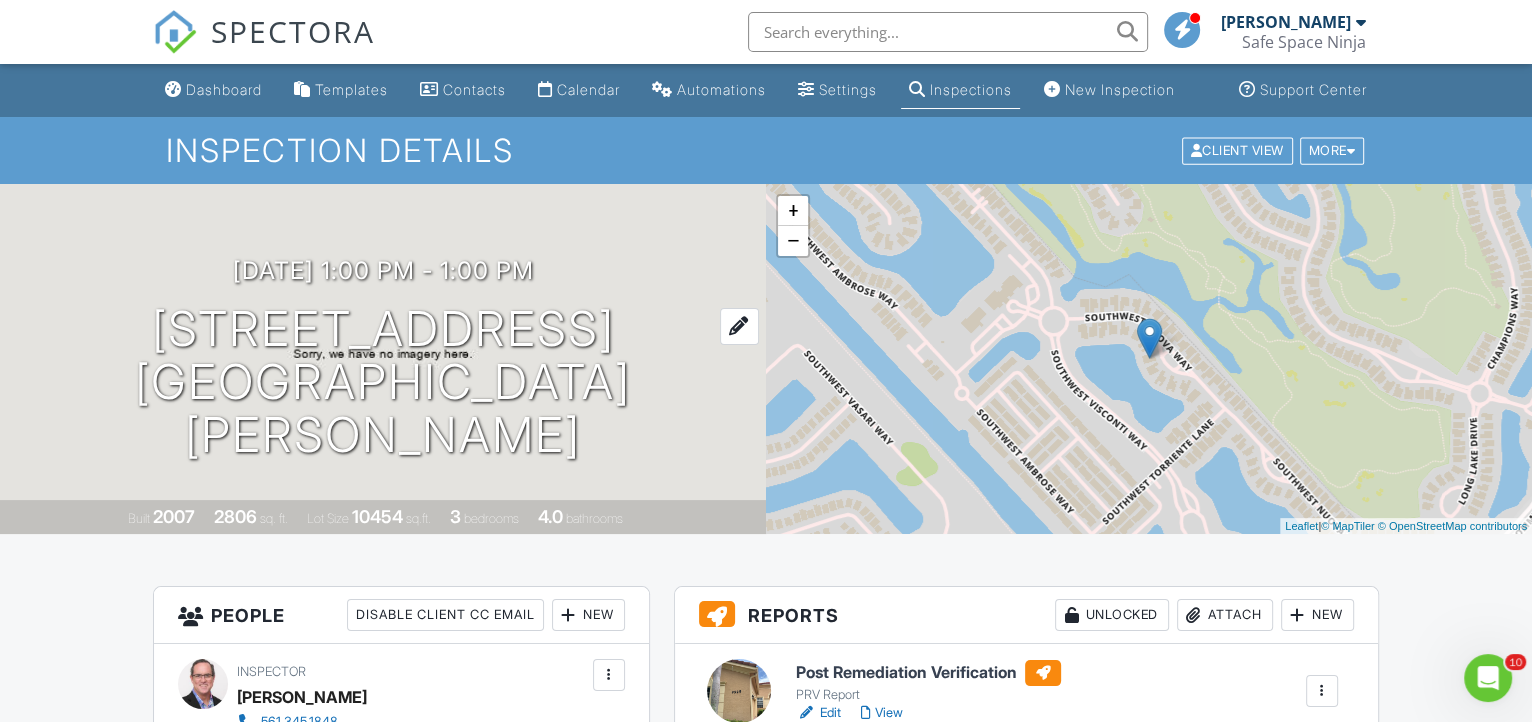 click on "9925 SW Nuova Way
Port St. Lucie, FL 34986" at bounding box center [383, 382] 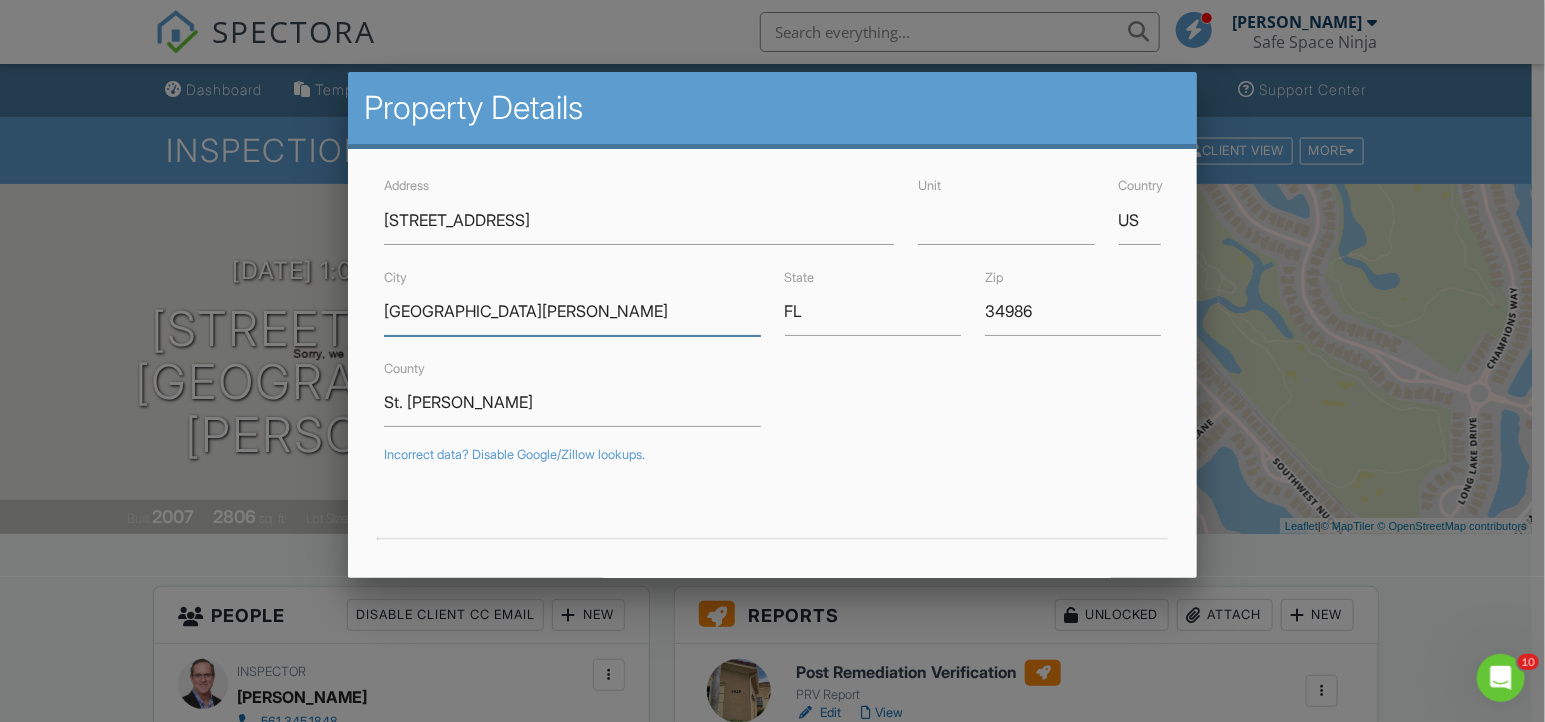 drag, startPoint x: 539, startPoint y: 318, endPoint x: 378, endPoint y: 316, distance: 161.01242 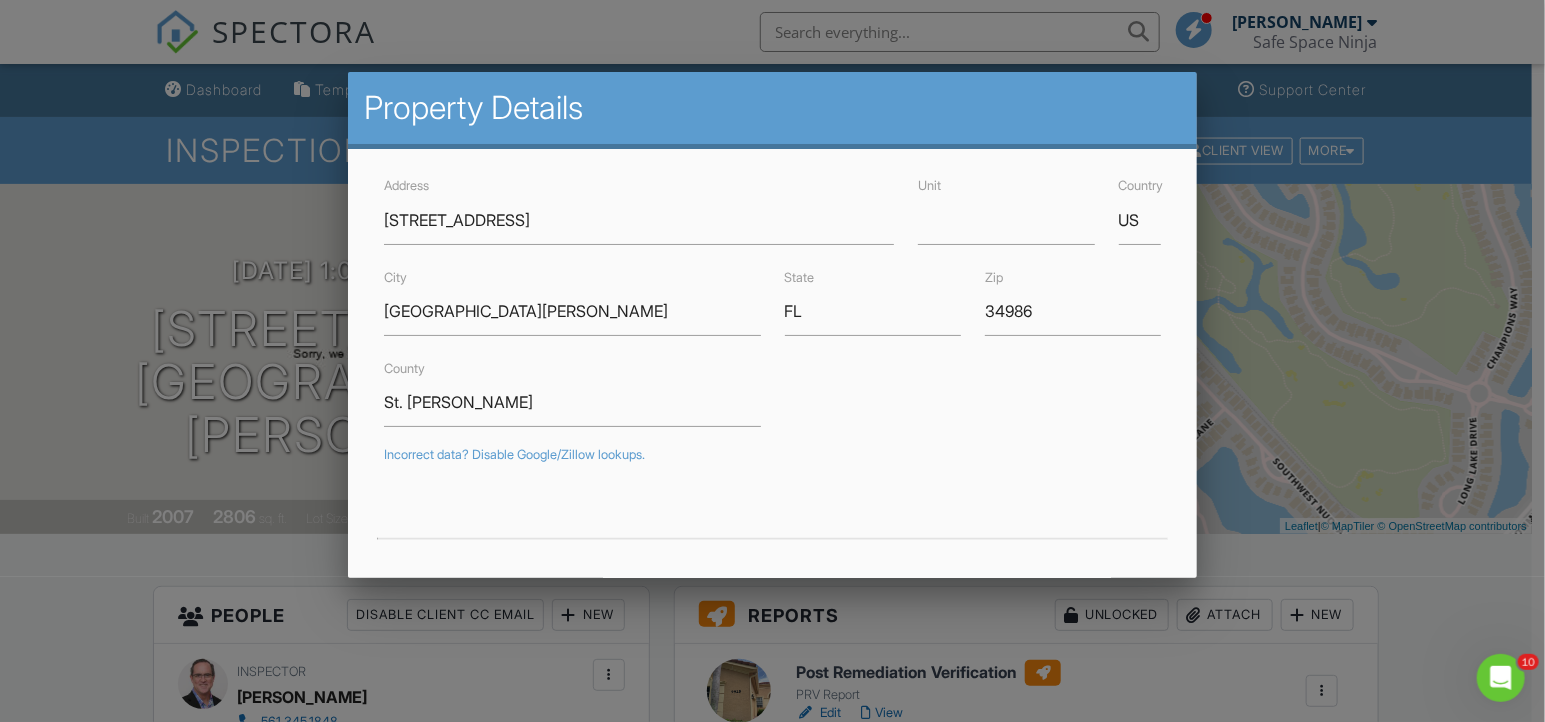 click at bounding box center [772, 351] 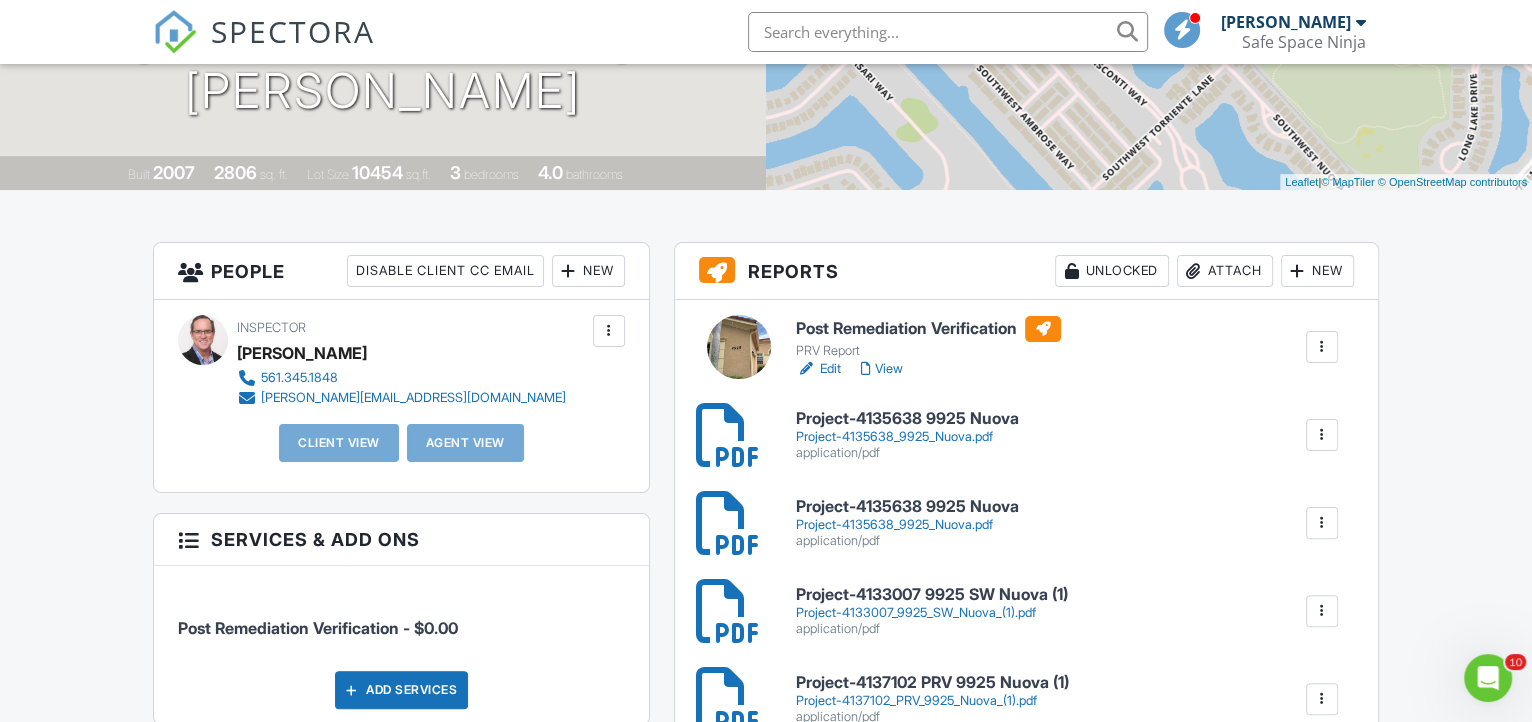 scroll, scrollTop: 545, scrollLeft: 0, axis: vertical 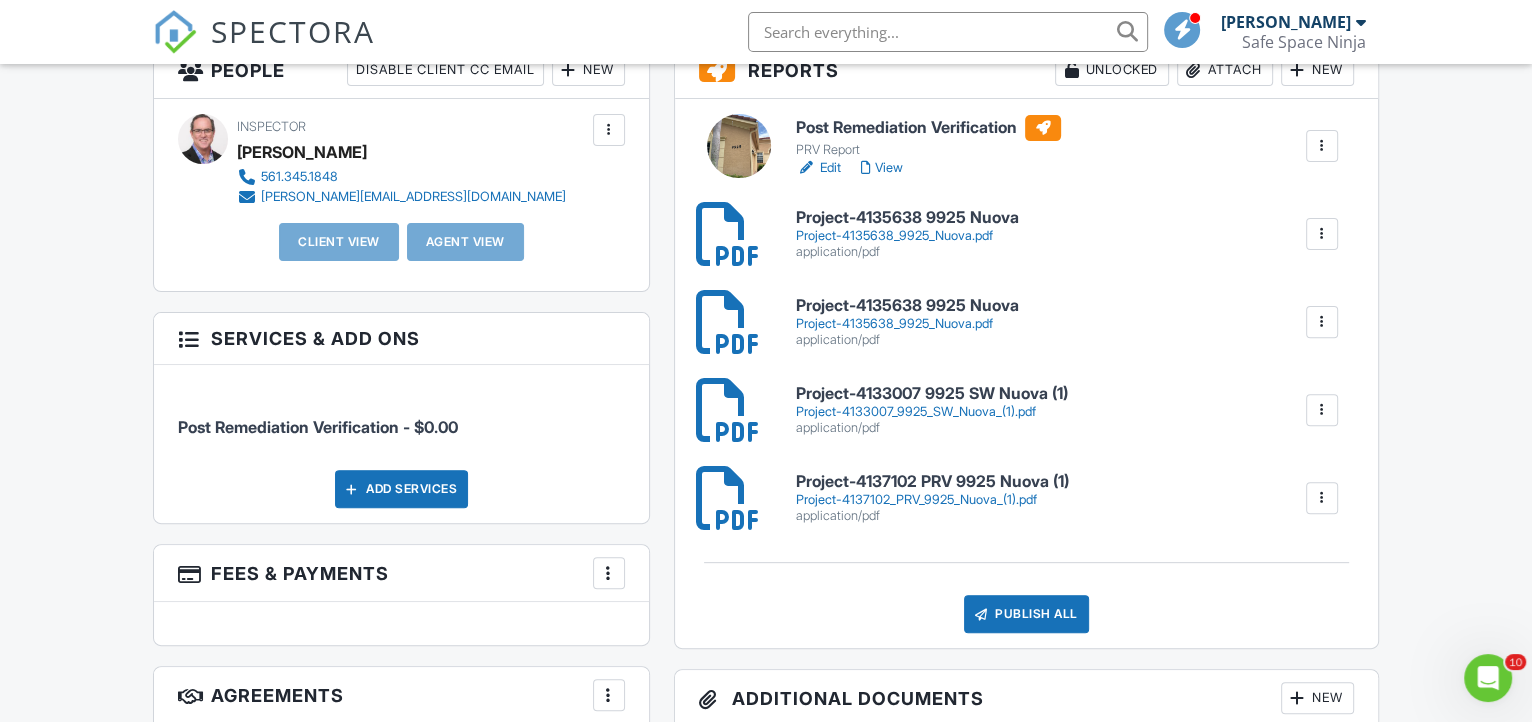 click on "Post Remediation Verification" at bounding box center (928, 128) 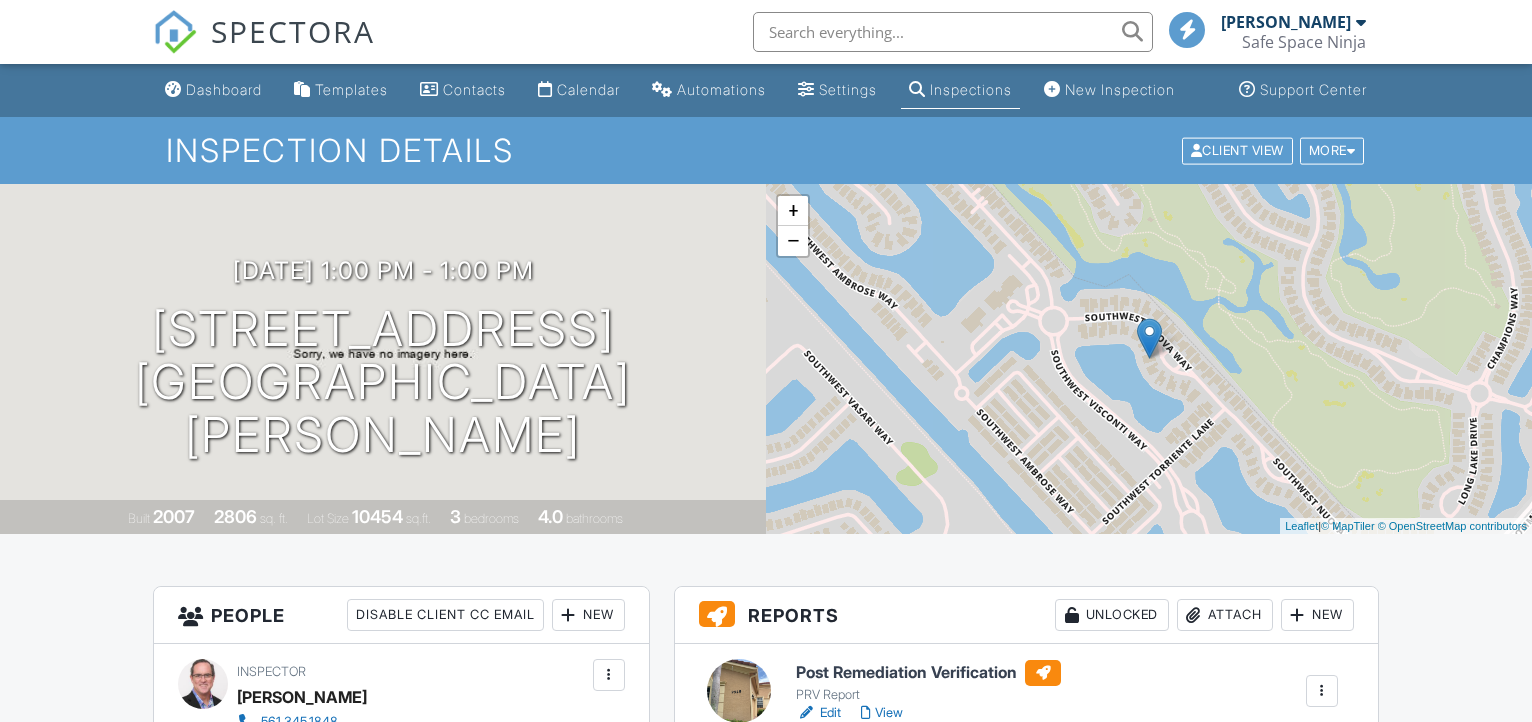 scroll, scrollTop: 0, scrollLeft: 0, axis: both 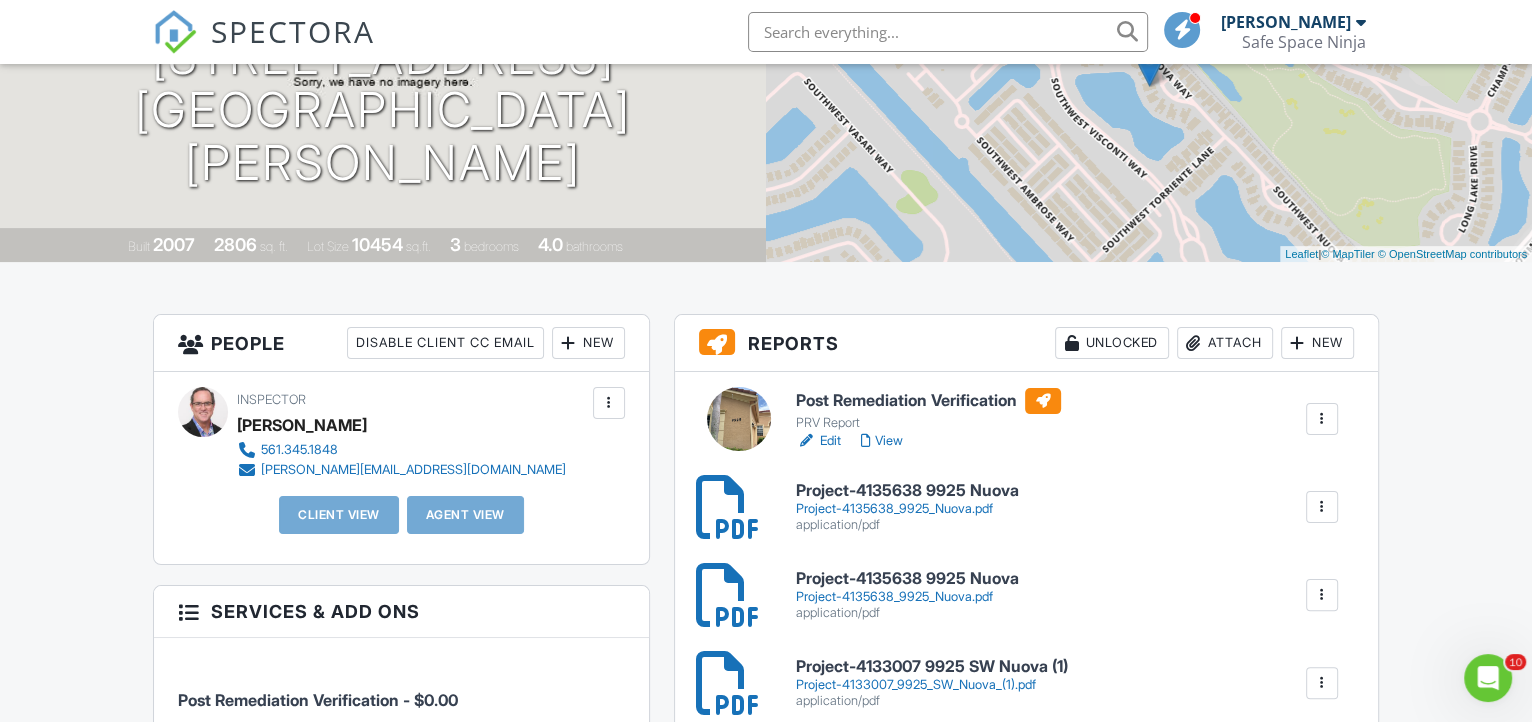 click on "Attach" at bounding box center (1225, 343) 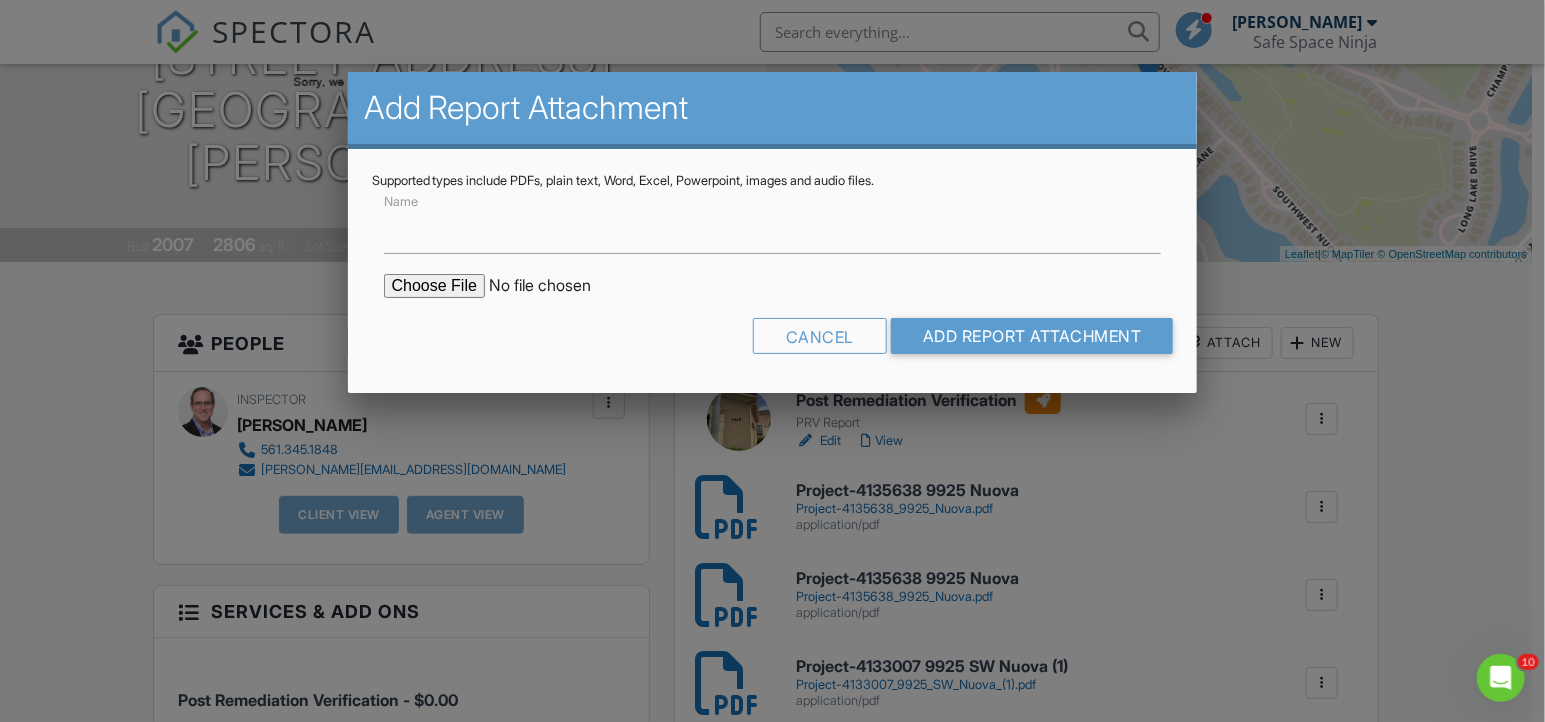 click at bounding box center [554, 286] 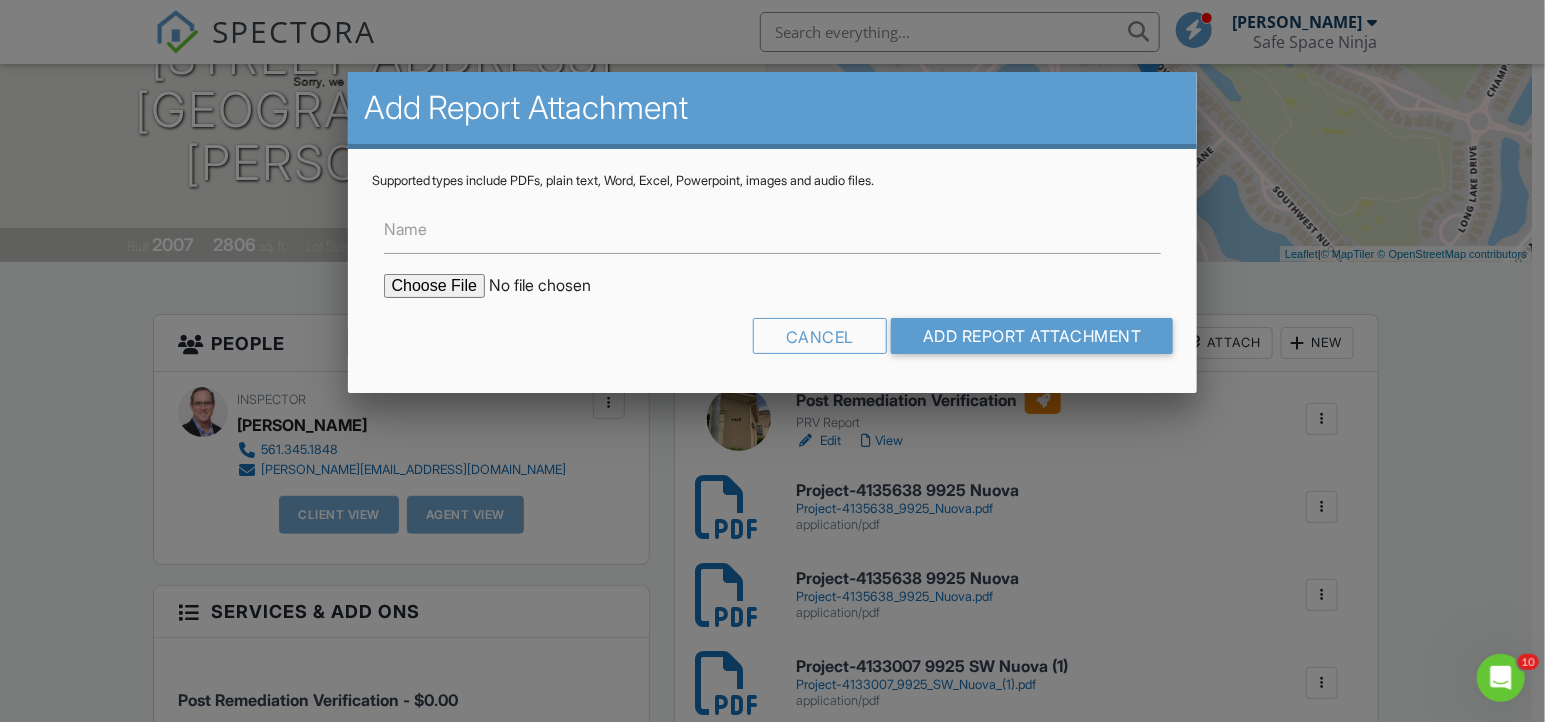type on "C:\fakepath\PRV Certificate 9925 SW Nuova Way PSL.pdf" 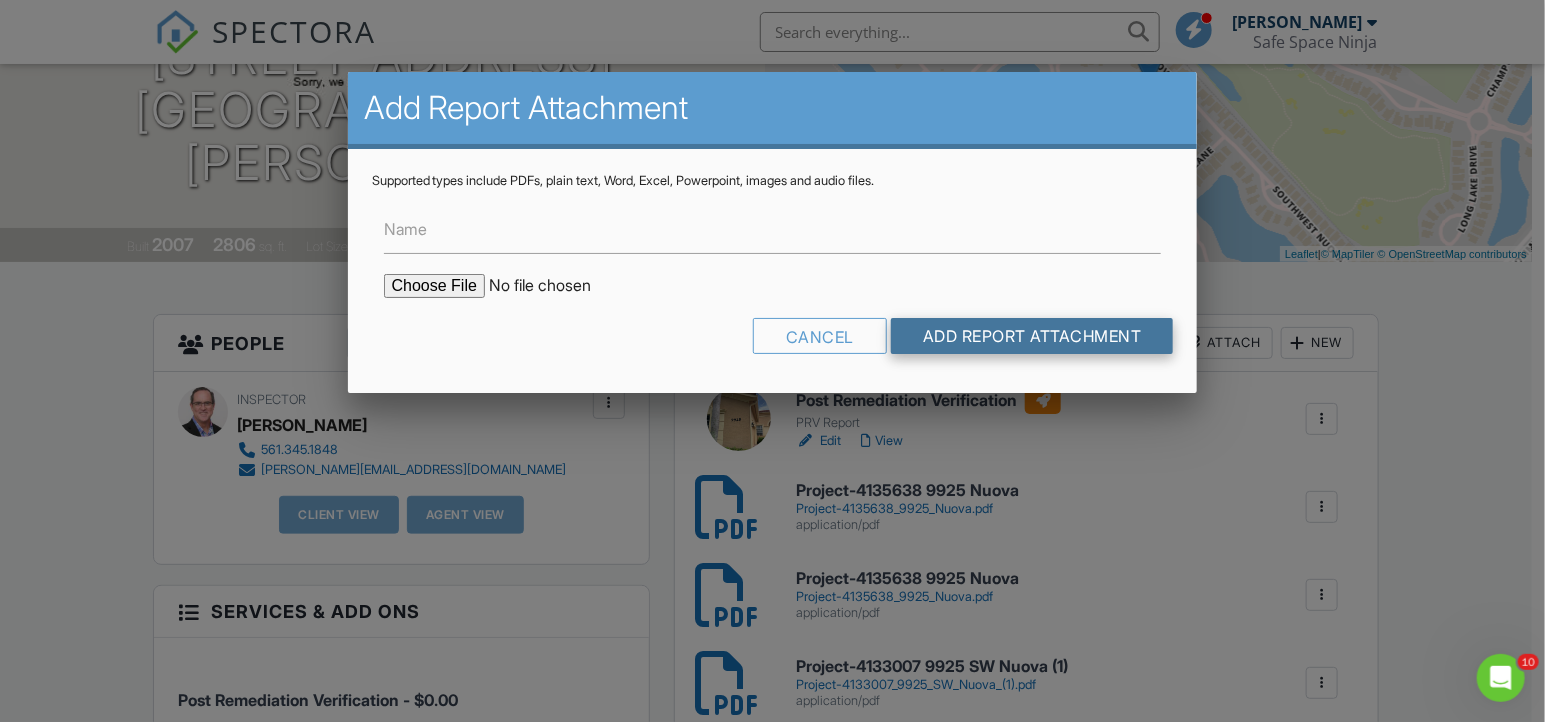 click on "Add Report Attachment" at bounding box center (1032, 336) 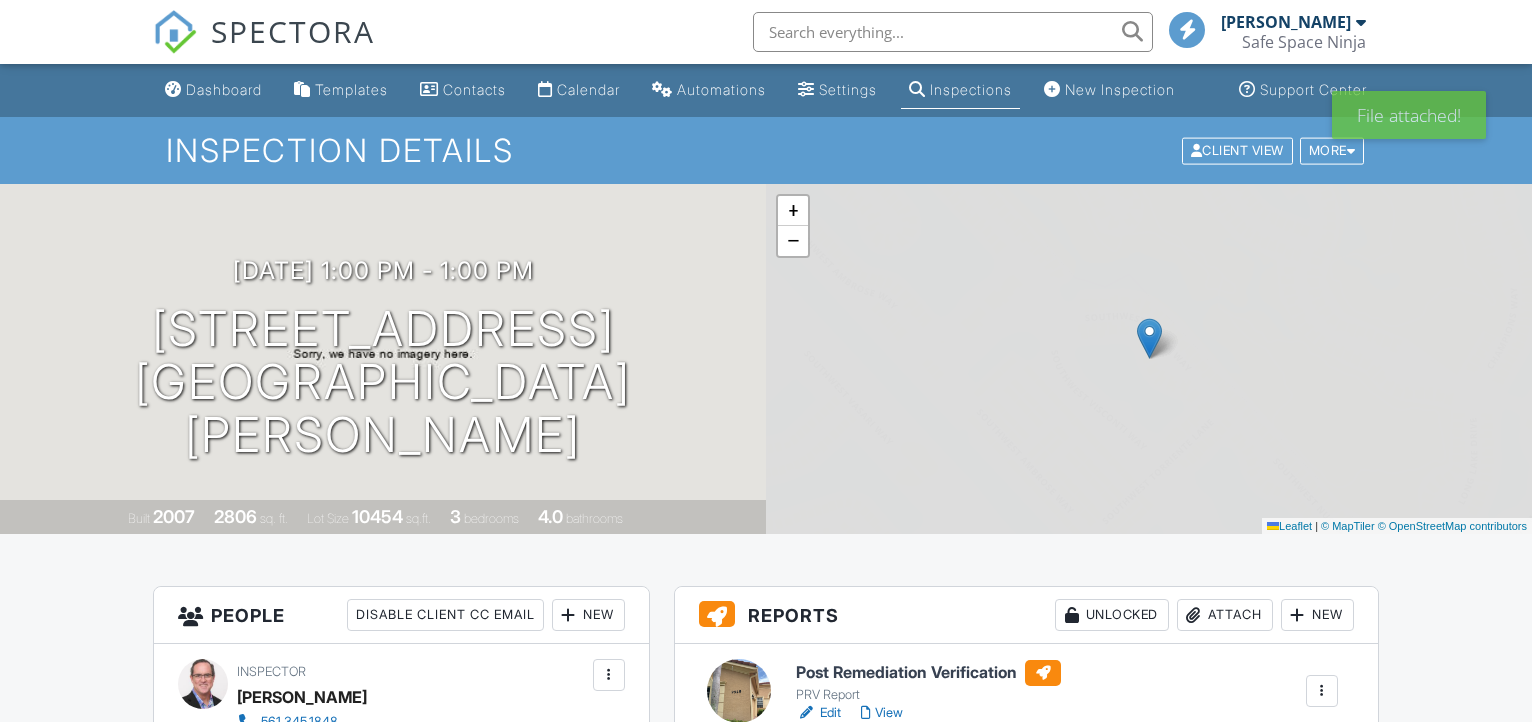 scroll, scrollTop: 0, scrollLeft: 0, axis: both 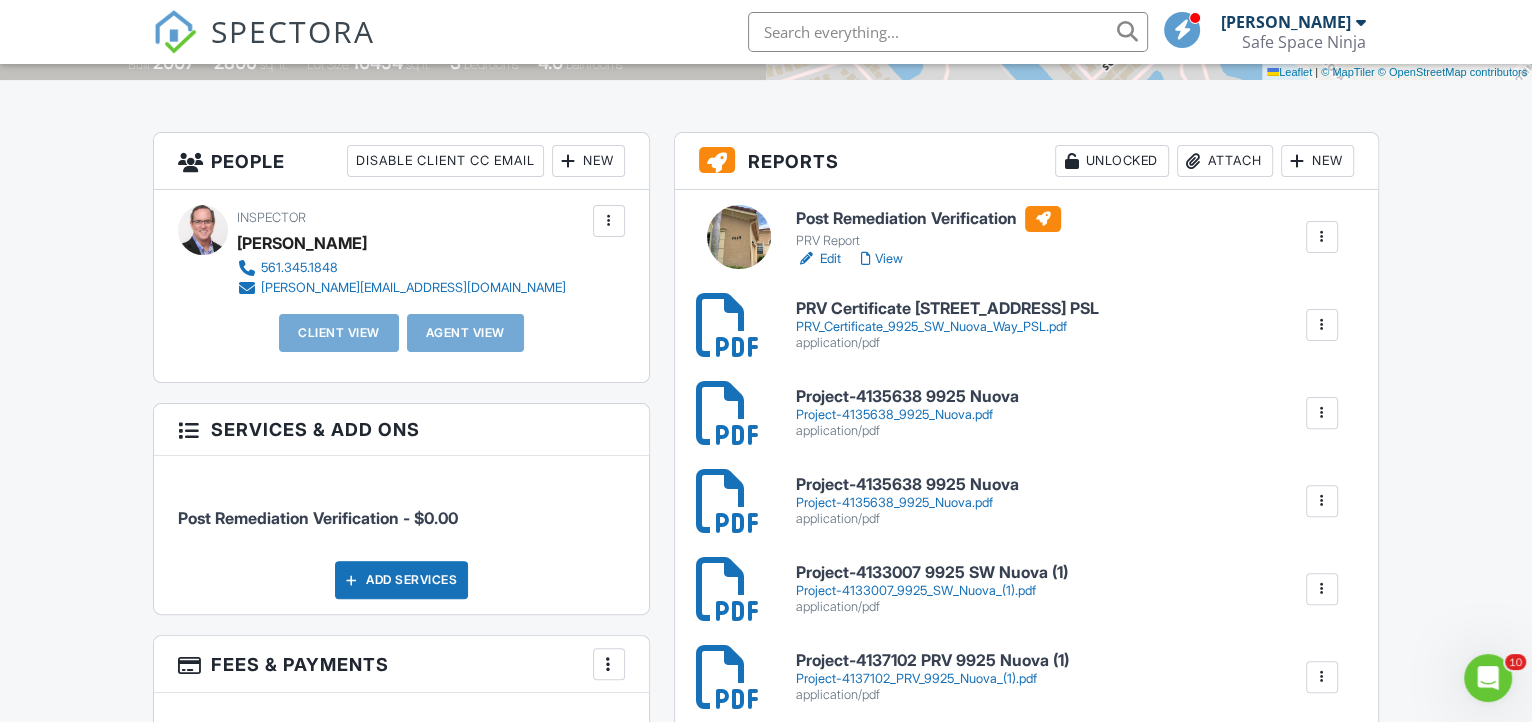 click on "New" at bounding box center [588, 161] 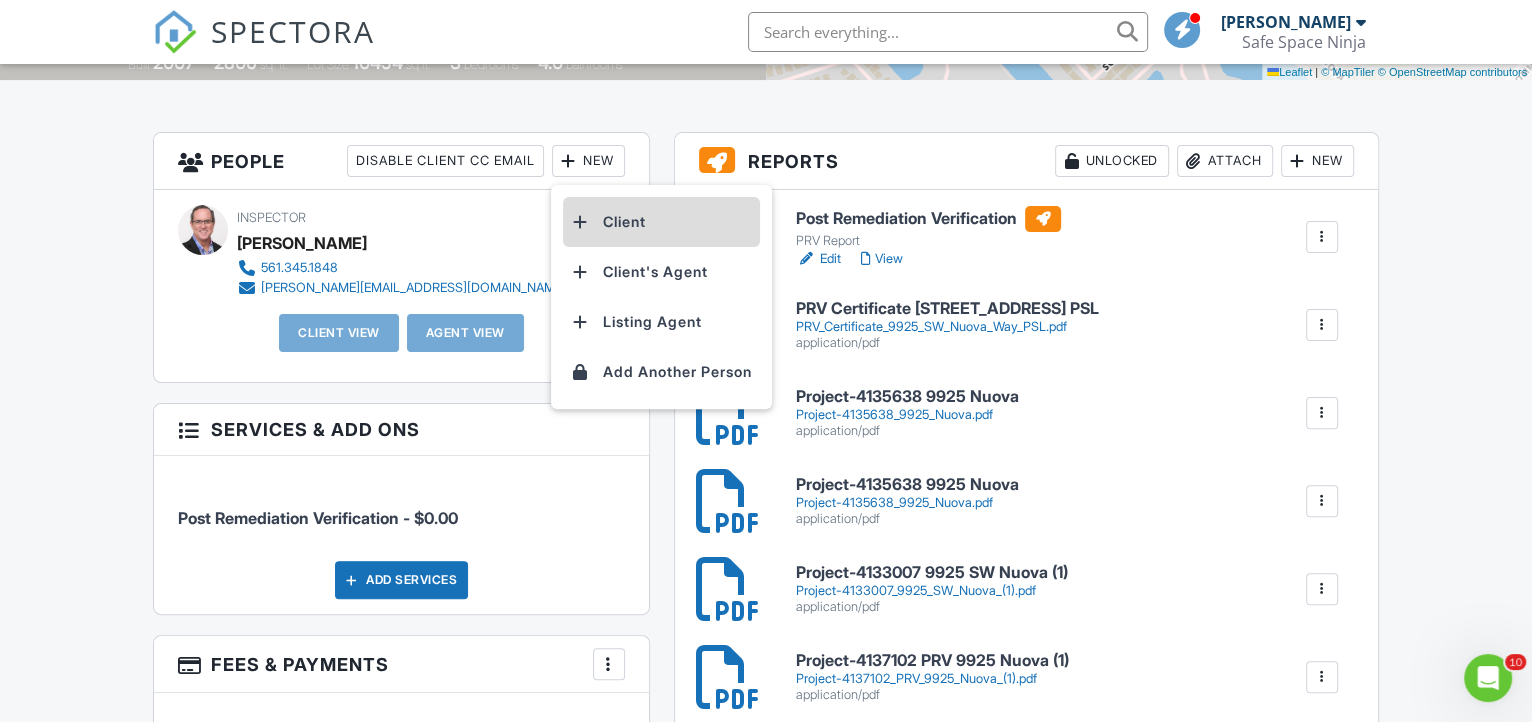 click on "Client" at bounding box center (661, 222) 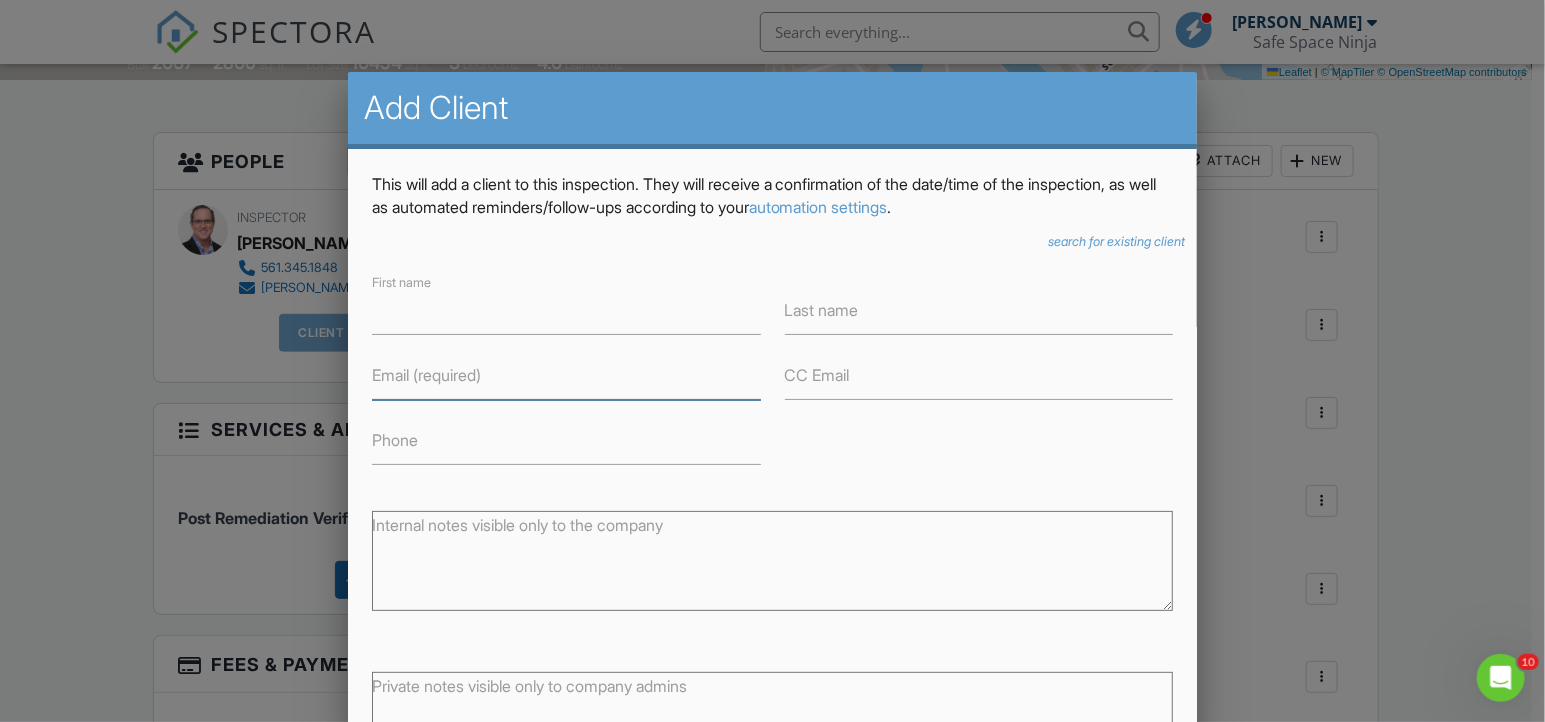 click on "Email (required)" at bounding box center (566, 375) 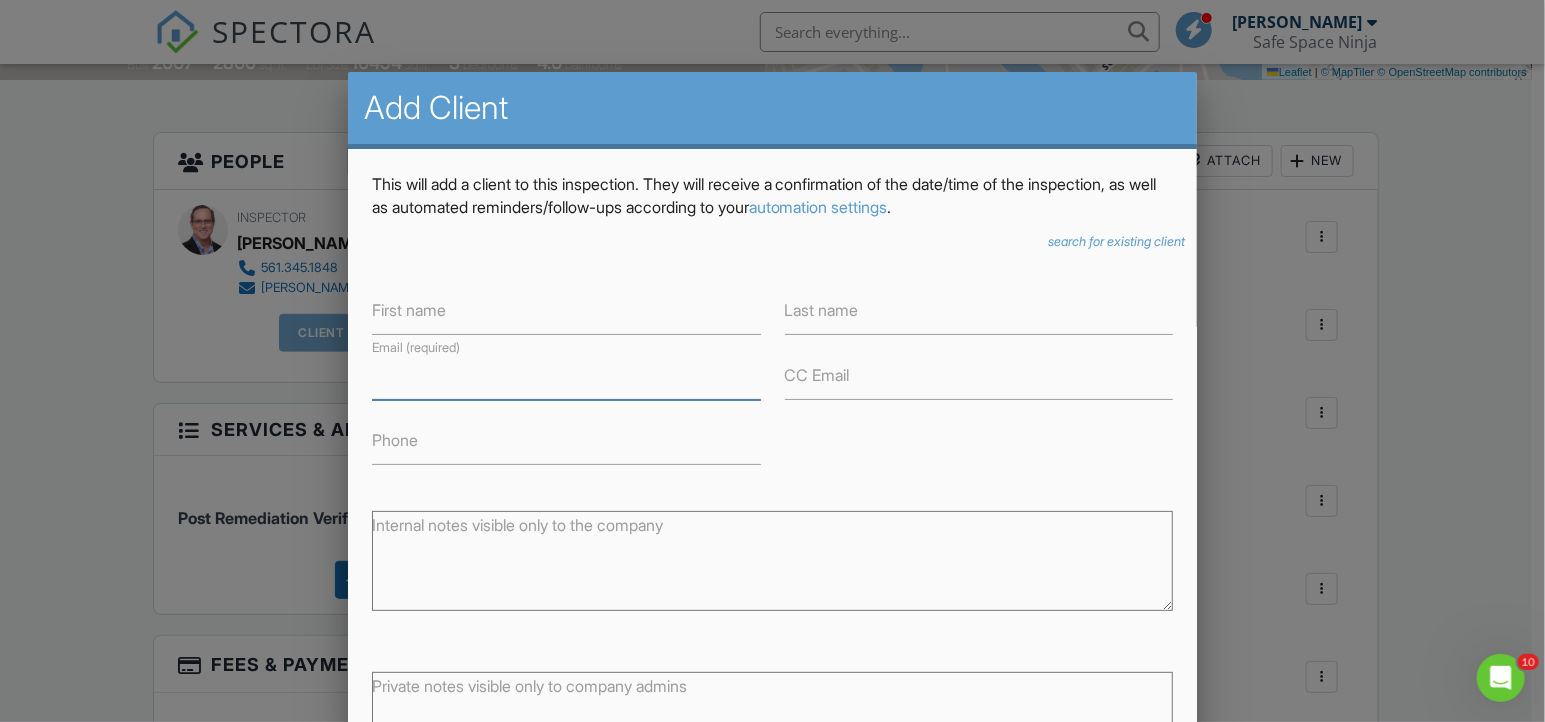 paste on "[EMAIL_ADDRESS][DOMAIN_NAME]" 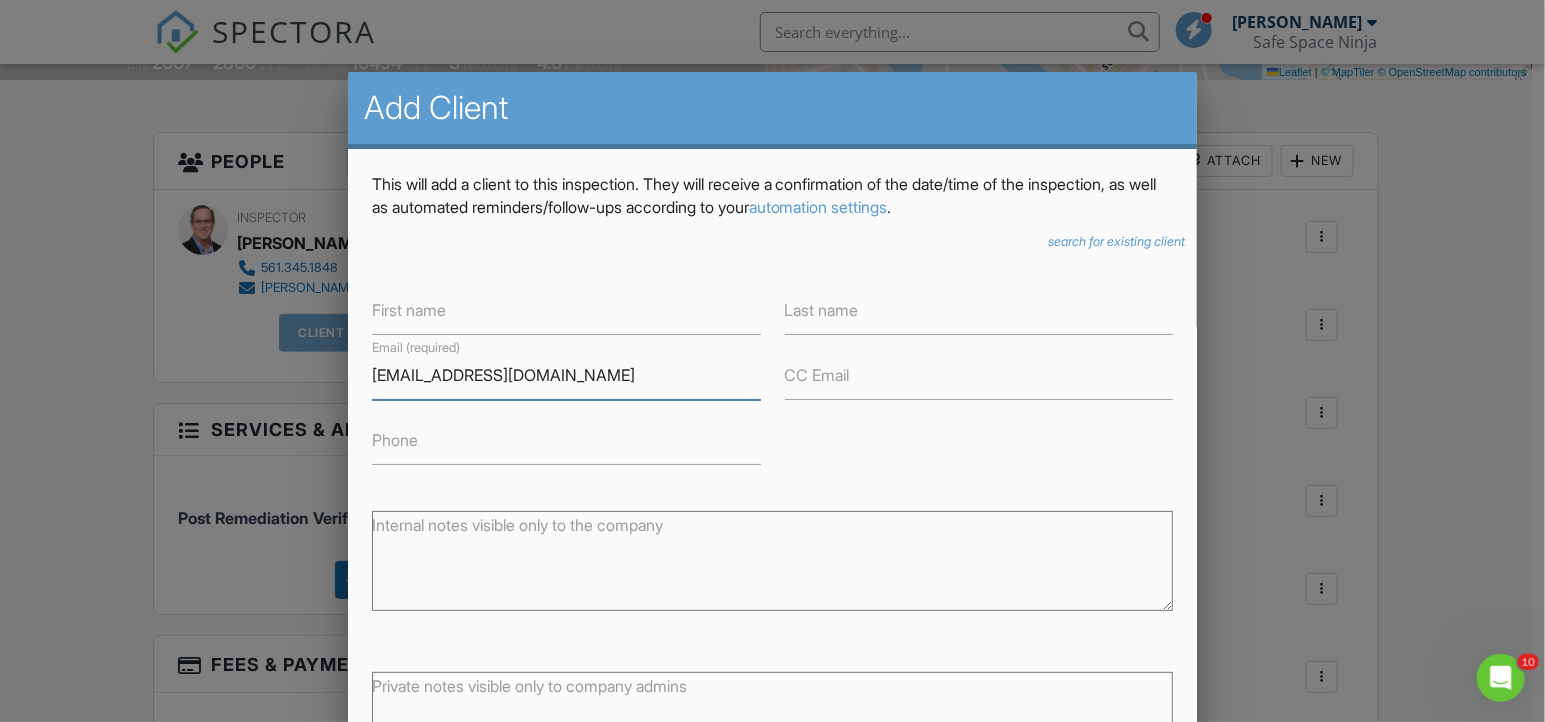 type on "[EMAIL_ADDRESS][DOMAIN_NAME]" 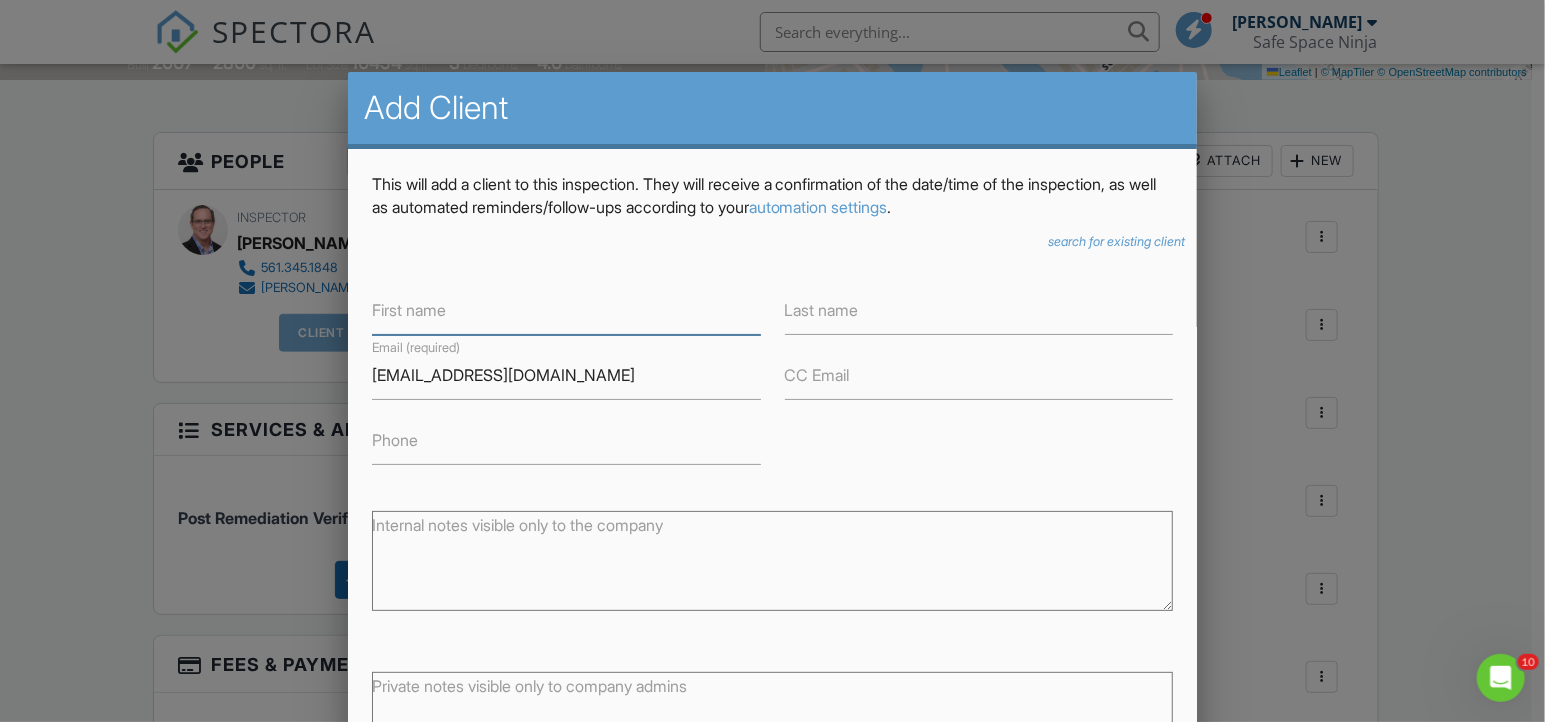 click on "First name" at bounding box center [566, 310] 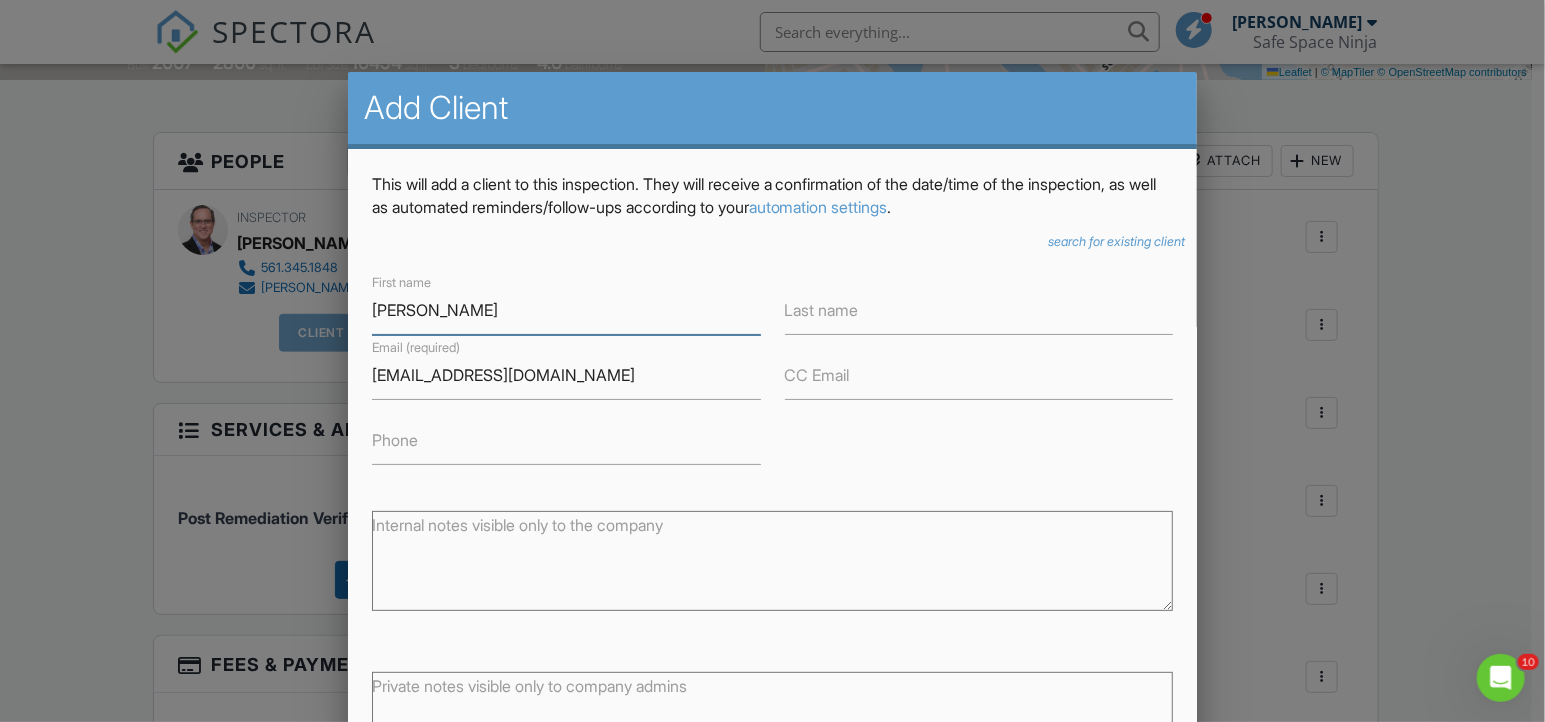type on "[PERSON_NAME]" 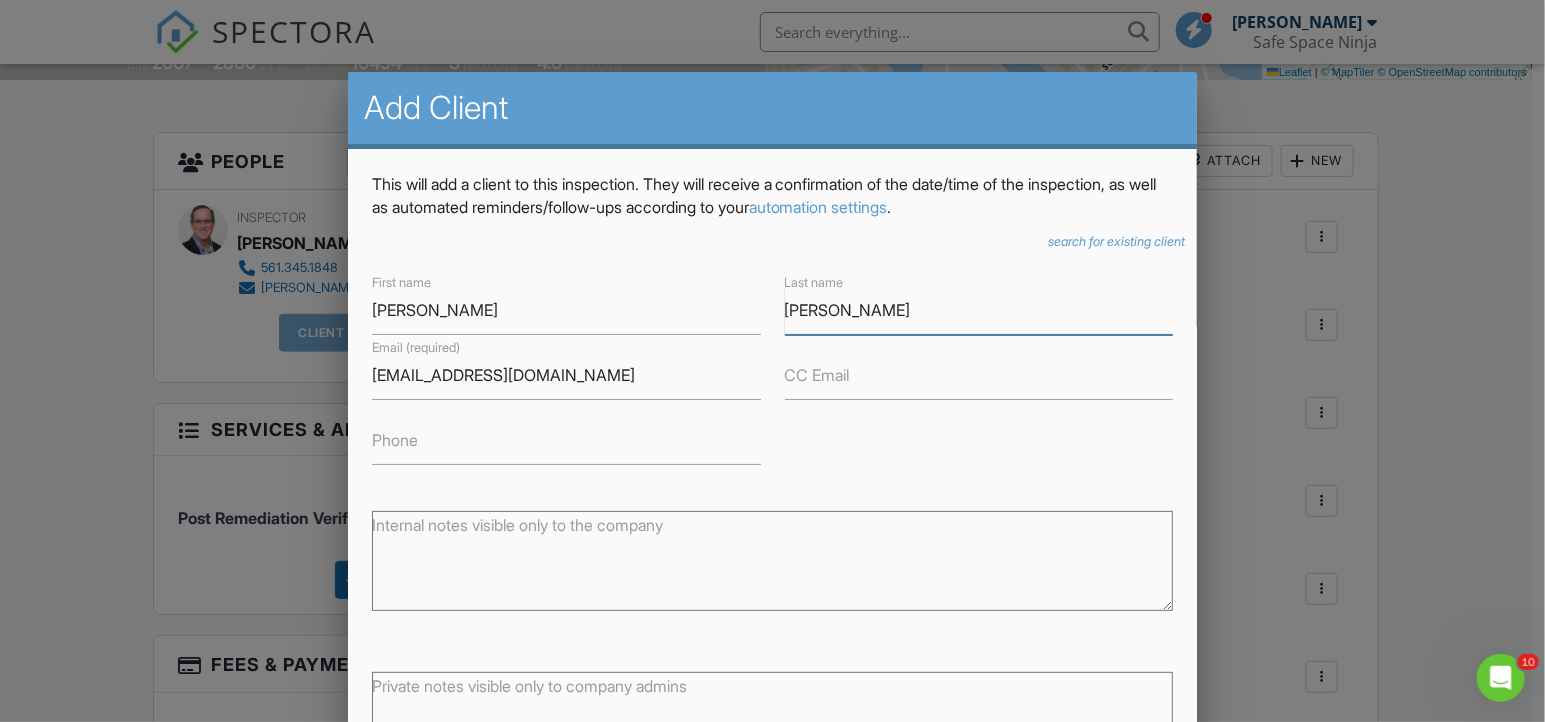 type on "[PERSON_NAME]" 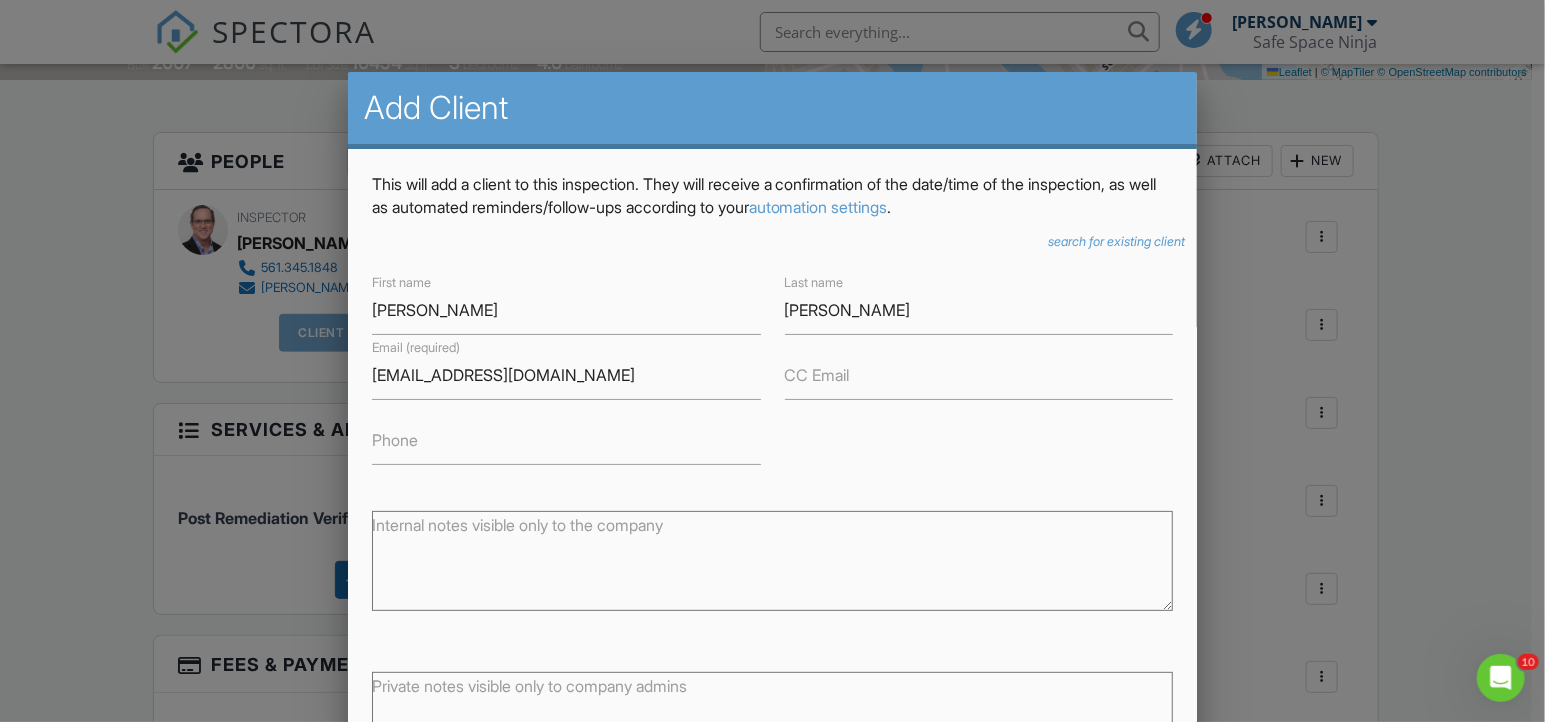 click on "CC Email" at bounding box center [817, 375] 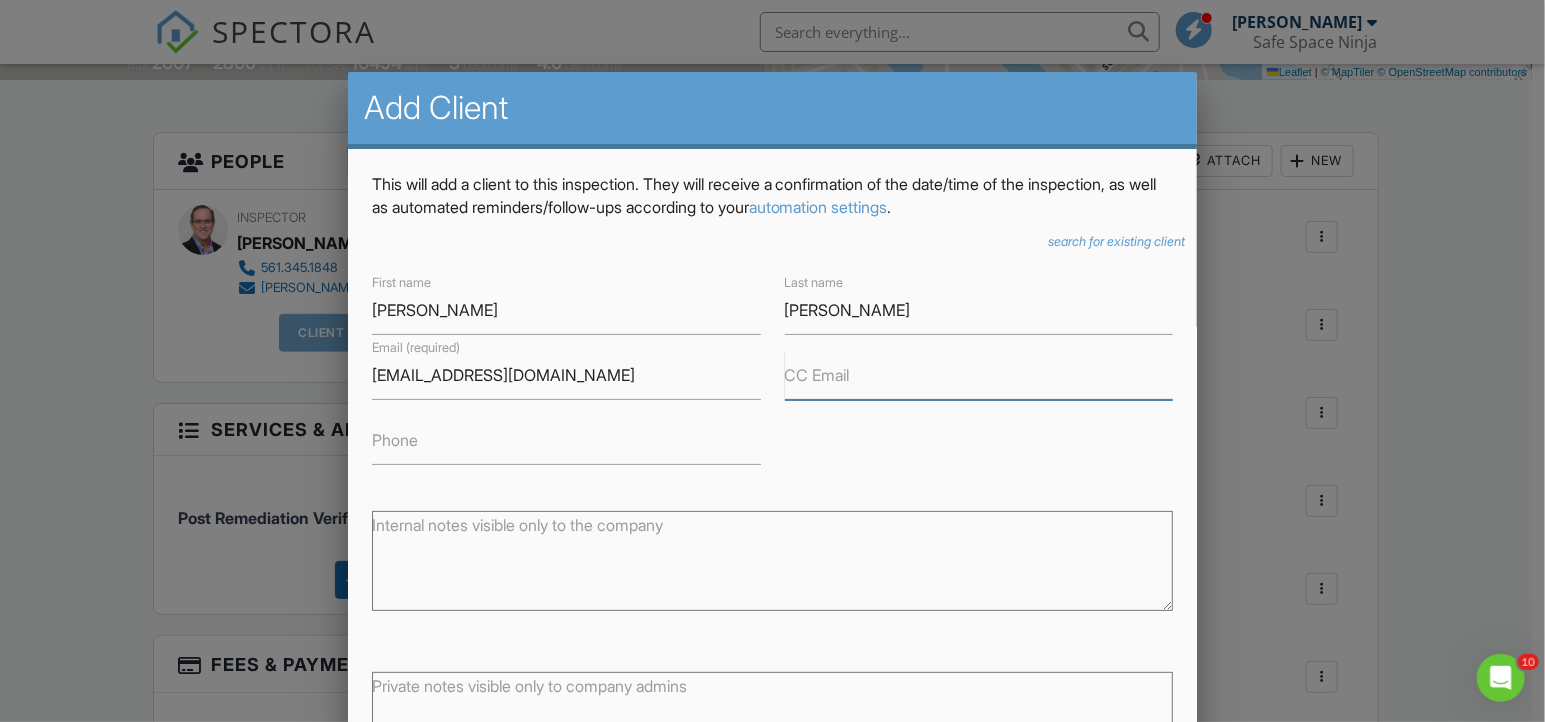 click on "CC Email" at bounding box center [979, 375] 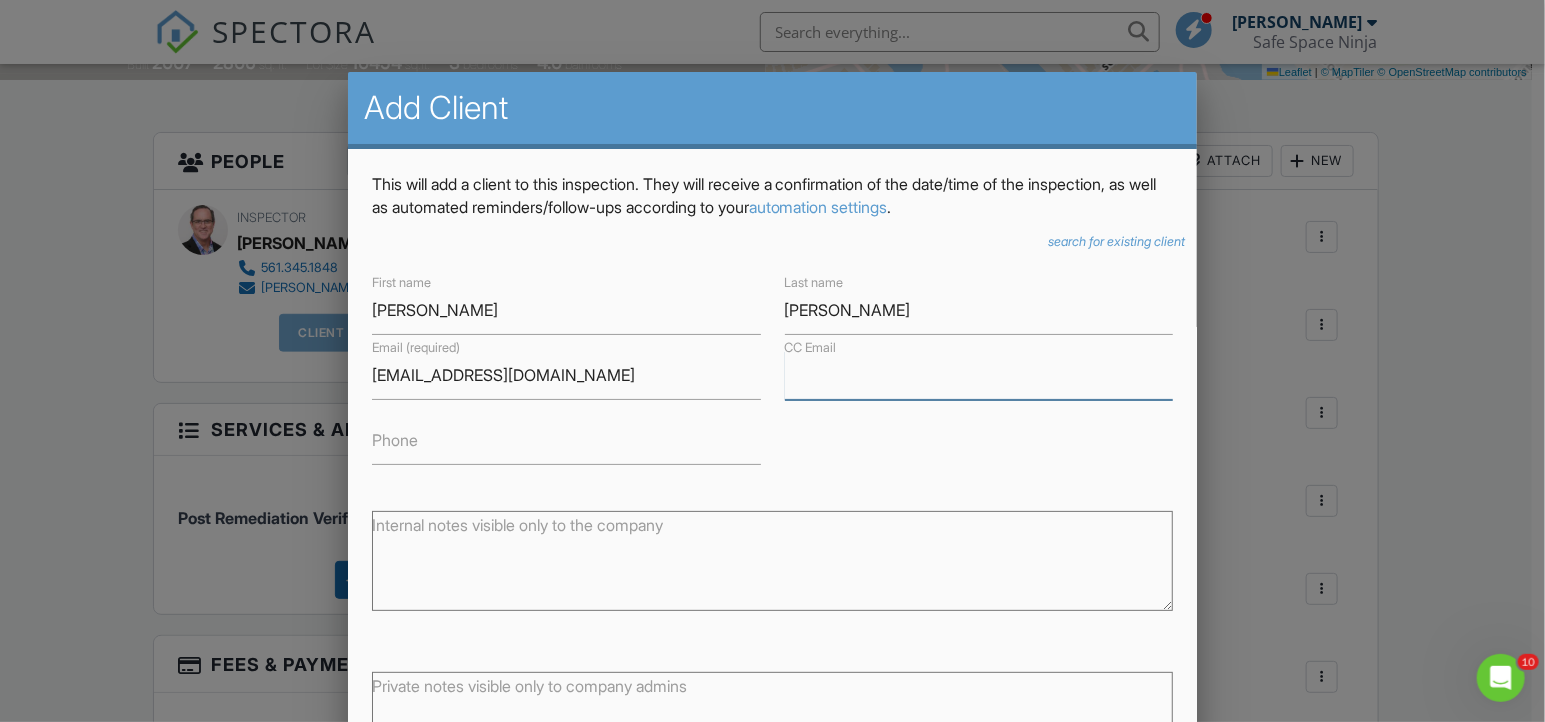 paste on "[EMAIL_ADDRESS][DOMAIN_NAME]" 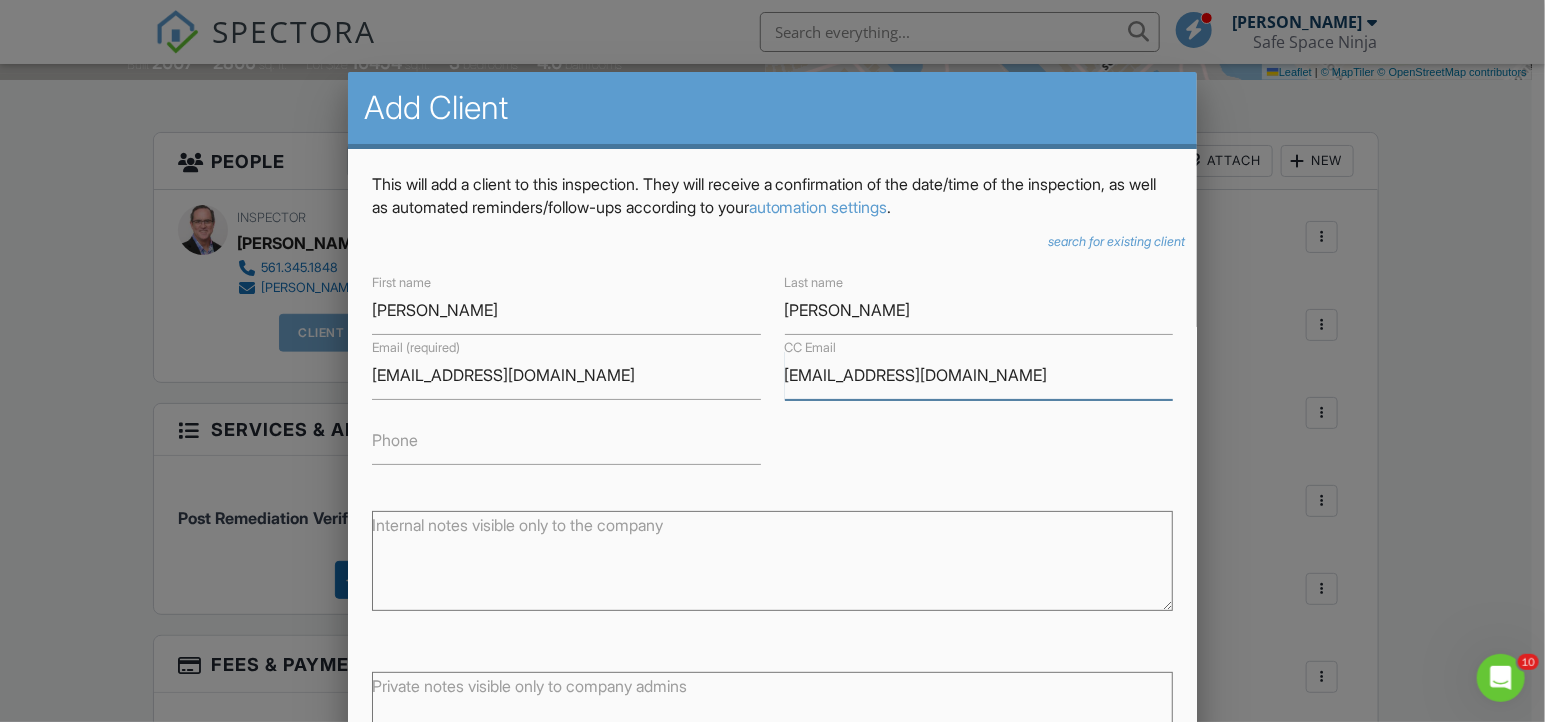 scroll, scrollTop: 135, scrollLeft: 0, axis: vertical 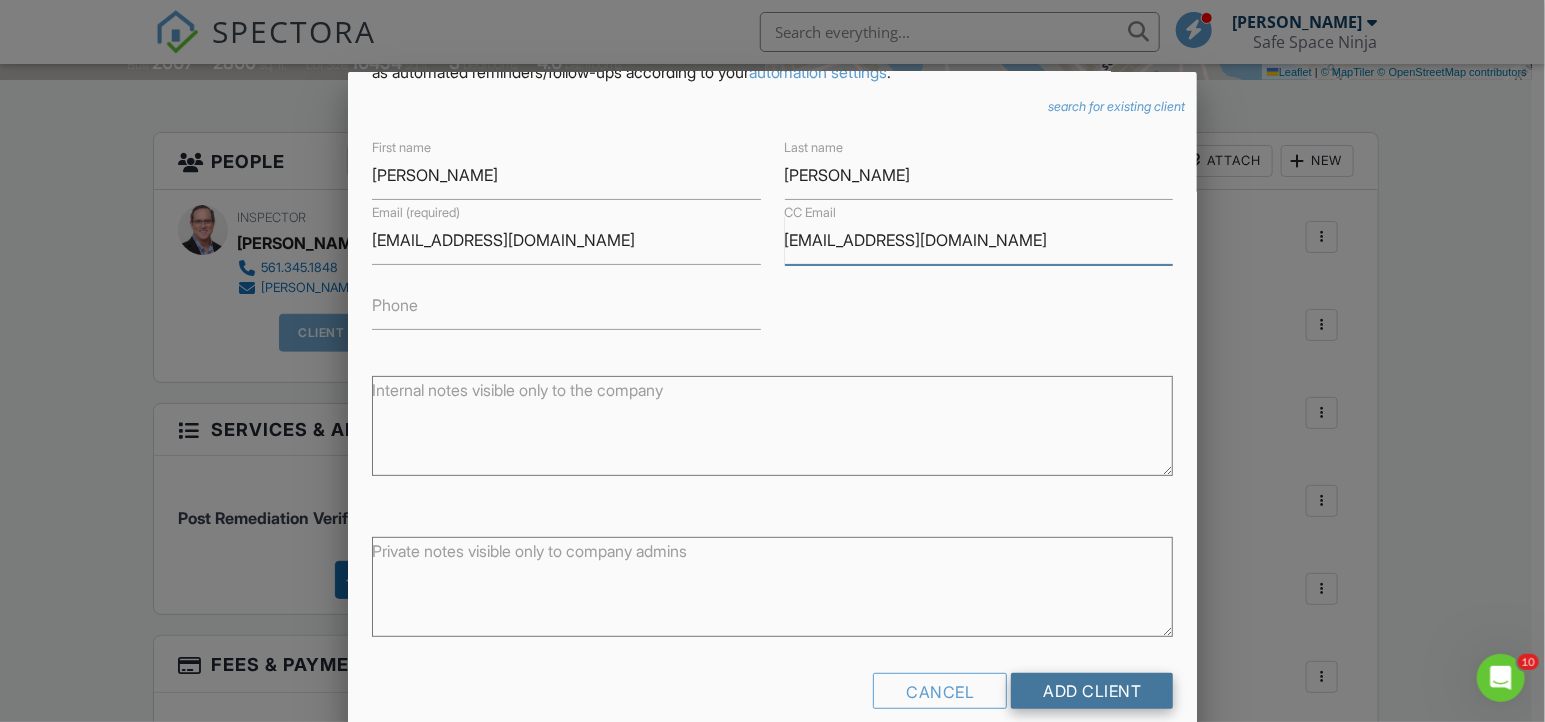 type on "[EMAIL_ADDRESS][DOMAIN_NAME]" 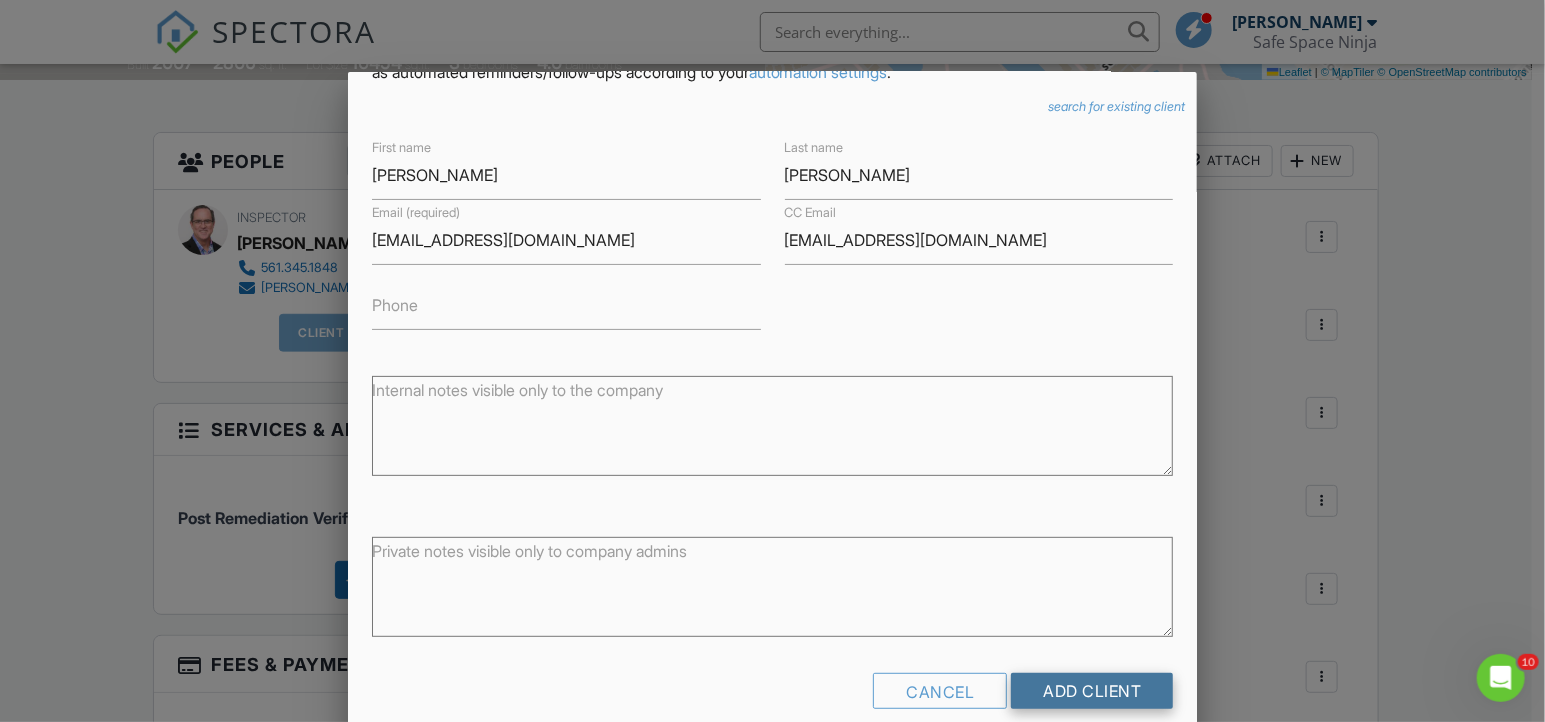 click on "Add Client" at bounding box center (1092, 691) 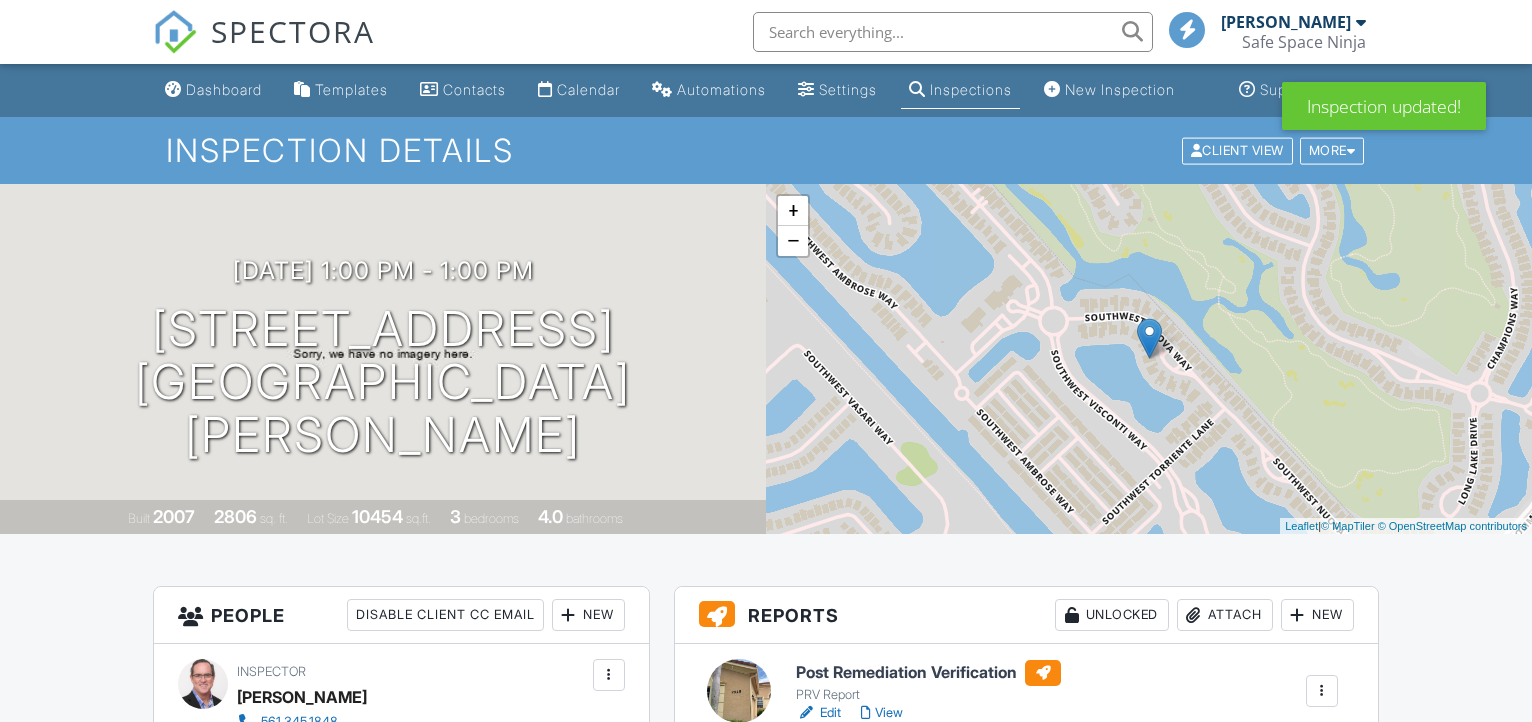 scroll, scrollTop: 0, scrollLeft: 0, axis: both 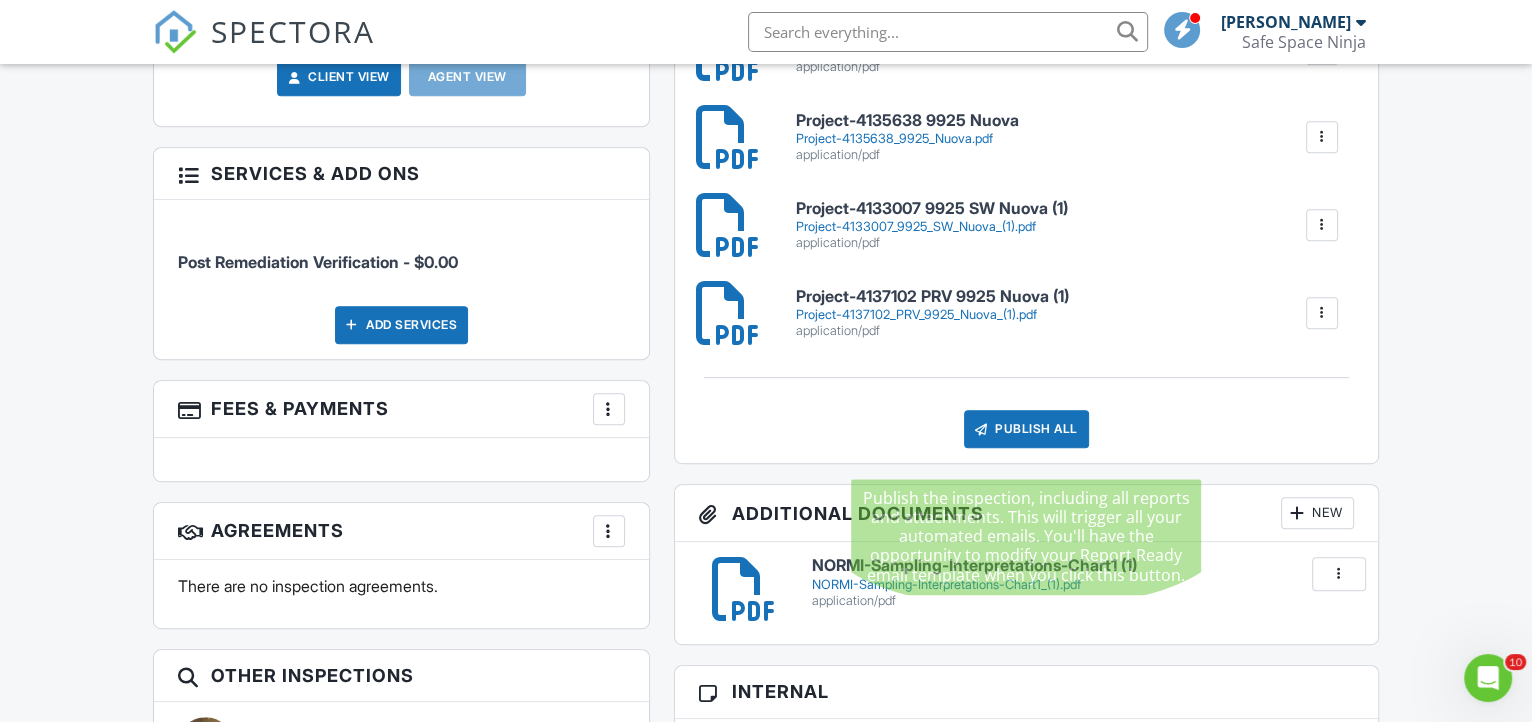 click on "Publish All" at bounding box center [1026, 429] 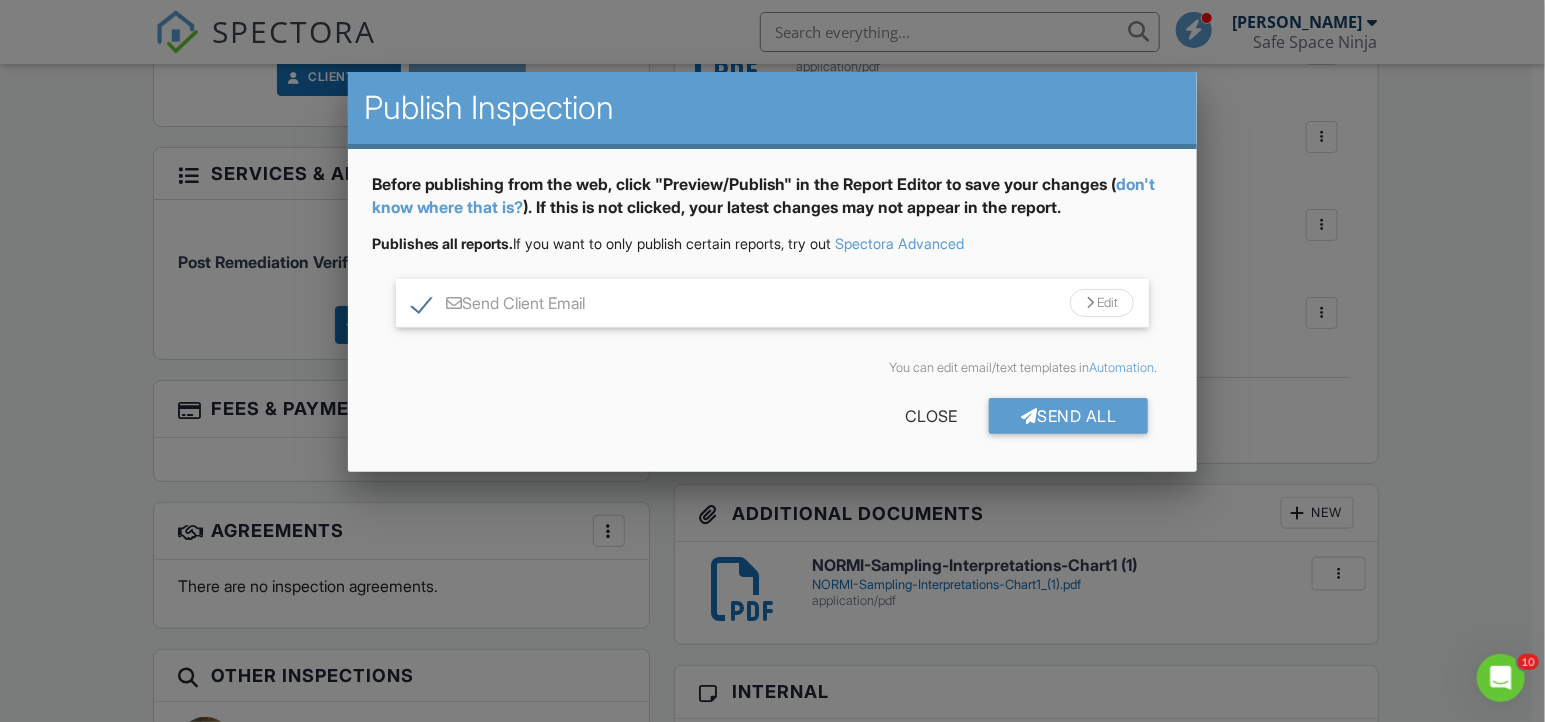 click on "Edit" at bounding box center (1102, 303) 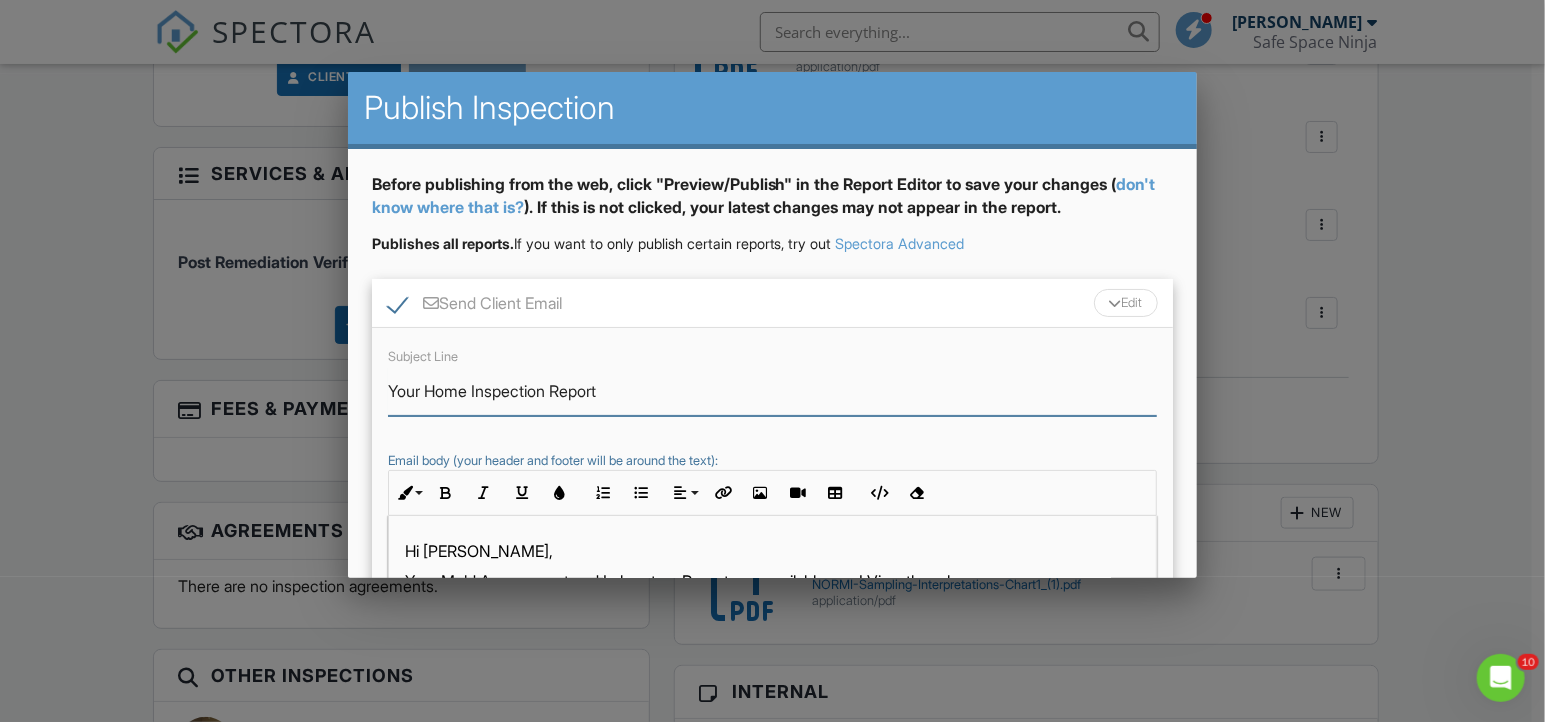 drag, startPoint x: 625, startPoint y: 394, endPoint x: 288, endPoint y: 393, distance: 337.0015 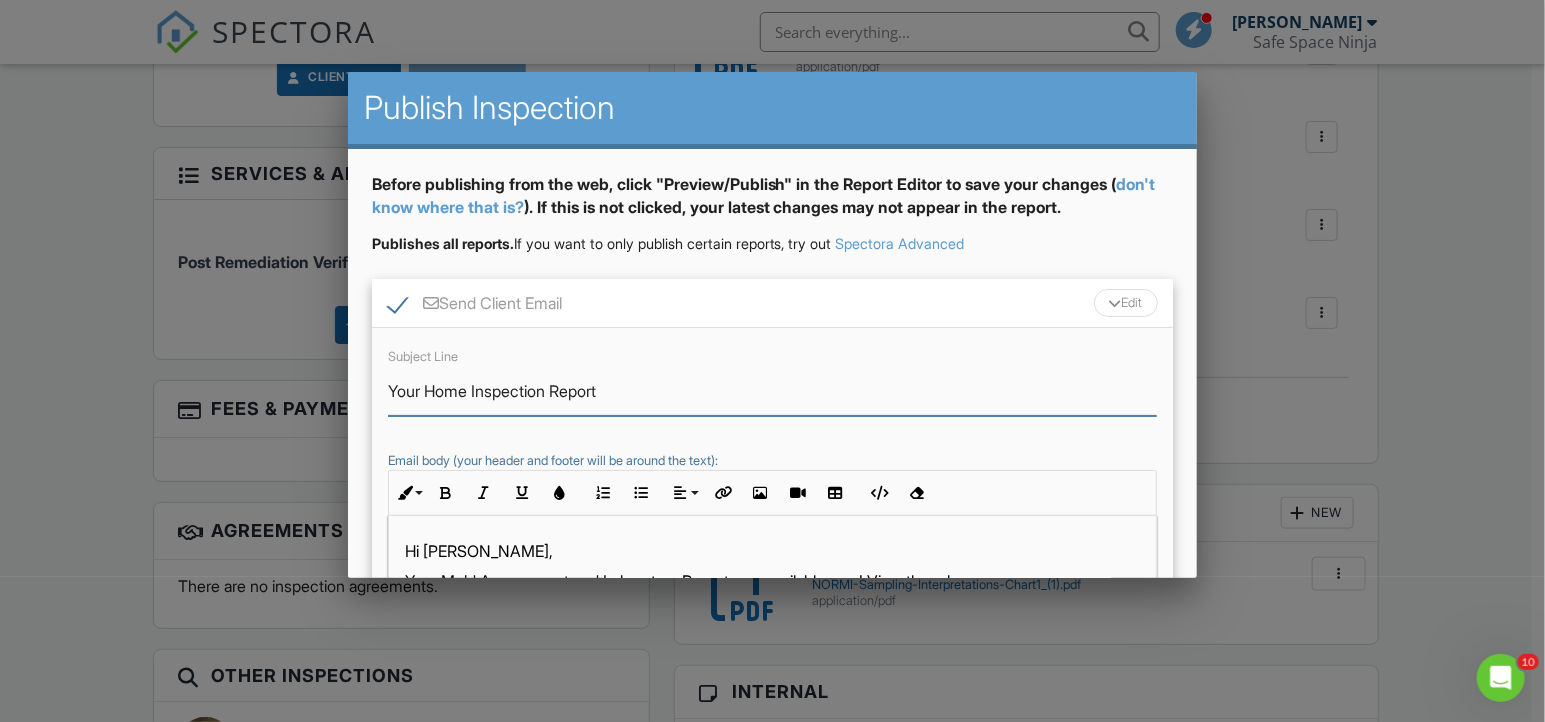click on "SPECTORA
Troy Sanford
Safe Space Ninja
Role:
Inspector
Change Role
Dashboard
New Inspection
Inspections
Calendar
Template Editor
Contacts
Automations
Team
Metrics
Payments
Data Exports
Billing
Reporting
Advanced
Settings
What's New
Sign Out
Change Active Role
Your account has more than one possible role. Please choose how you'd like to view the site:
Company/Agency
City
Role
Dashboard
Templates
Contacts
Calendar
Automations
Settings
Inspections
New Inspection
Support Center
Inspection Details
Client View
More
Property Details
Reschedule
Reorder / Copy" at bounding box center (766, 672) 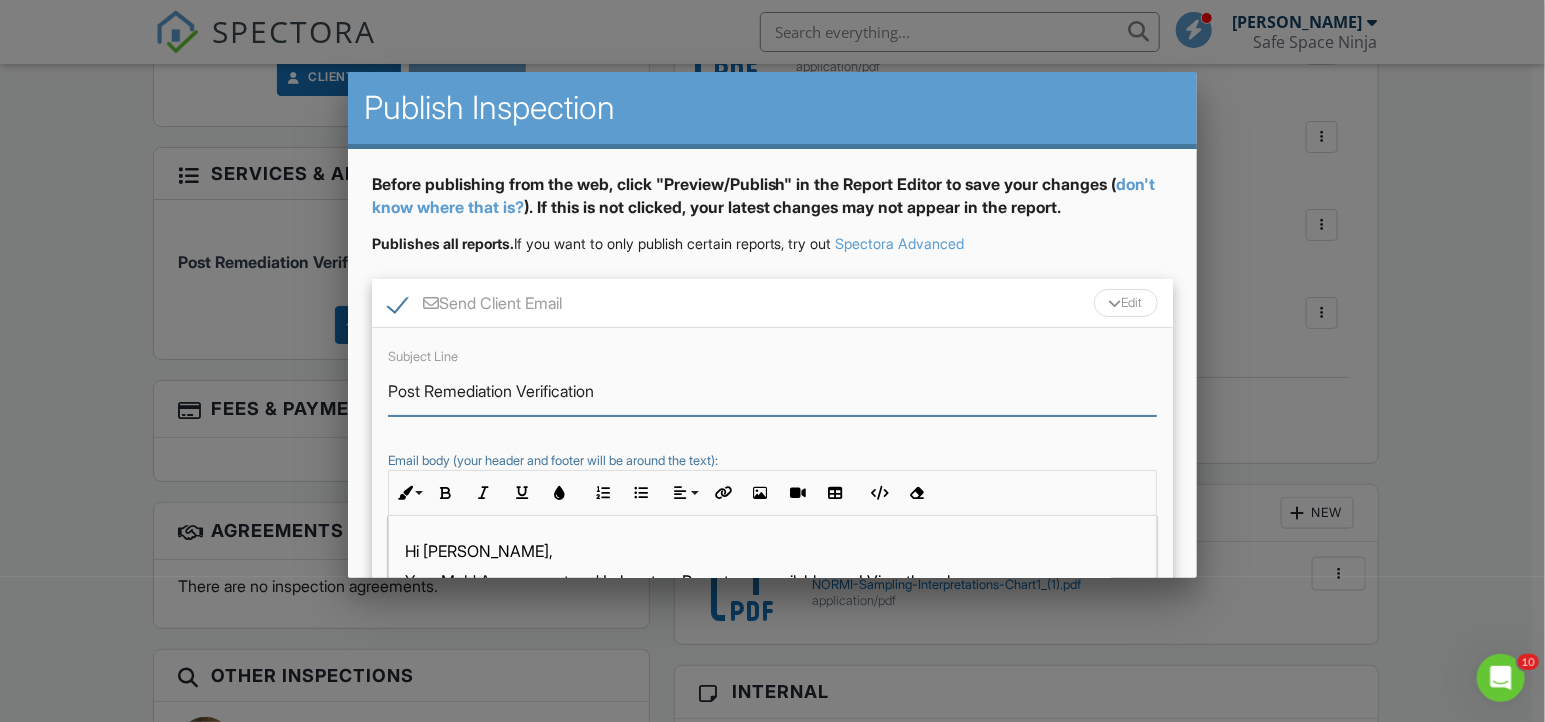 drag, startPoint x: 610, startPoint y: 387, endPoint x: 378, endPoint y: 381, distance: 232.07758 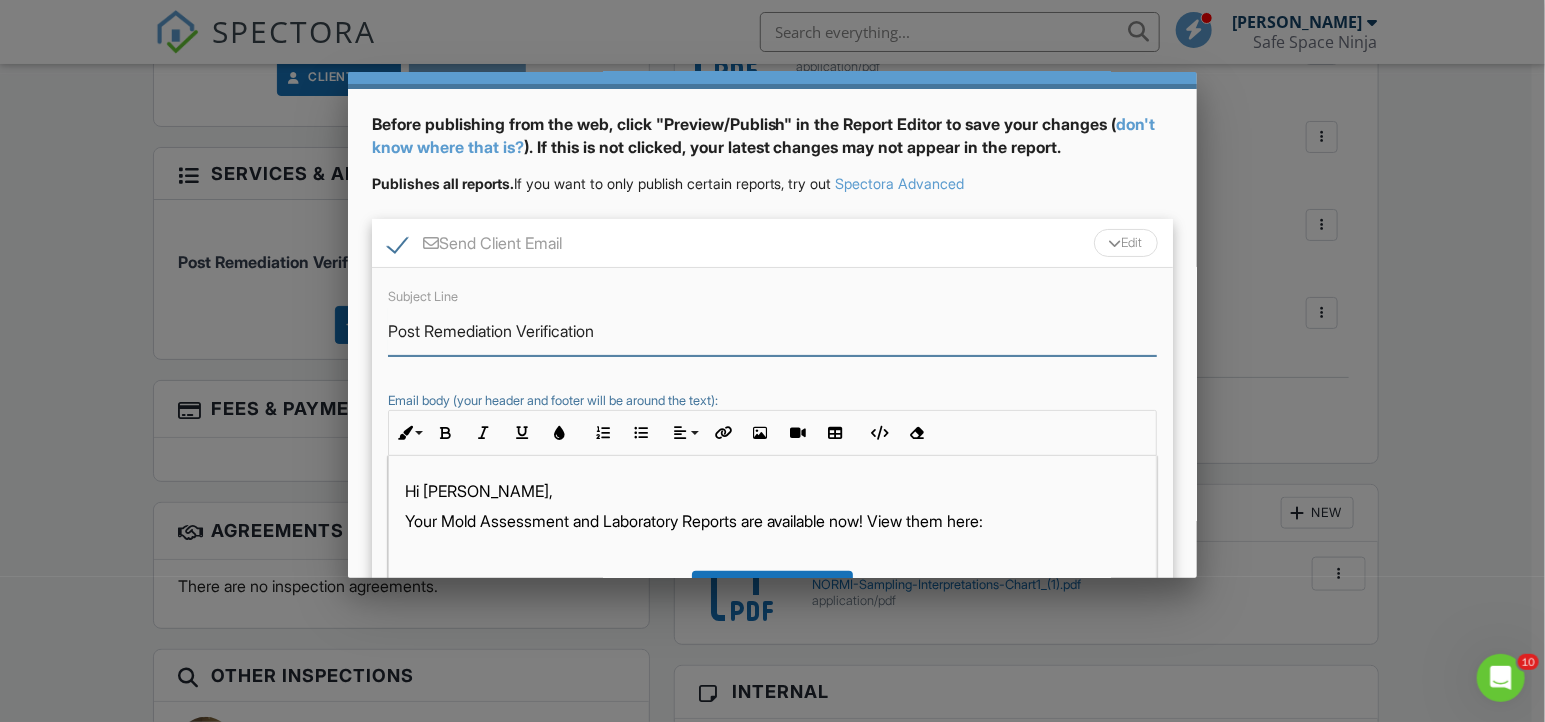 scroll, scrollTop: 90, scrollLeft: 0, axis: vertical 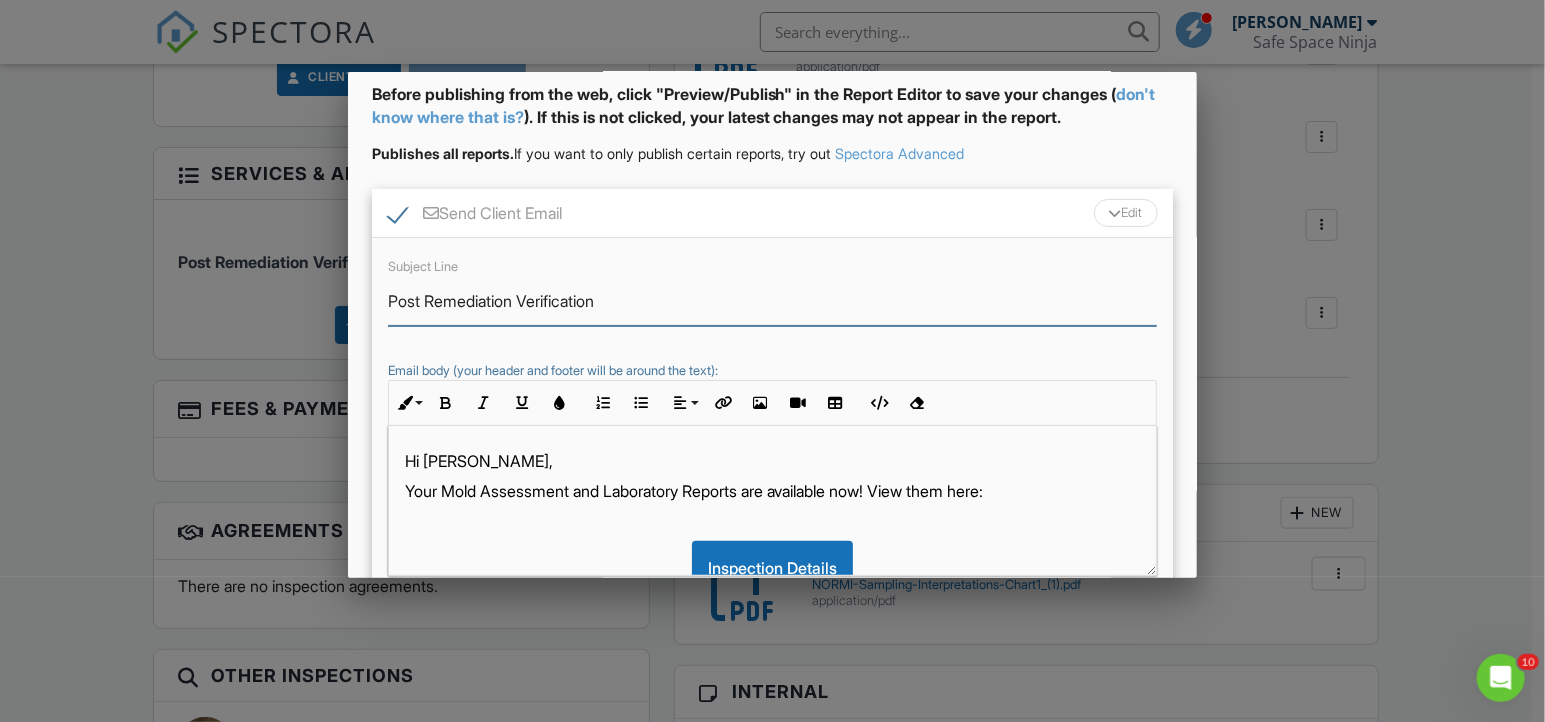 type on "Post Remediation Verification" 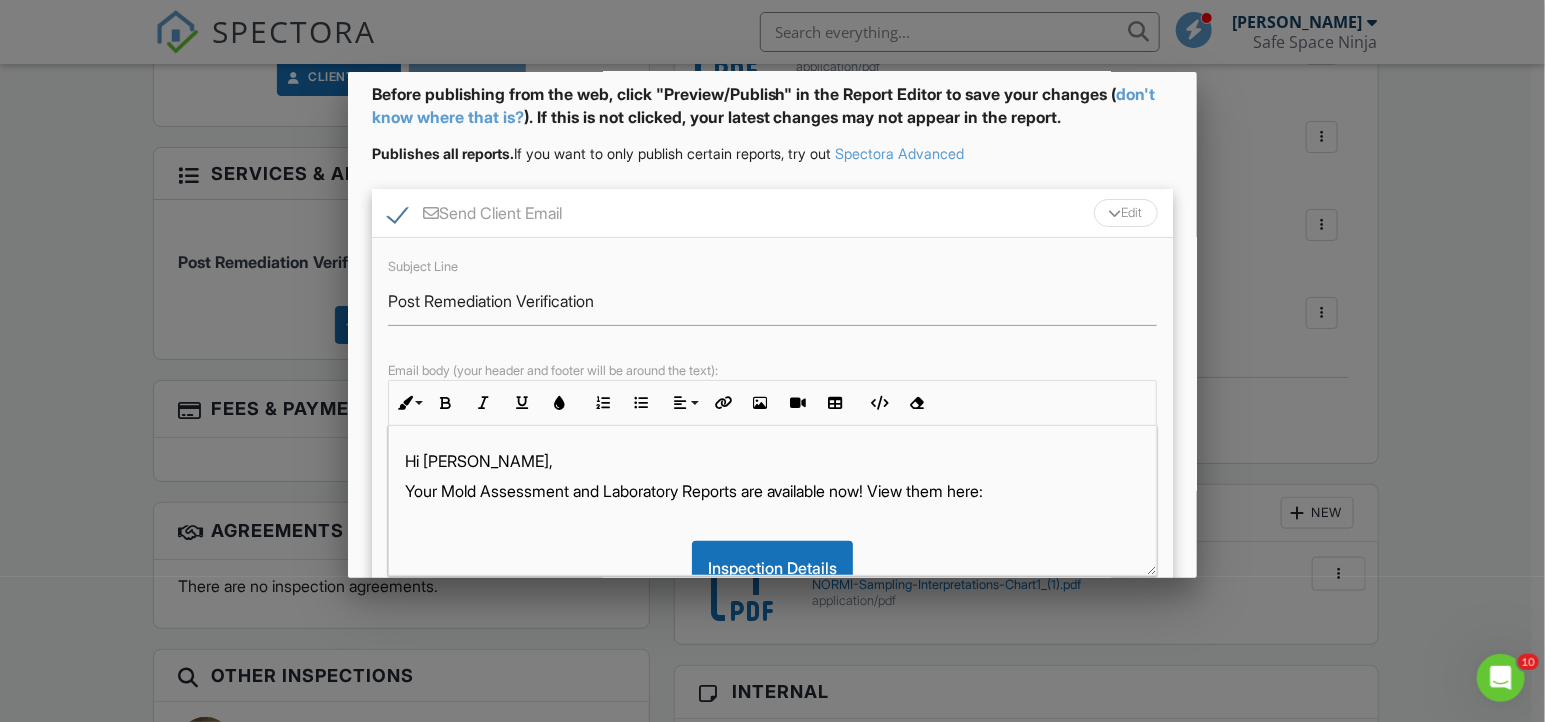 click on "Hi [PERSON_NAME]," at bounding box center (773, 461) 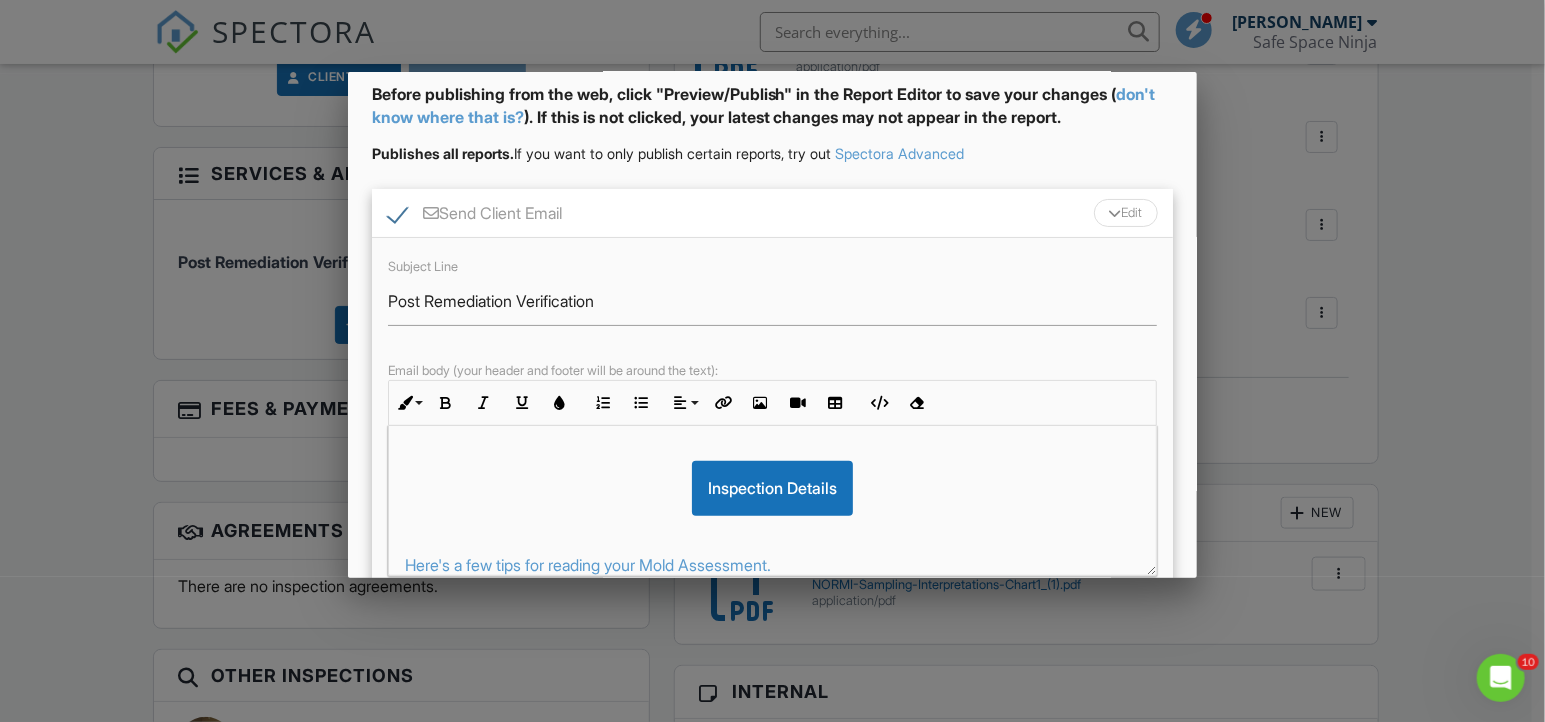 scroll, scrollTop: 132, scrollLeft: 0, axis: vertical 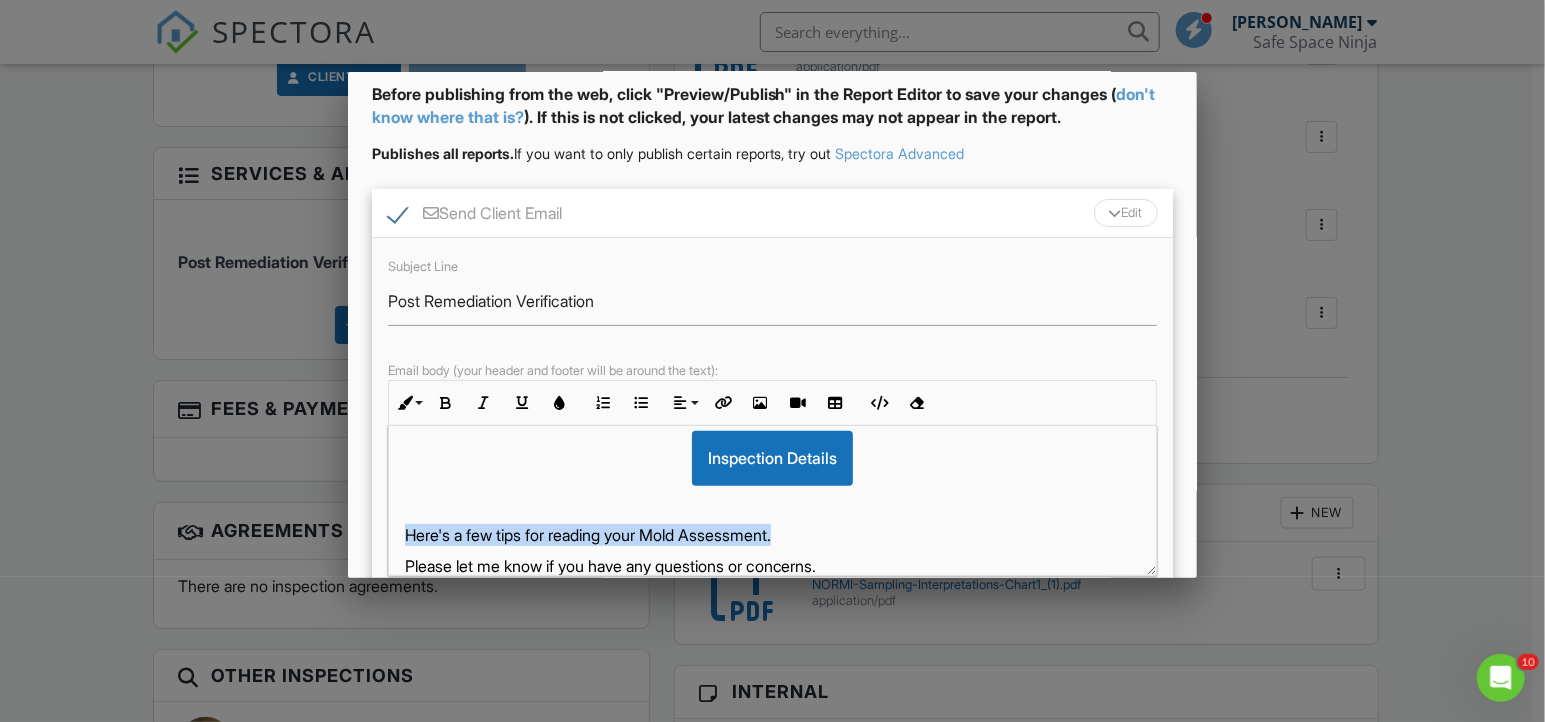 drag, startPoint x: 819, startPoint y: 537, endPoint x: 382, endPoint y: 529, distance: 437.0732 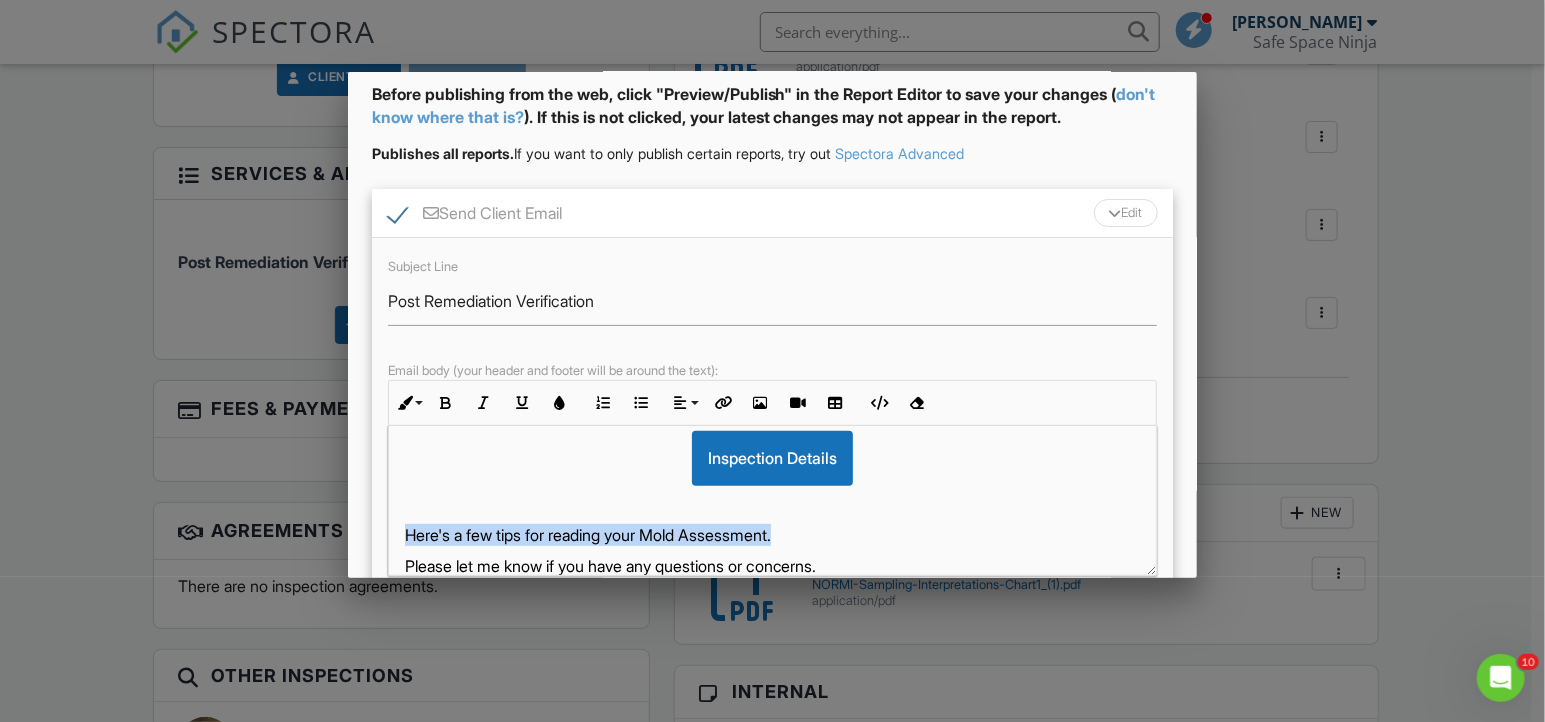 click on "Subject Line
Post Remediation Verification
Email body (your header and footer will be around the text):
Inline Style XLarge Large Normal Small Light Small/Light Bold Italic Underline Colors Ordered List Unordered List Align Align Left Align Center Align Right Align Justify Insert Link Insert Image Insert Video Insert Table Code View Clear Formatting Hi Sheldon, Your Post Remediation Verification, Post Remediation Verification Certificate and multiple laboratory reports are available now. Please view them here: Inspection Details Here's a few tips for reading your Mold Assessment. Please let me know if you have any questions or concerns.  Thank you! Troy Sanford" at bounding box center [773, 415] 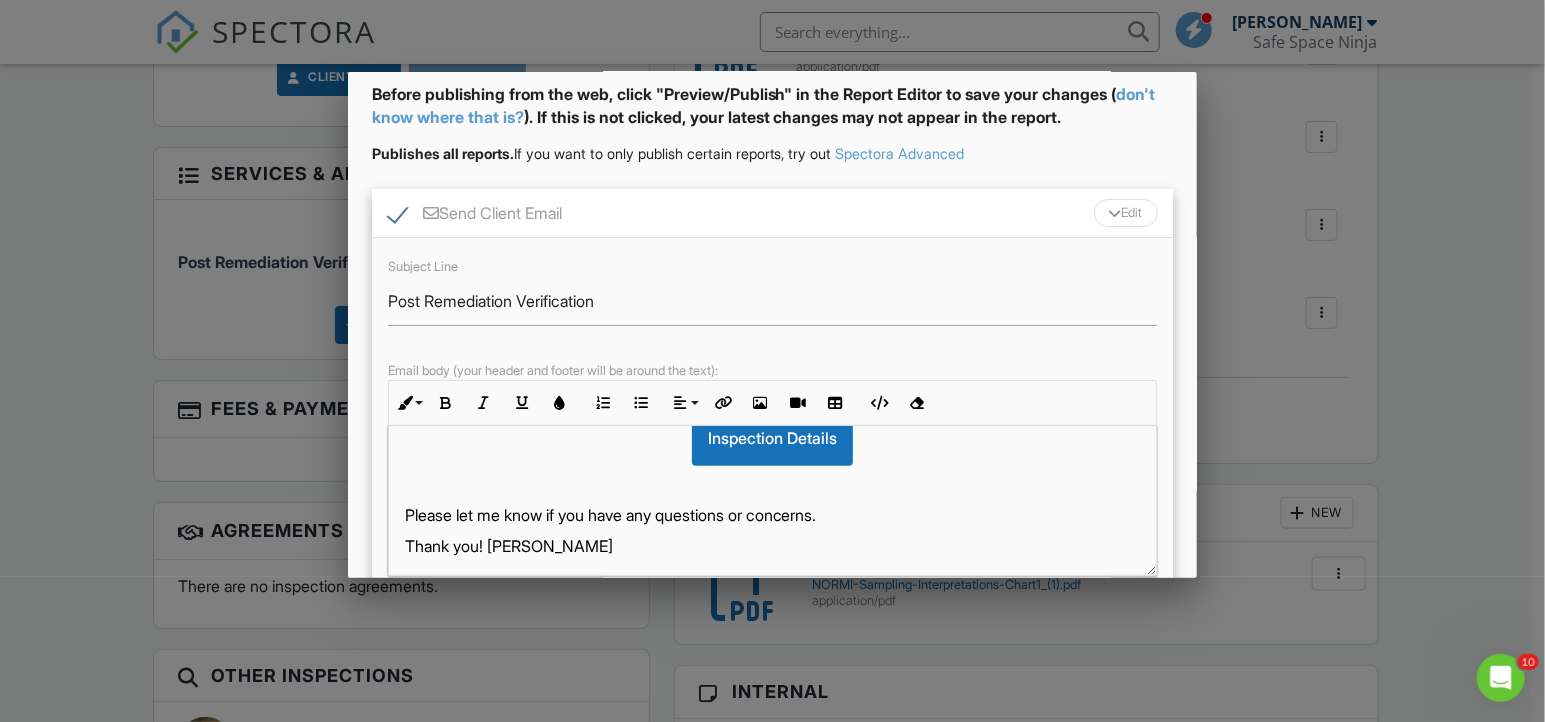 scroll, scrollTop: 158, scrollLeft: 0, axis: vertical 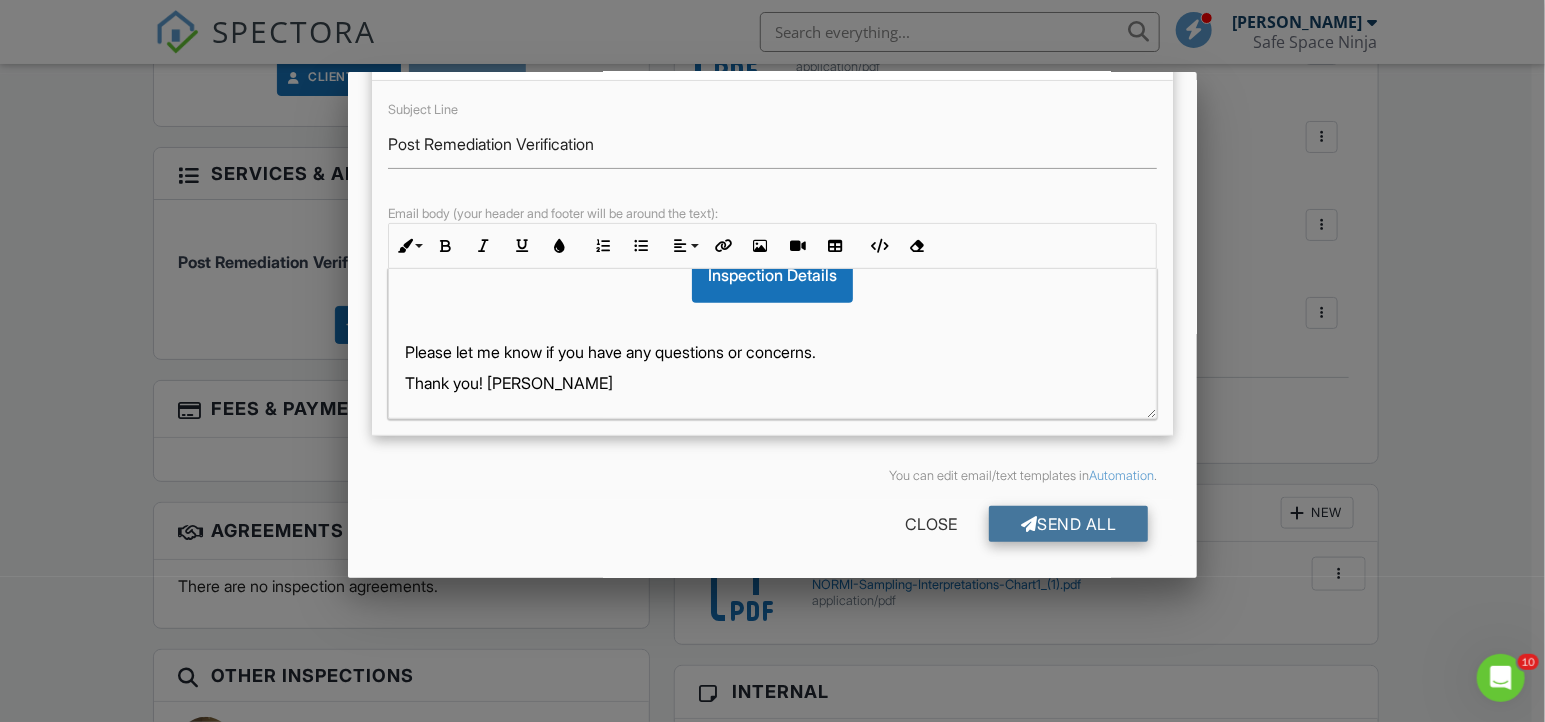 click on "Send All" at bounding box center [1069, 524] 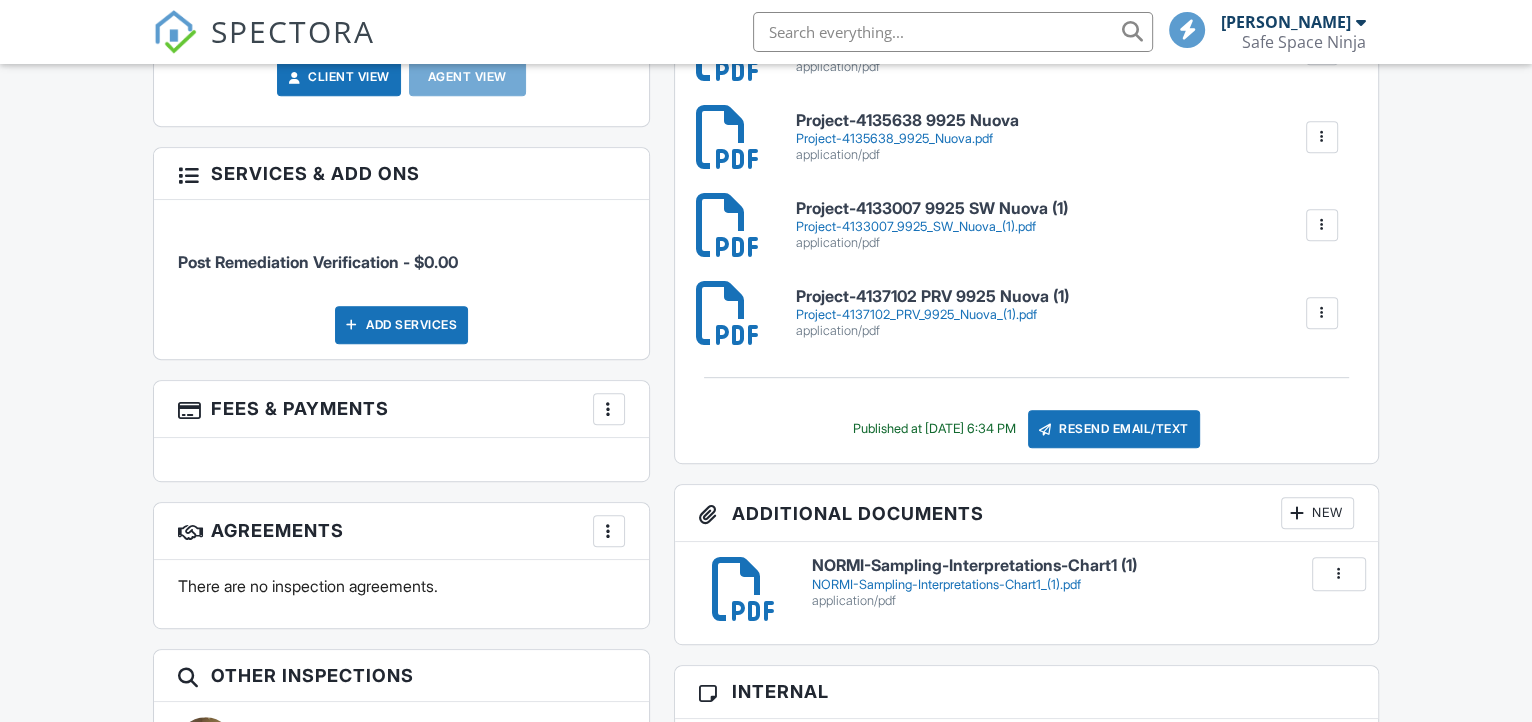 scroll, scrollTop: 818, scrollLeft: 0, axis: vertical 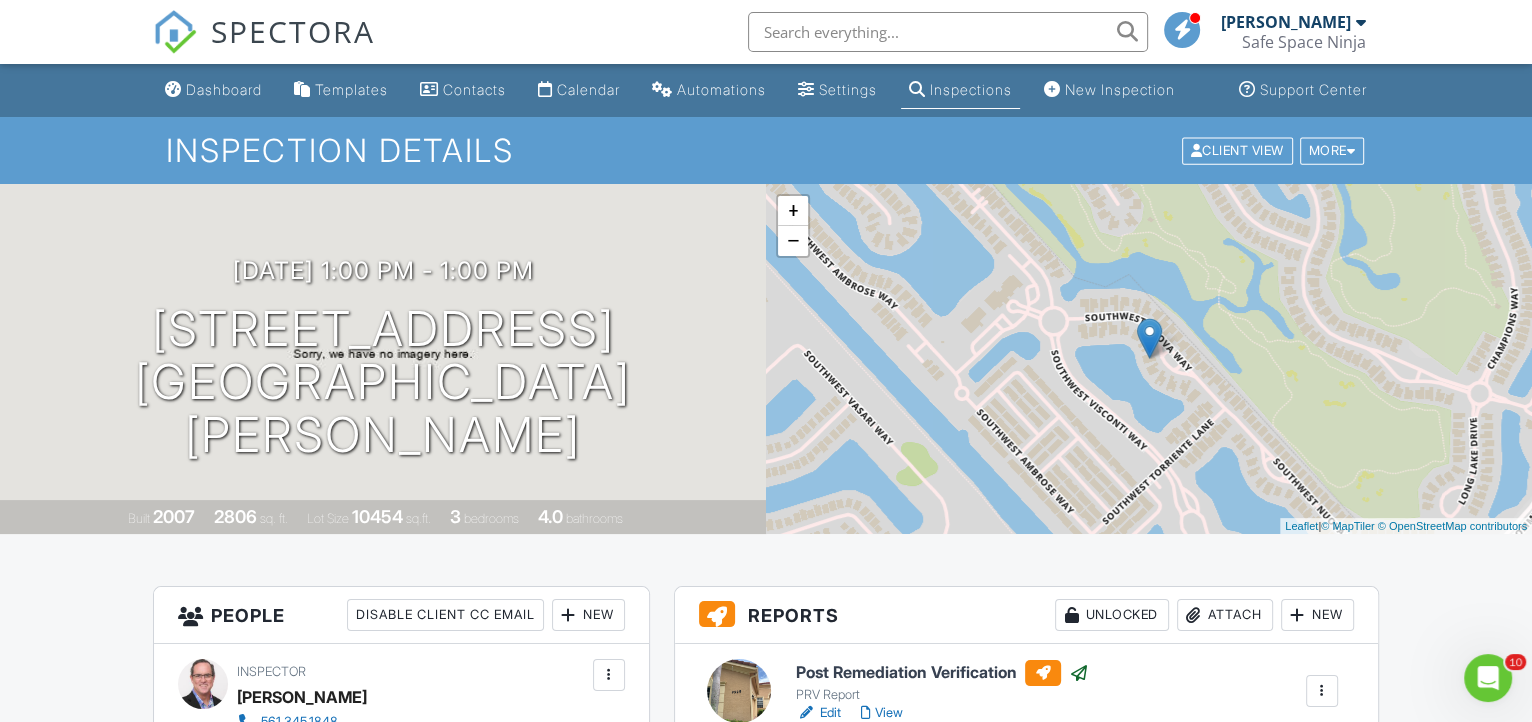 click on "Safe Space Ninja" at bounding box center (1304, 42) 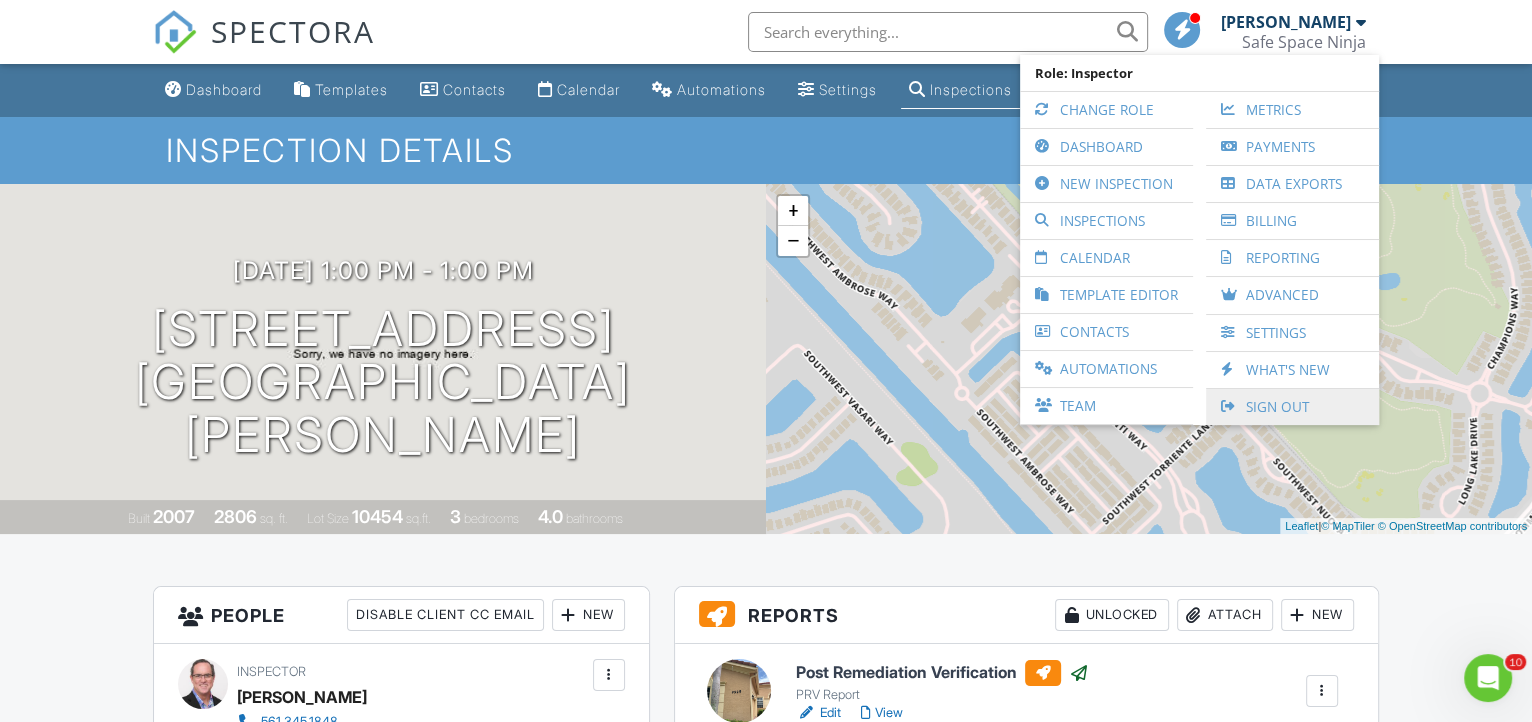 click on "Sign Out" at bounding box center (1292, 407) 